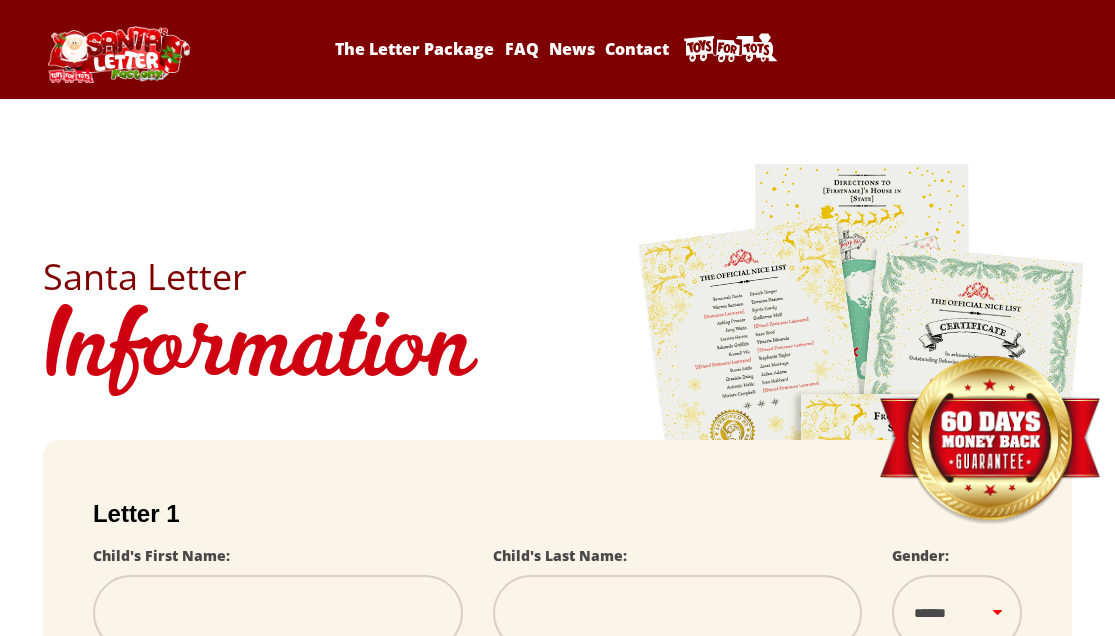 scroll, scrollTop: 0, scrollLeft: 0, axis: both 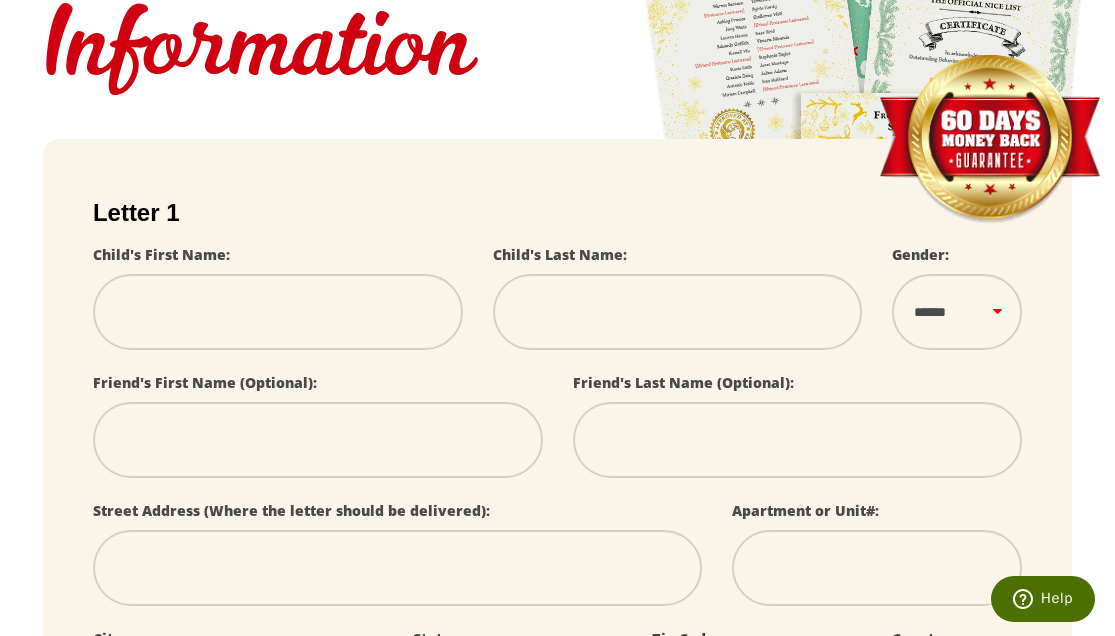 click at bounding box center (278, 312) 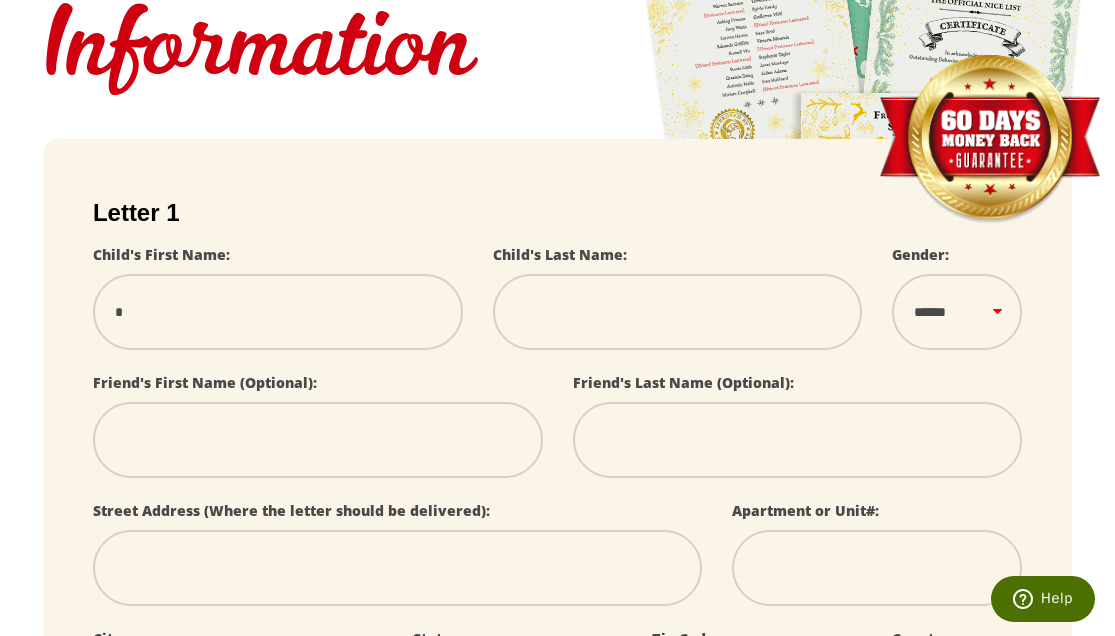 select 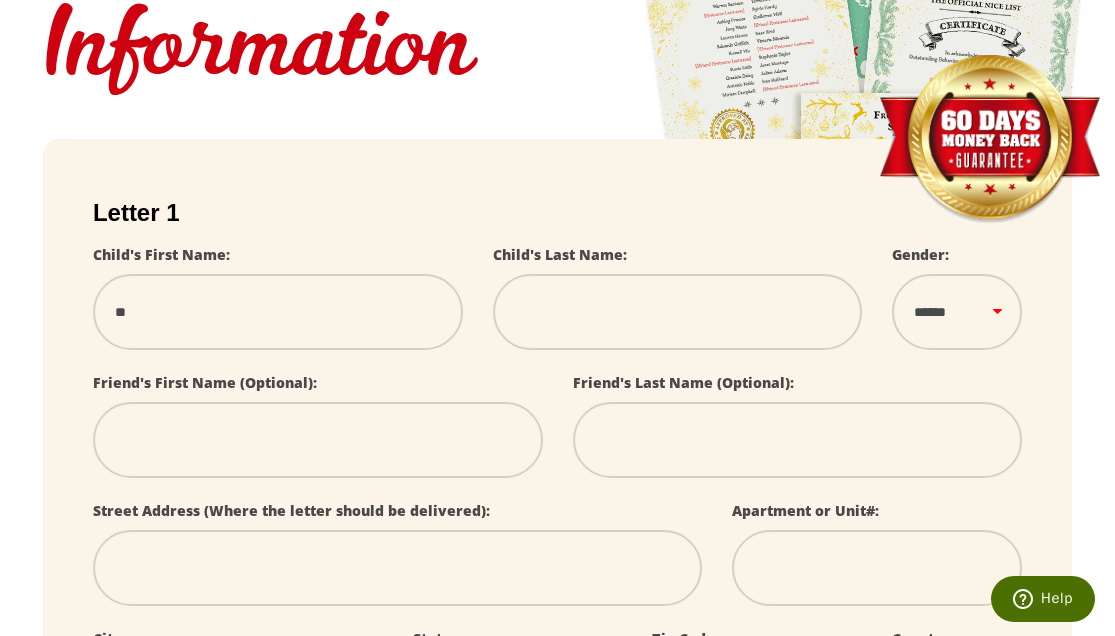 type on "***" 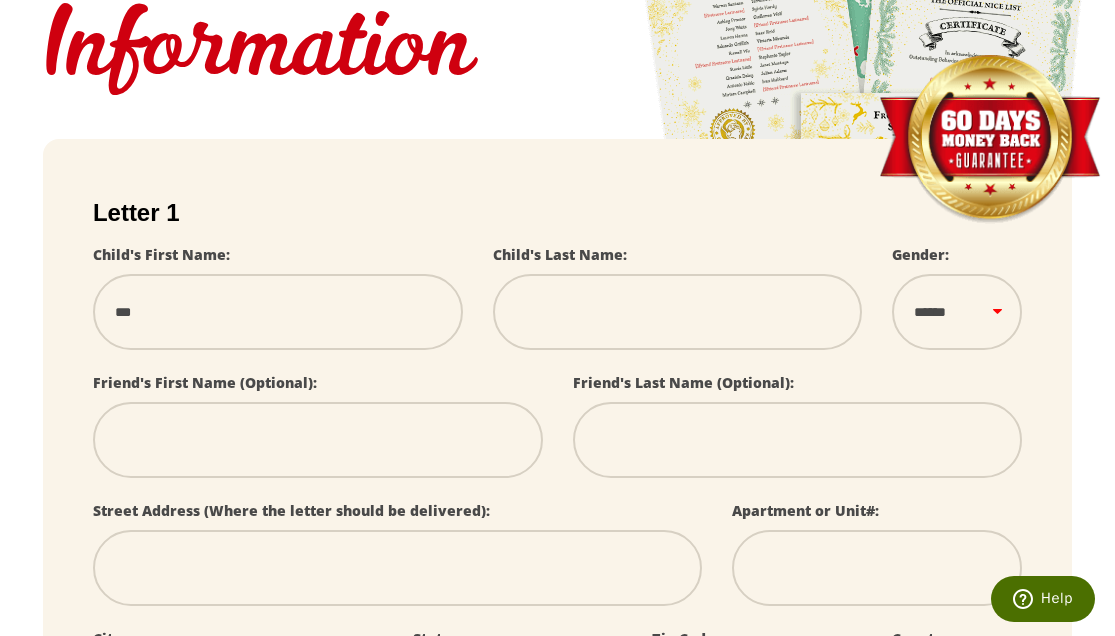 type on "****" 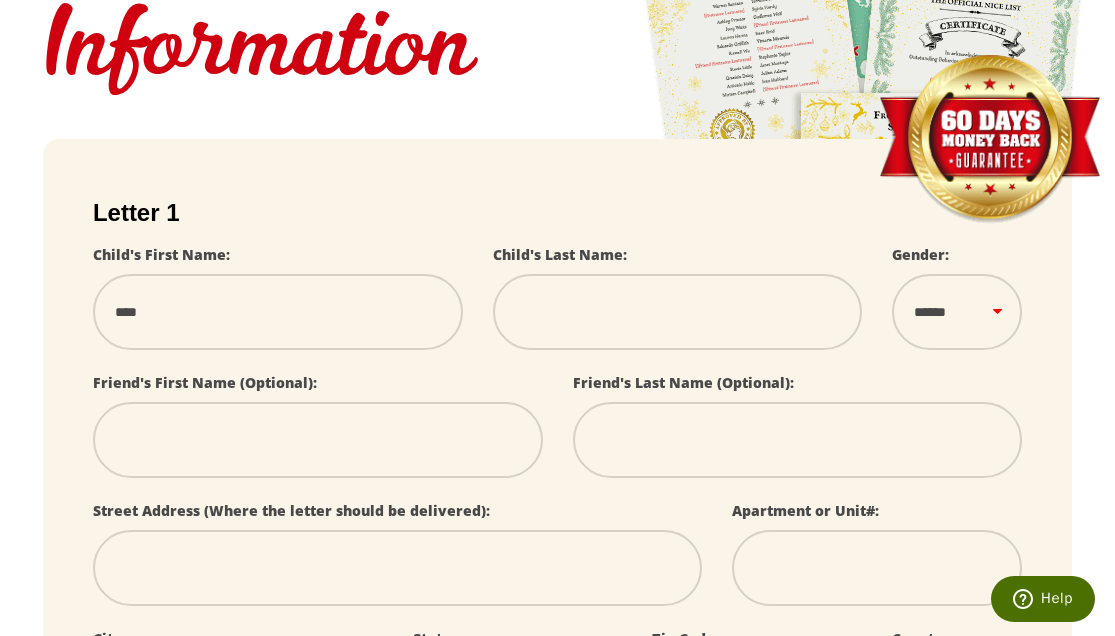 type on "*****" 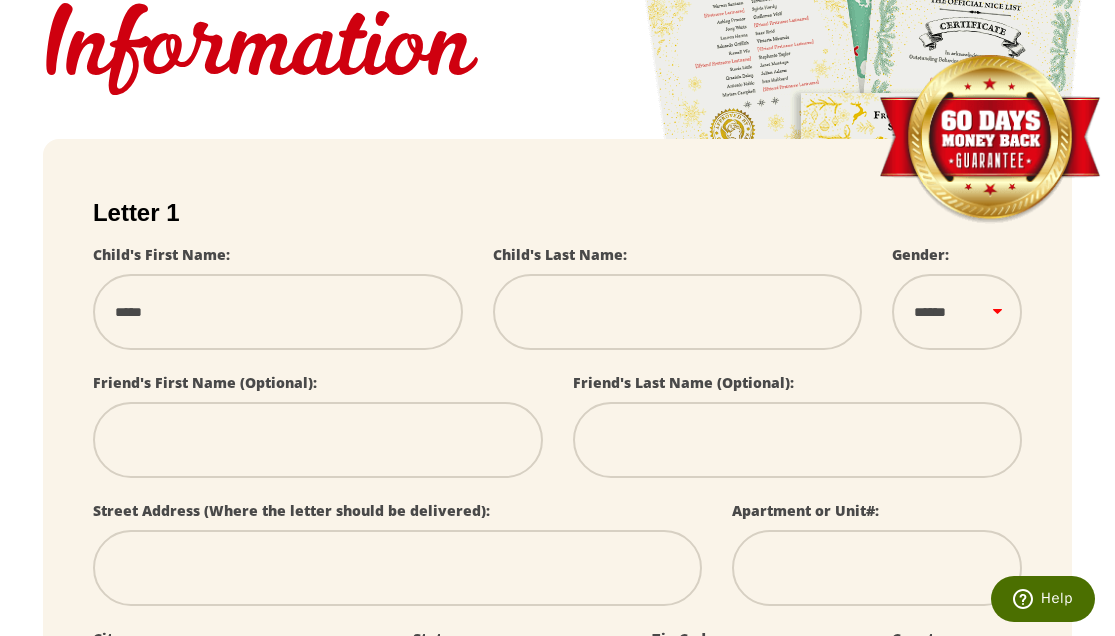 type on "*****" 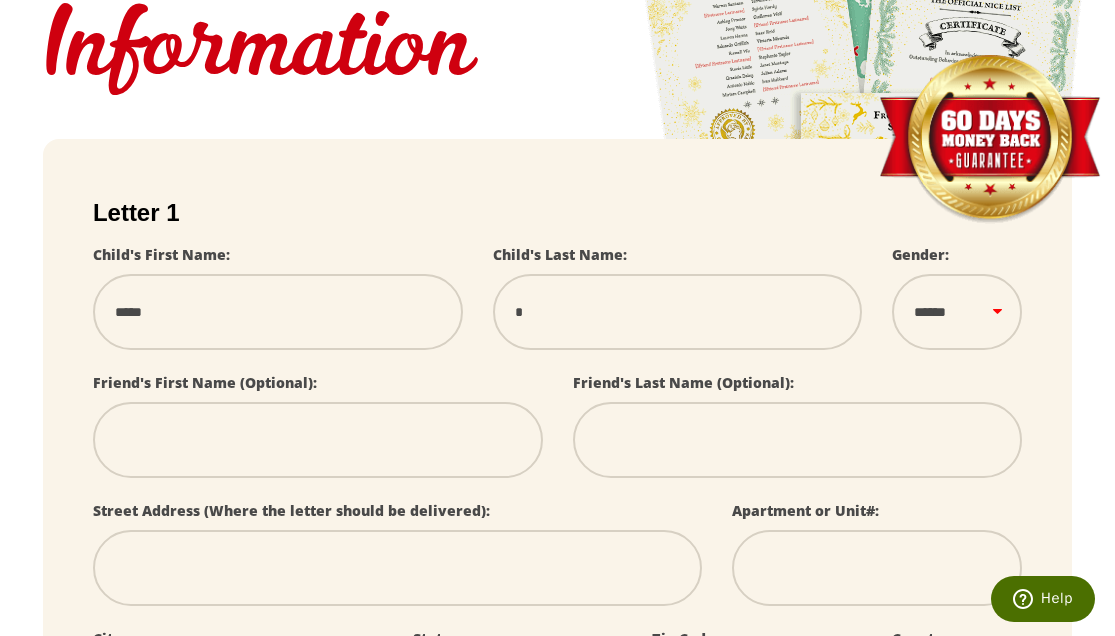 select 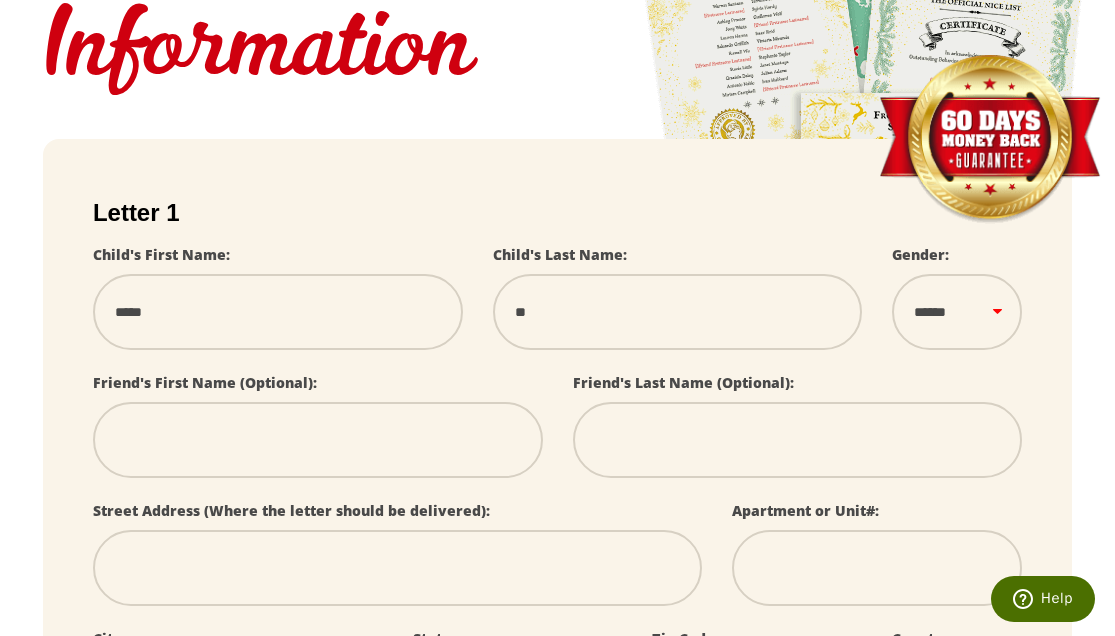 type on "***" 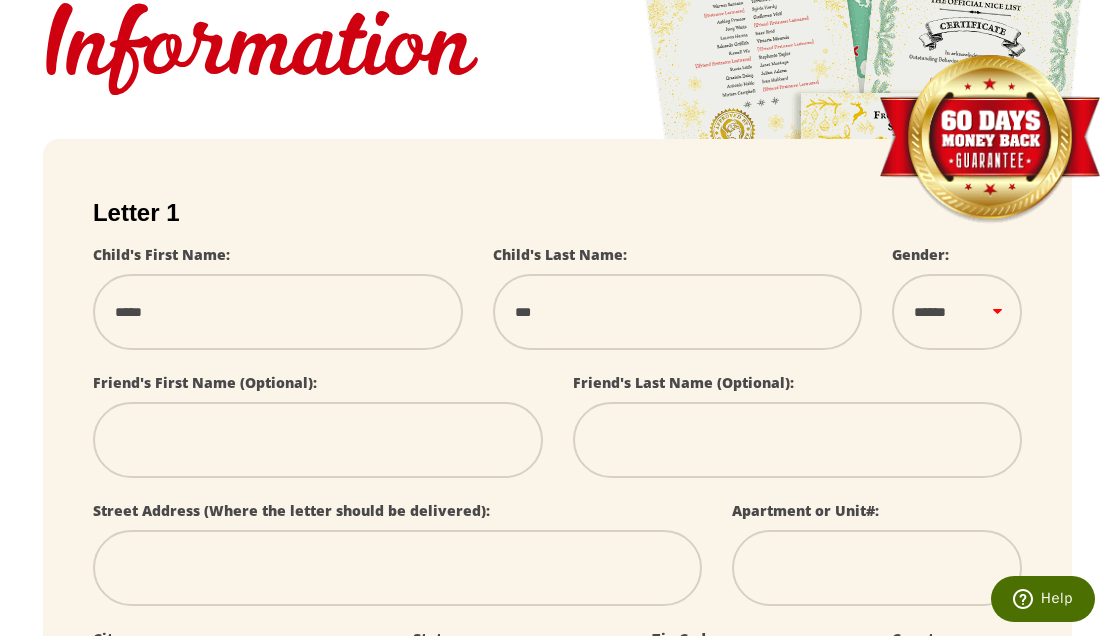 type on "****" 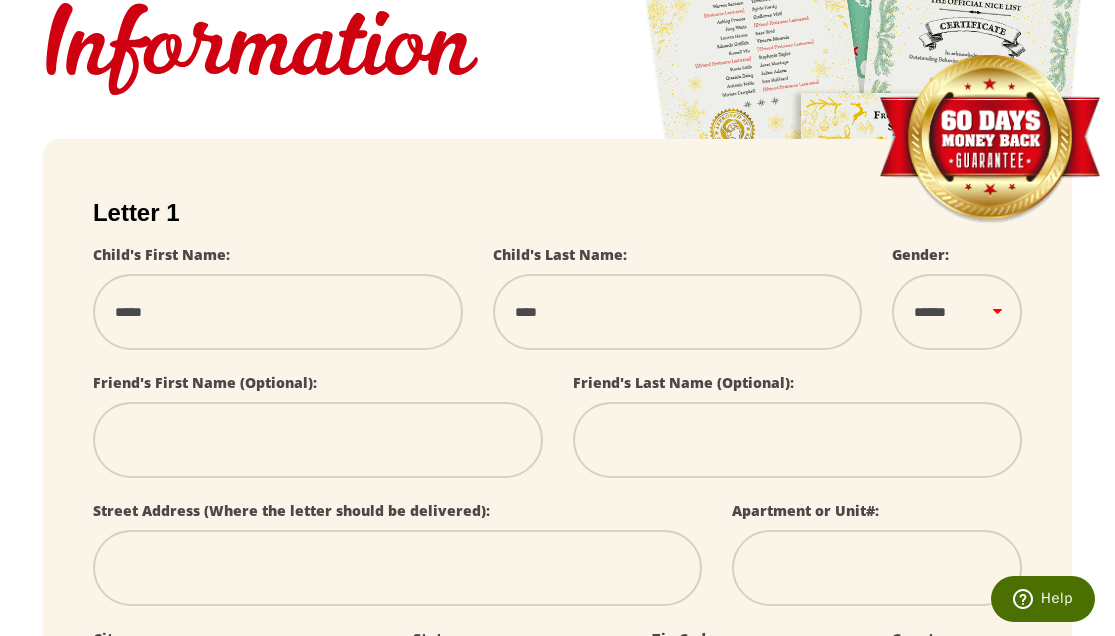 type on "*****" 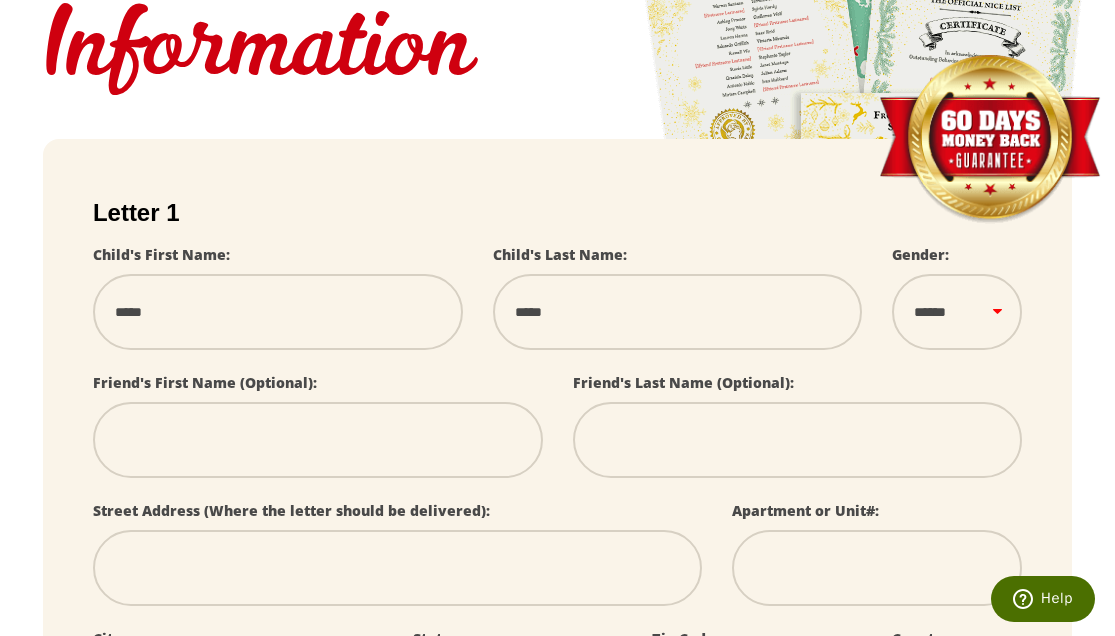 select 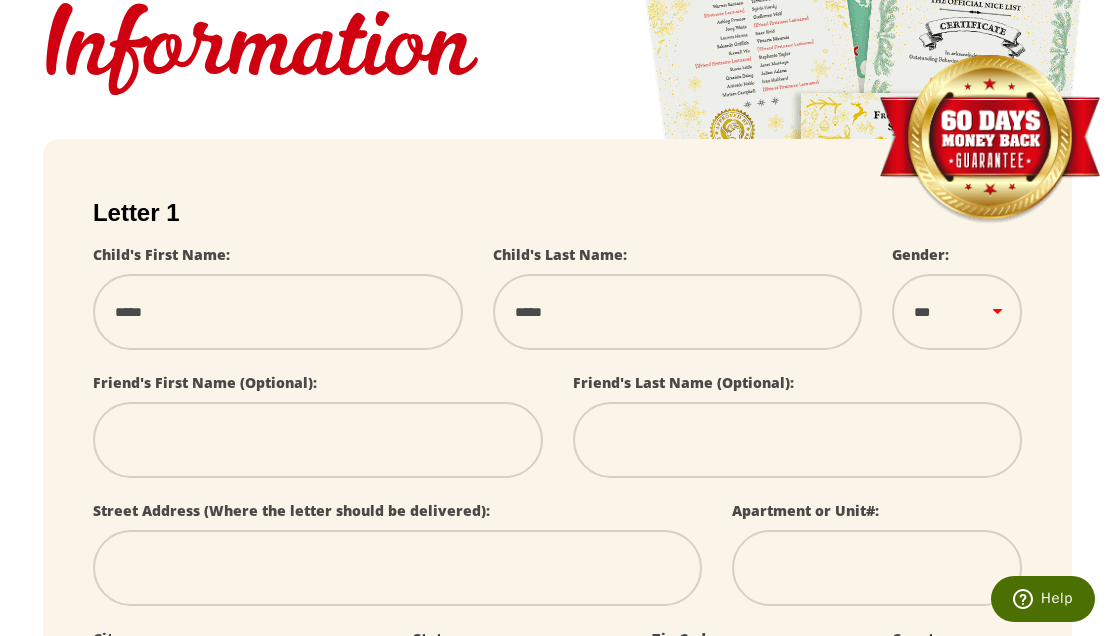 select 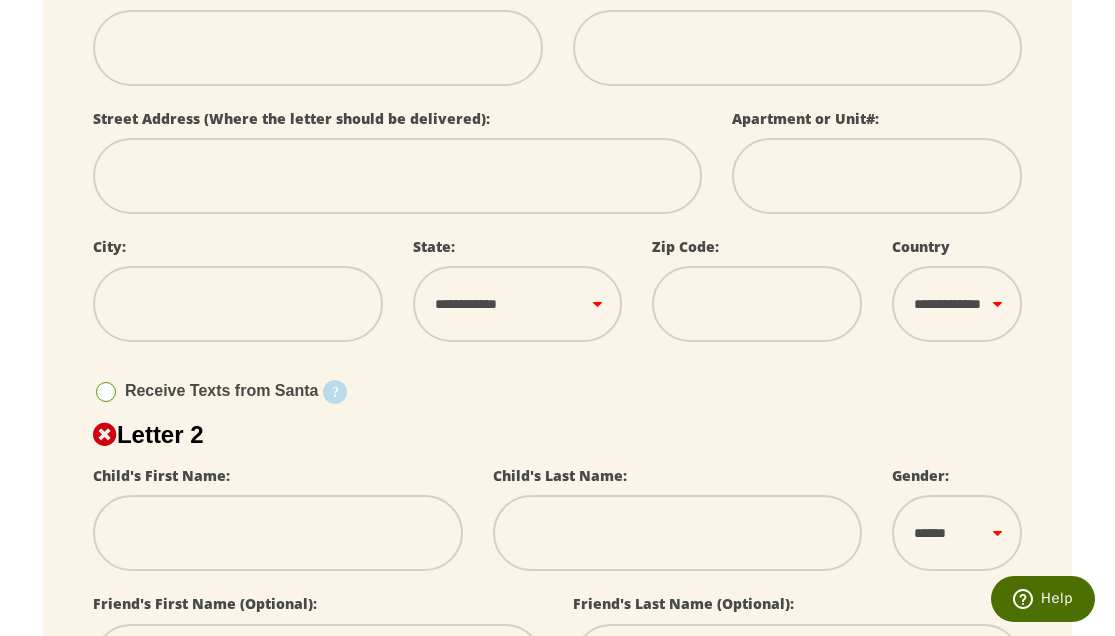 scroll, scrollTop: 683, scrollLeft: 0, axis: vertical 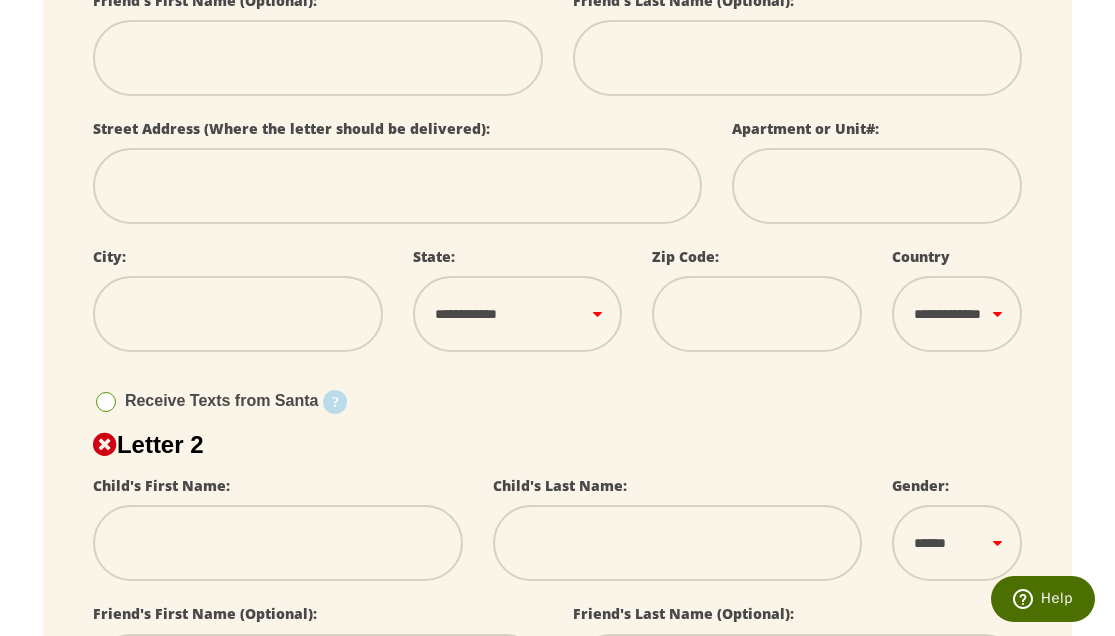 click at bounding box center [397, 186] 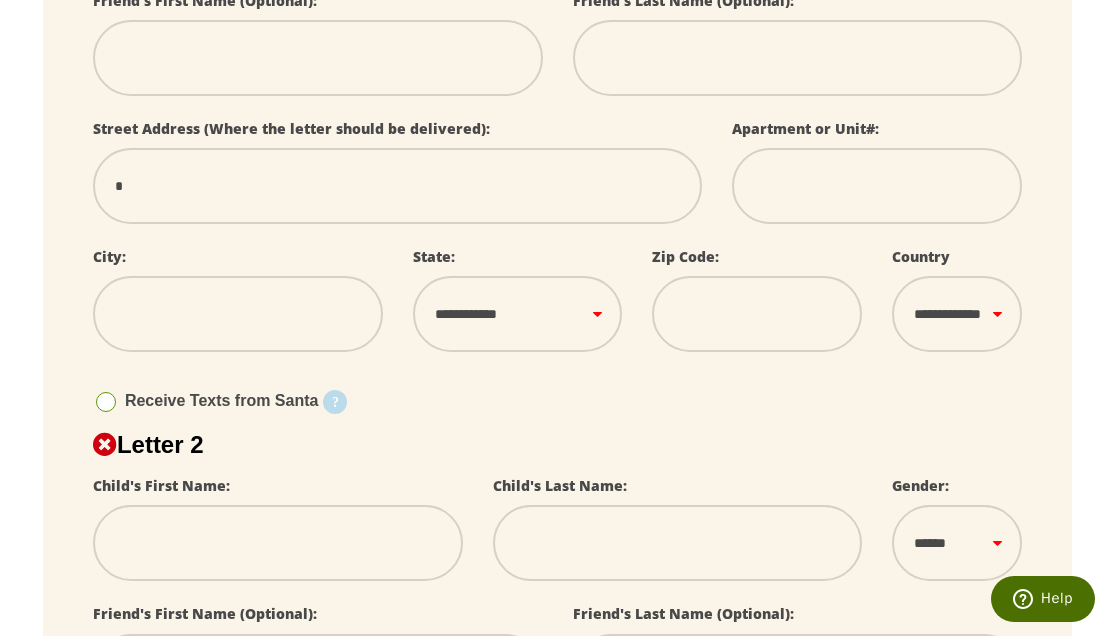 type on "**" 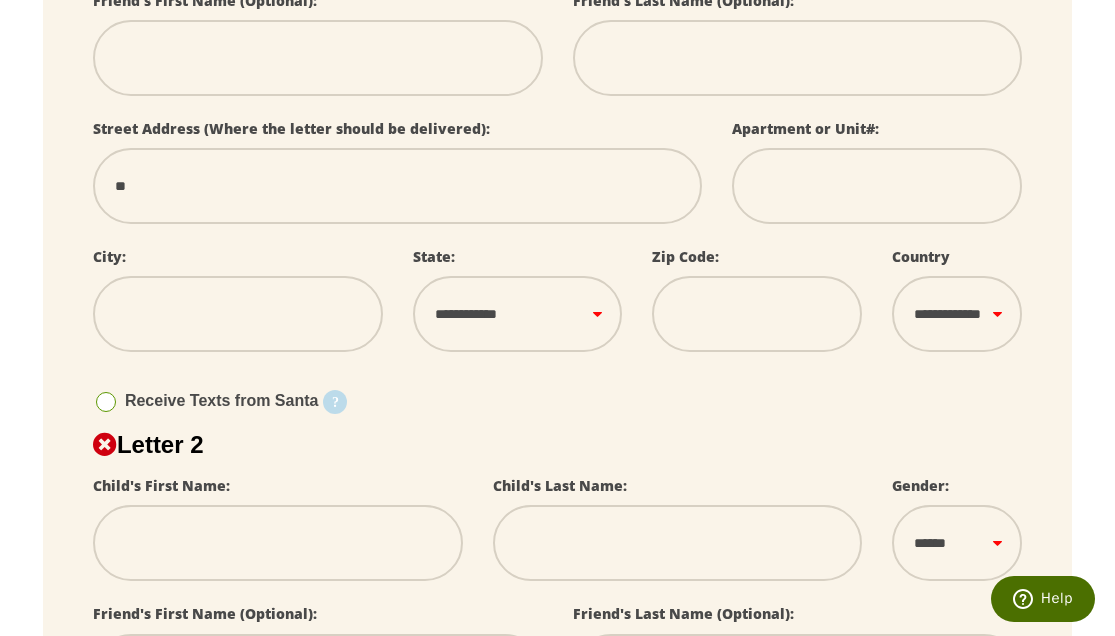 type on "***" 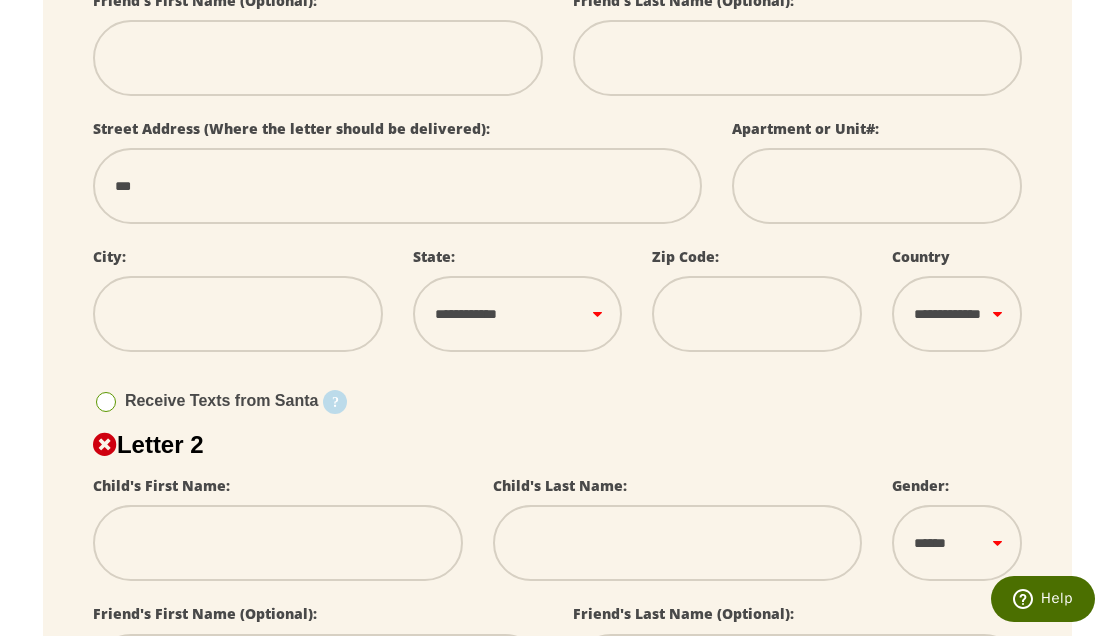 type on "***" 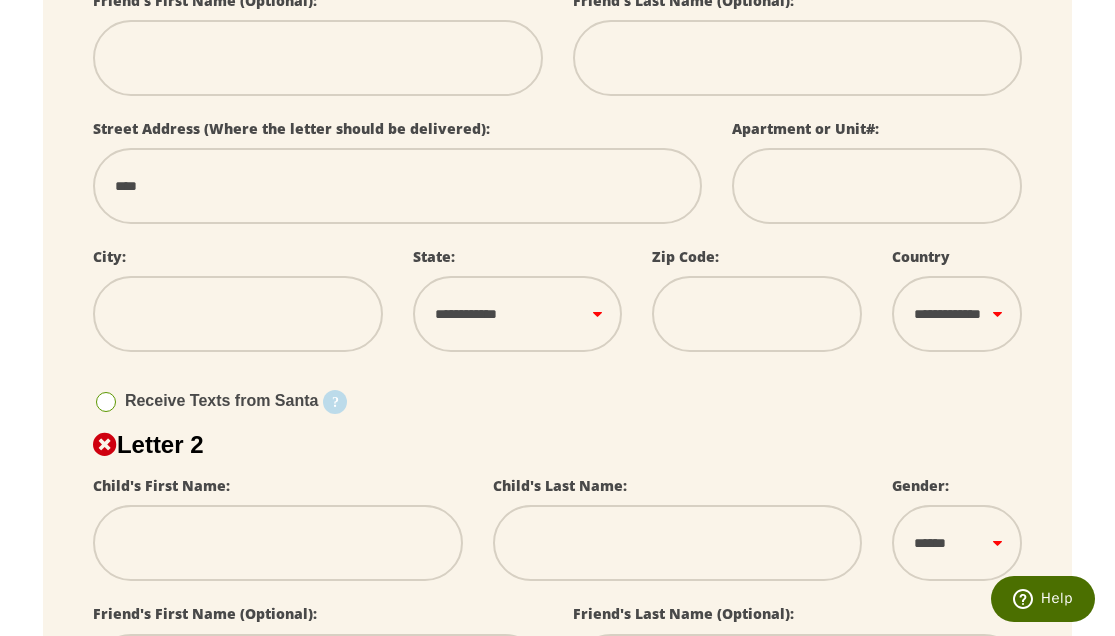 type on "*****" 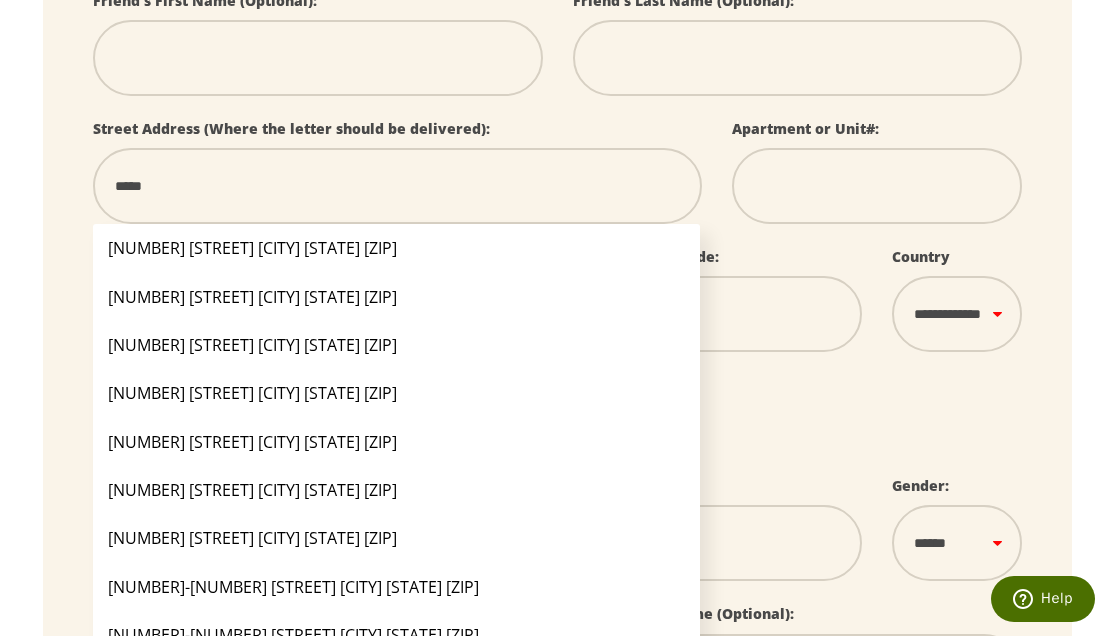 type on "******" 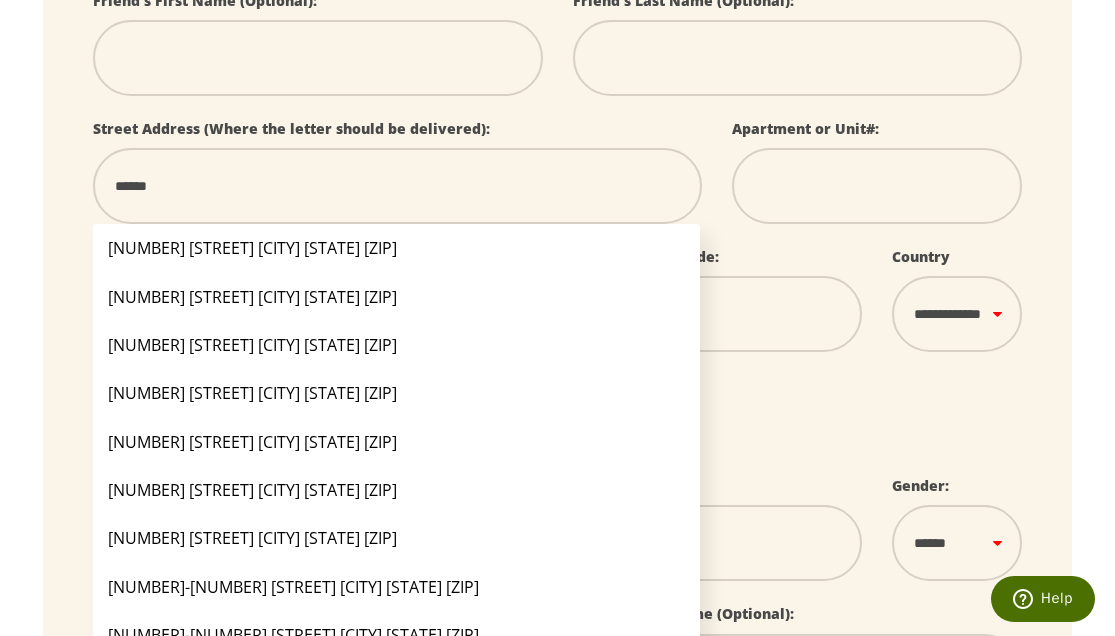type on "*******" 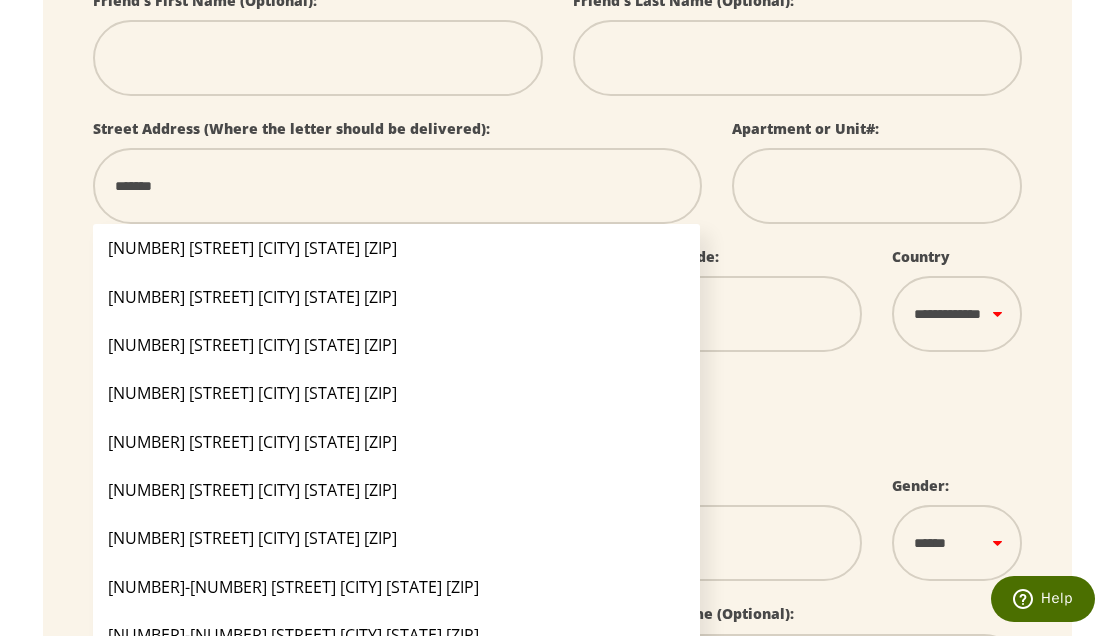 type on "********" 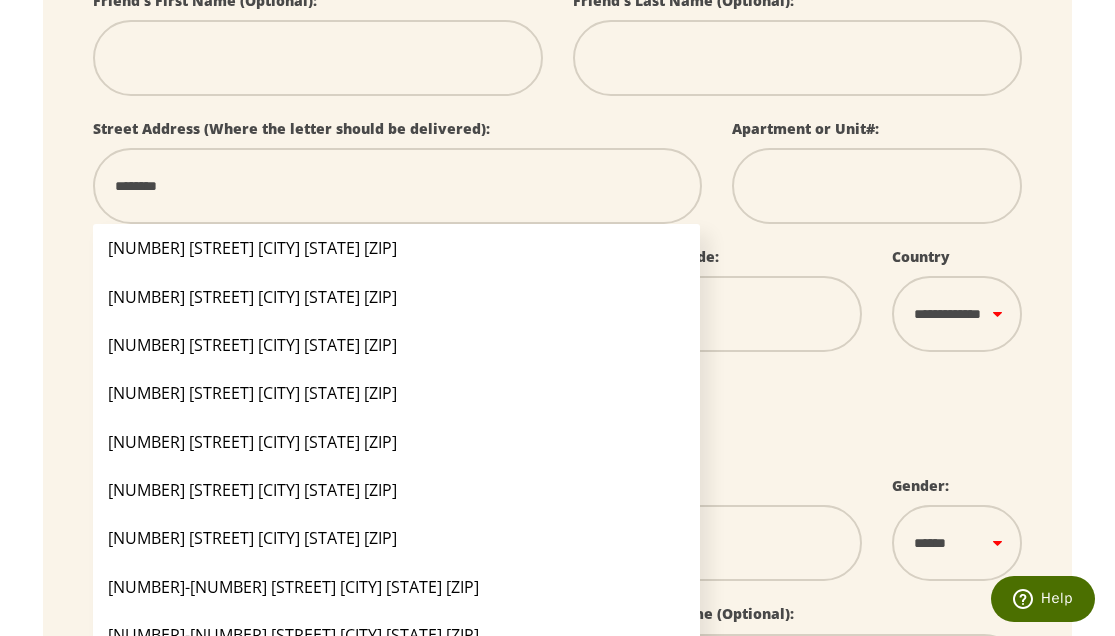 type on "*******" 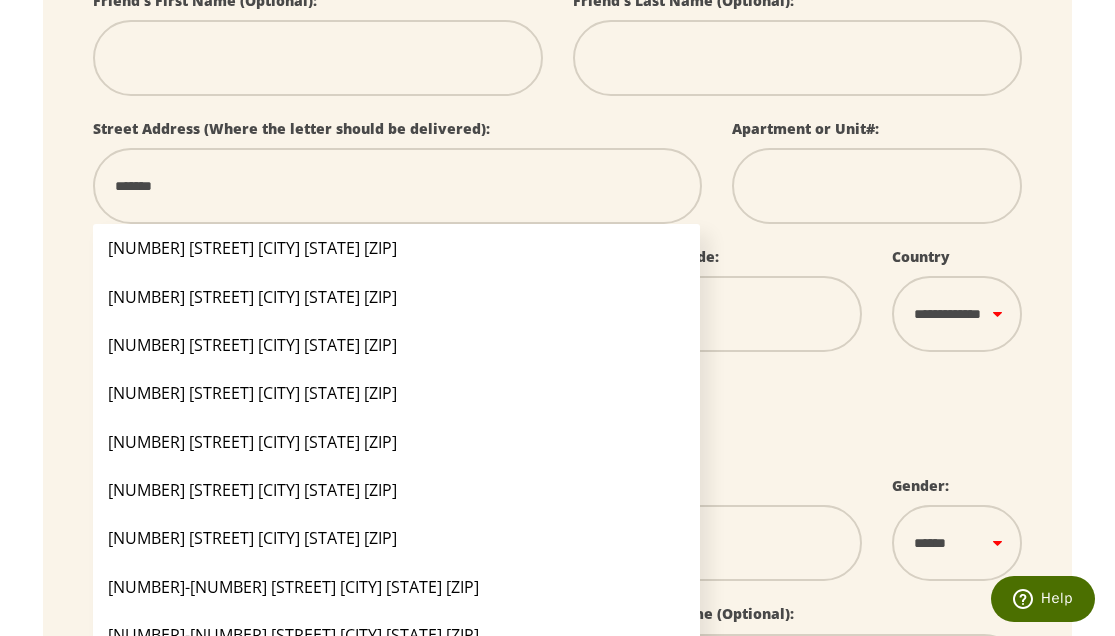 type on "******" 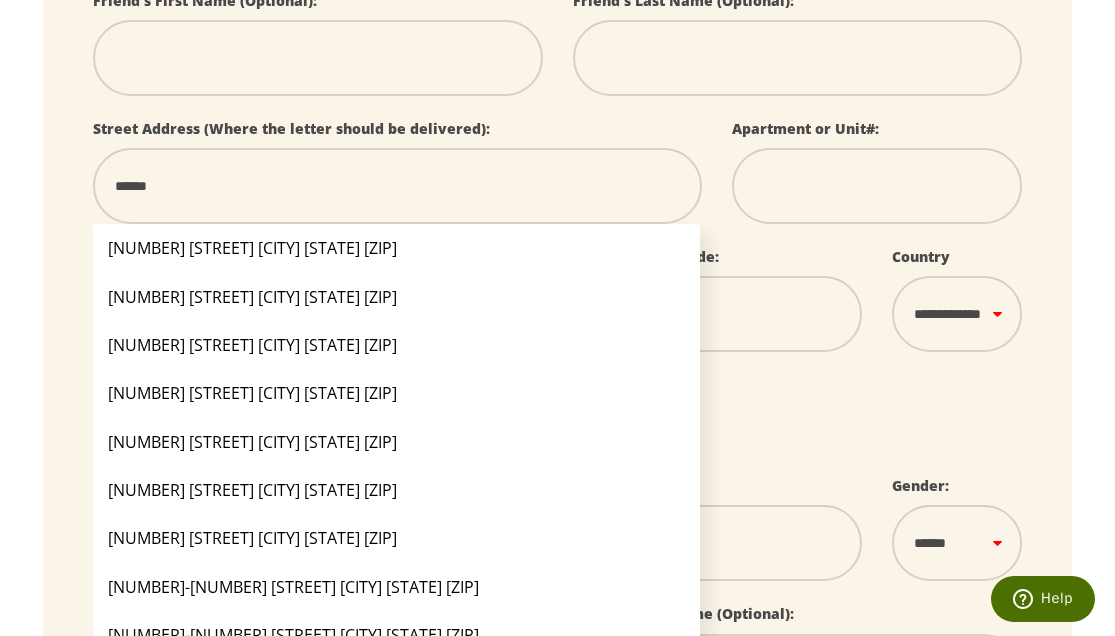 type on "*****" 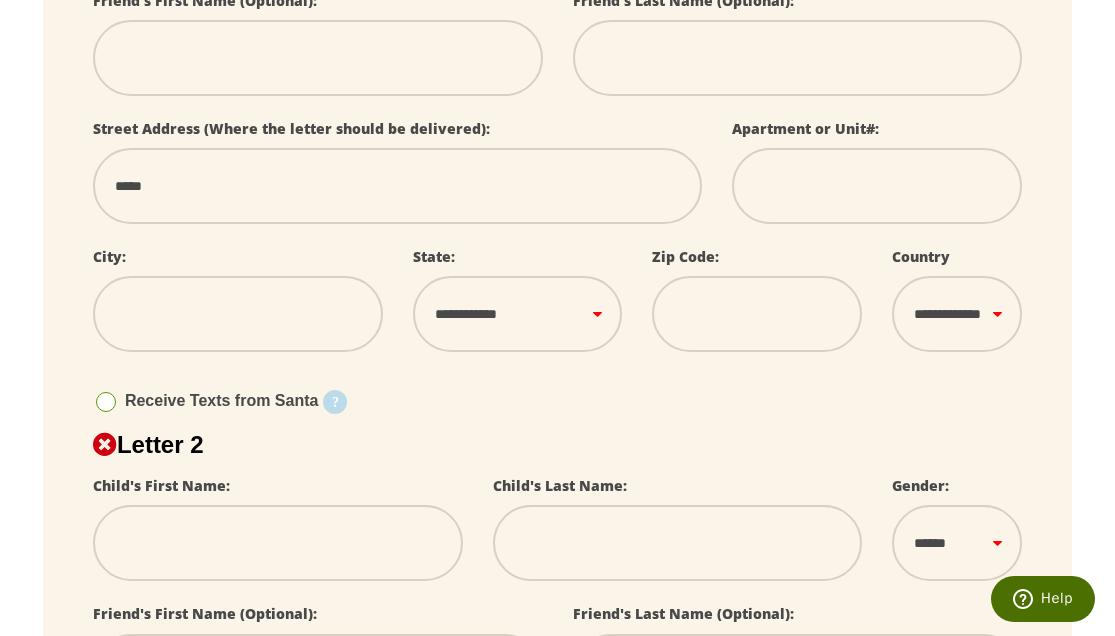 type on "******" 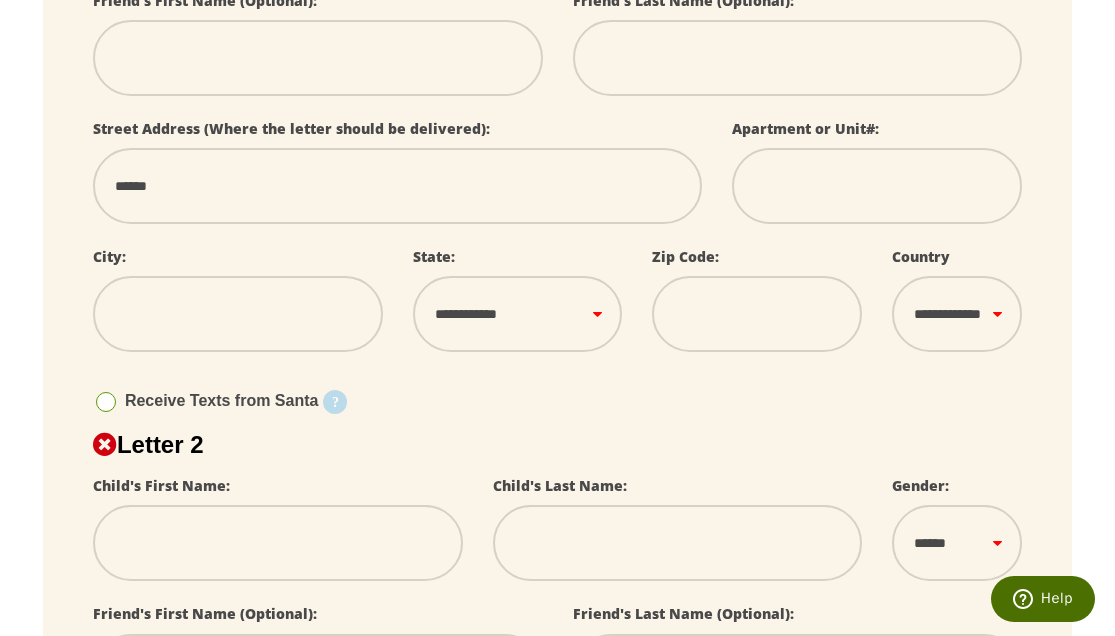 type on "*******" 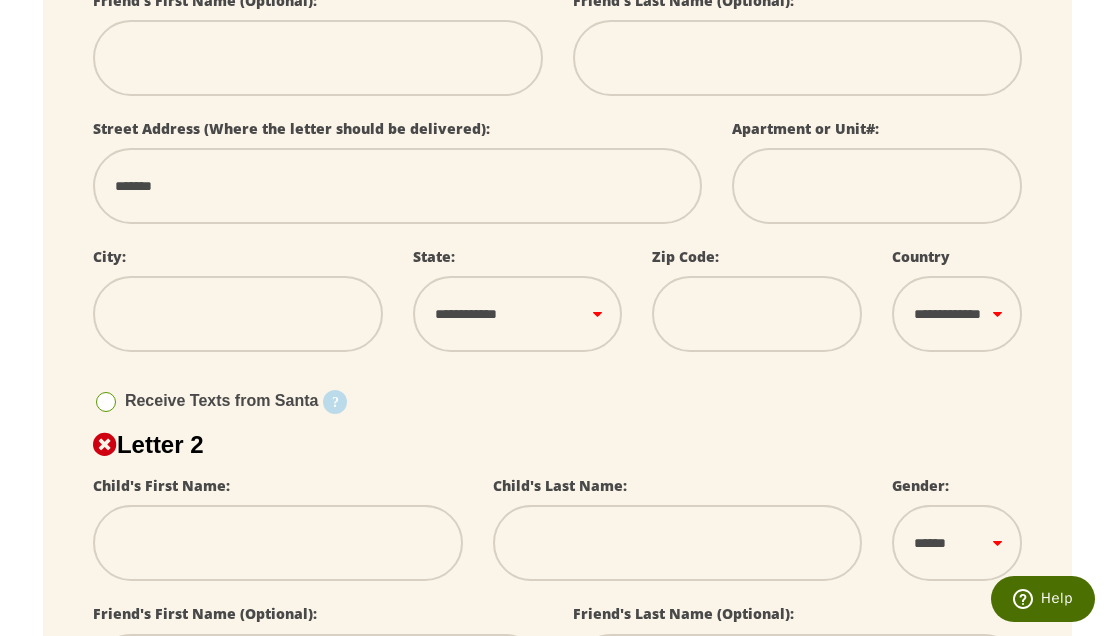 type on "********" 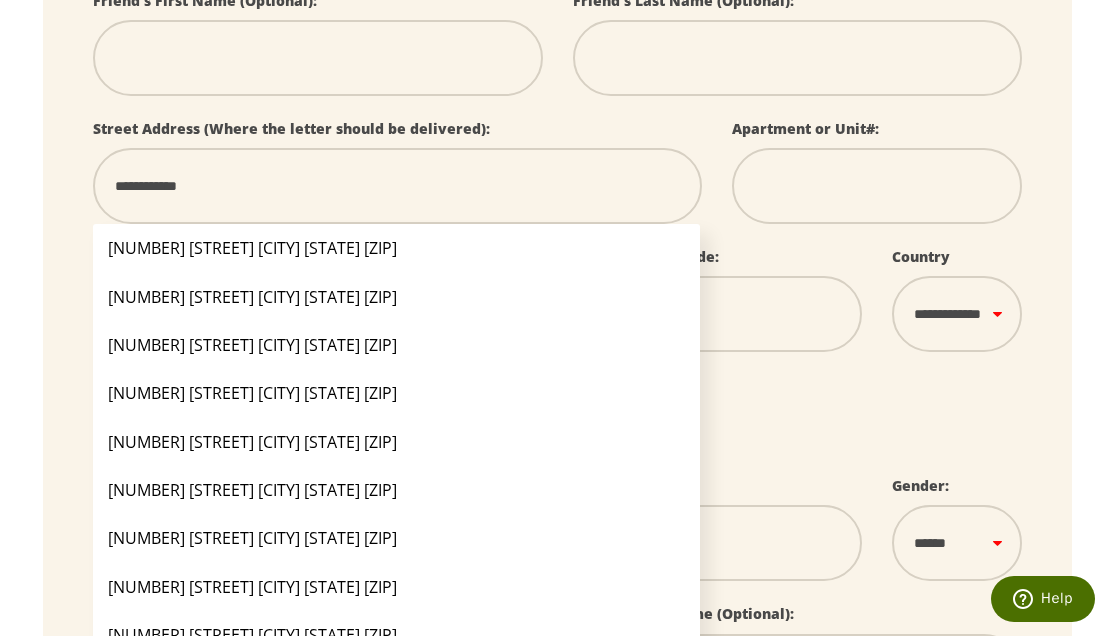 click on "Zip Code:" at bounding box center (757, 308) 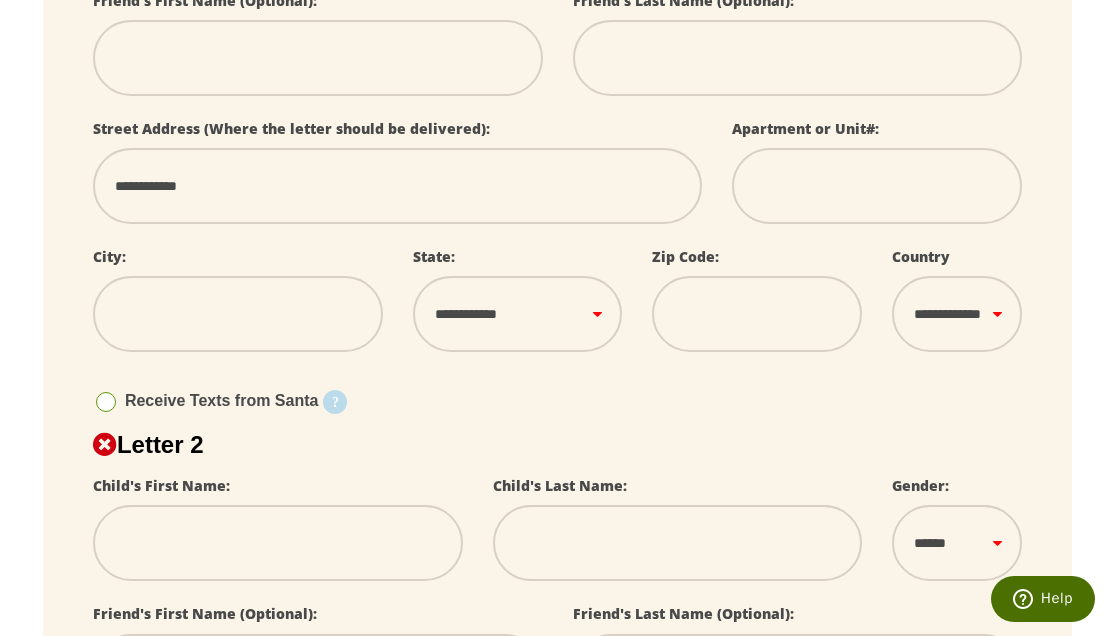 scroll, scrollTop: 682, scrollLeft: 0, axis: vertical 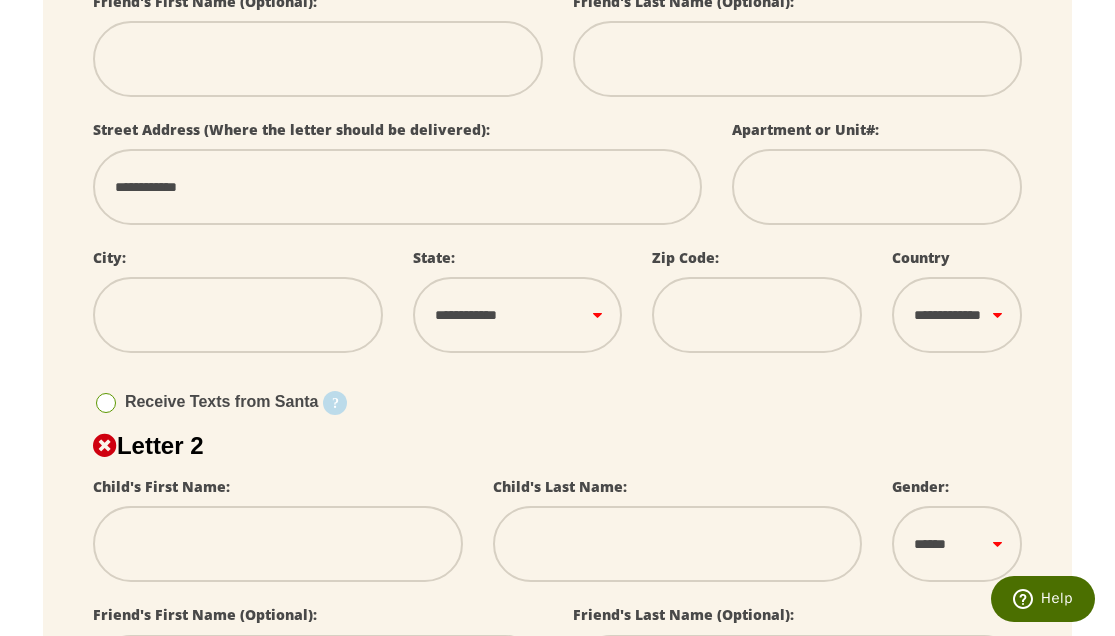 click at bounding box center [238, 315] 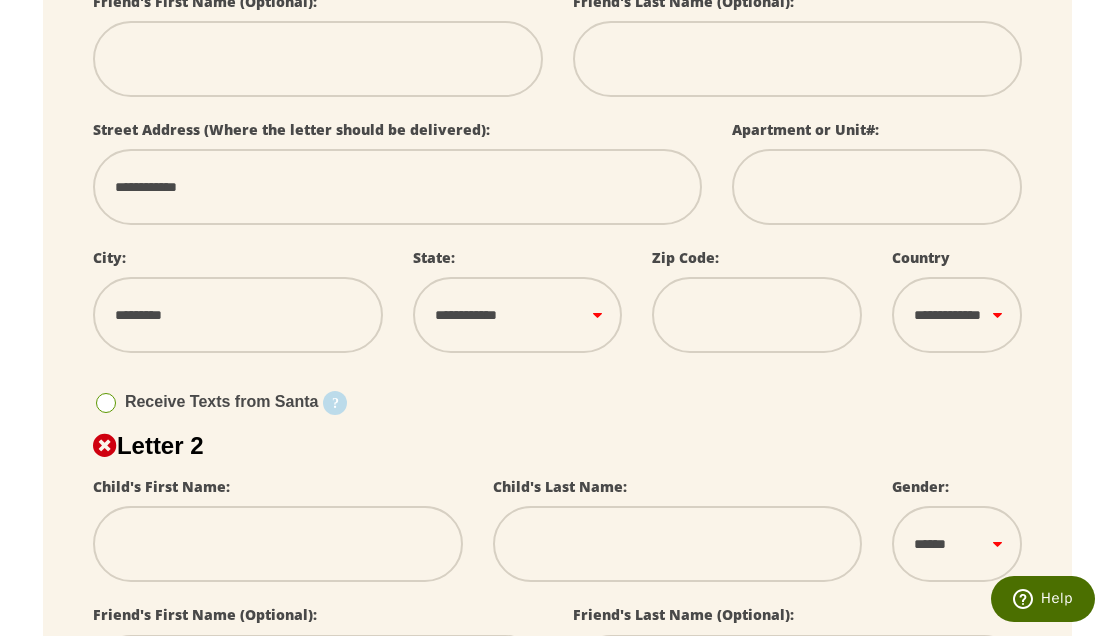 click on "**********" at bounding box center (518, 315) 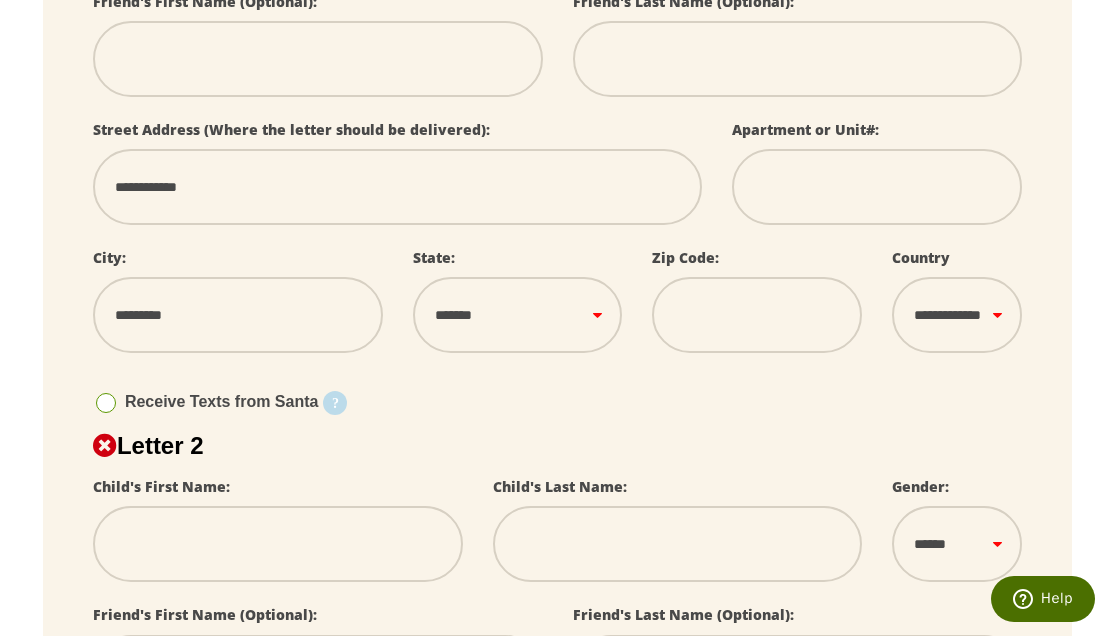 click at bounding box center [757, 315] 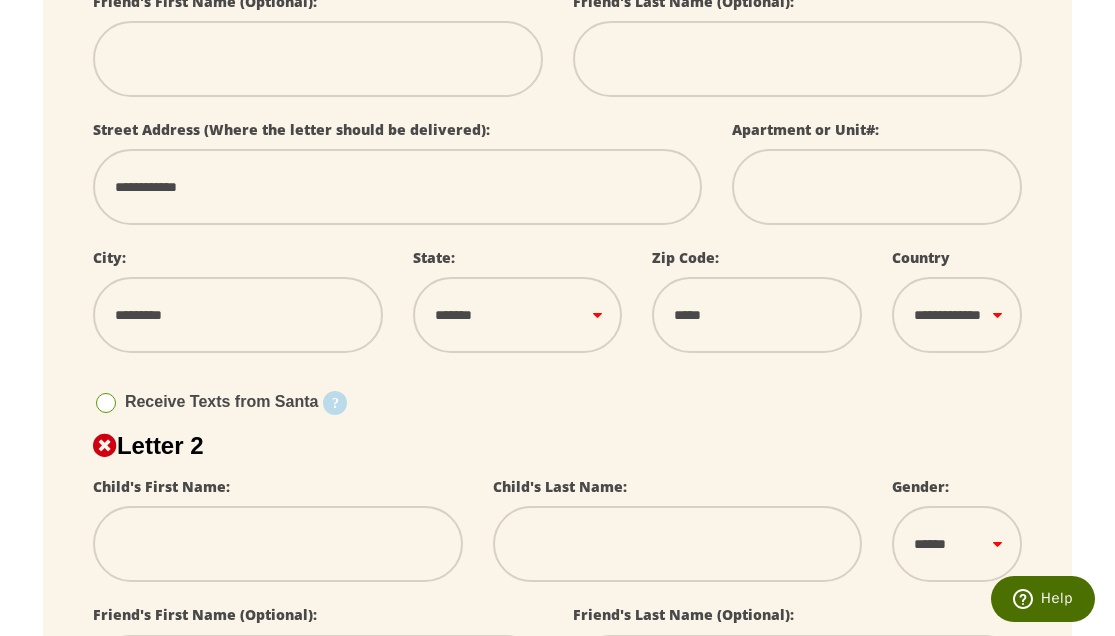 click at bounding box center [278, 544] 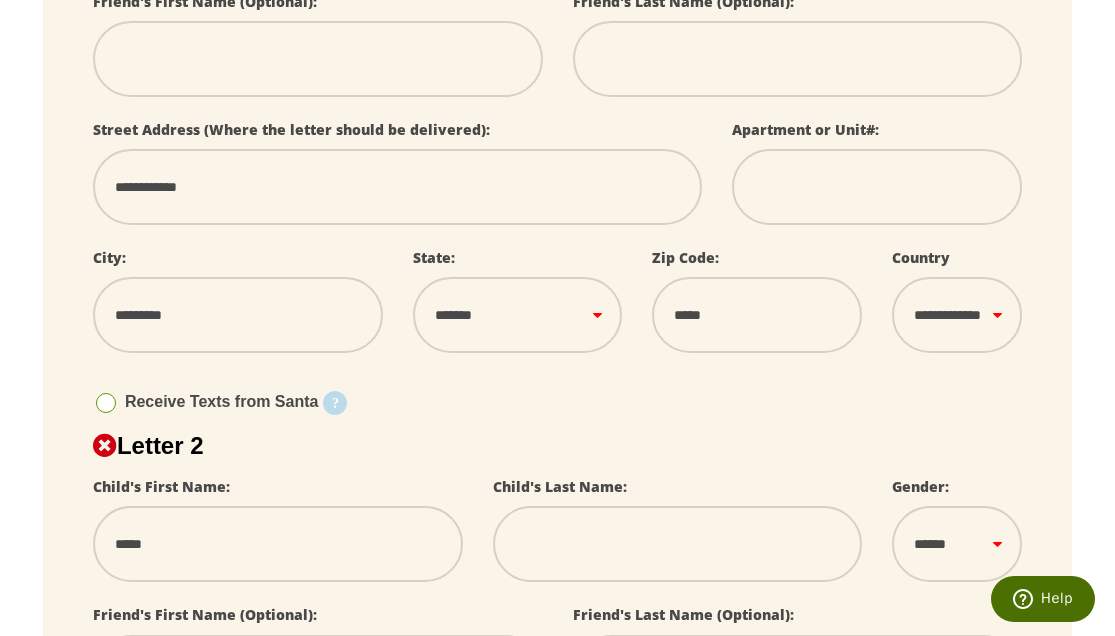 click at bounding box center [678, 544] 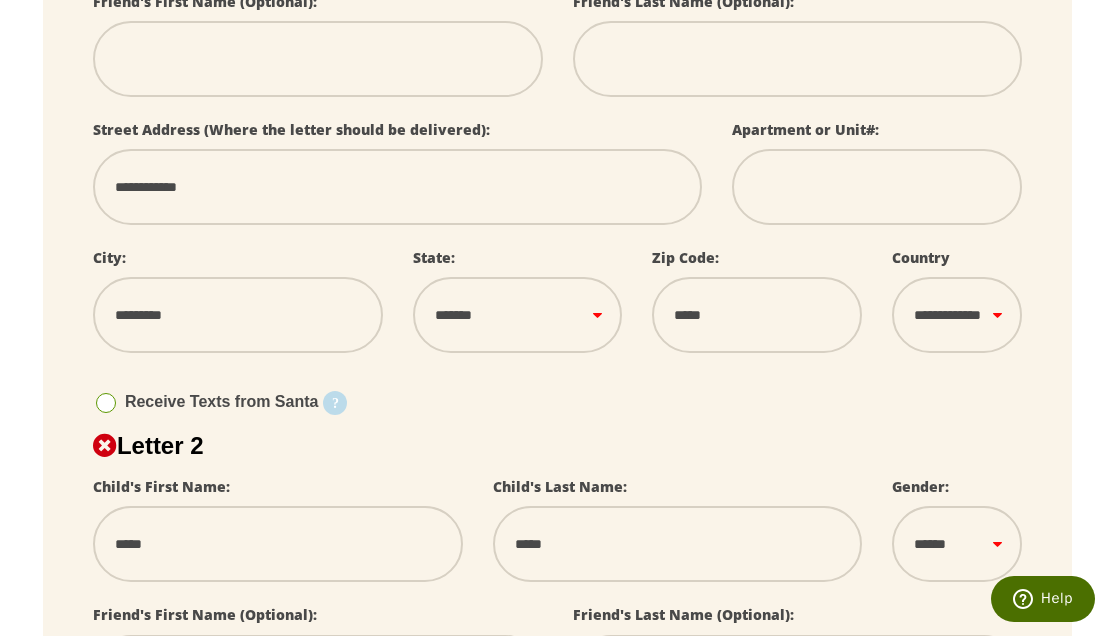 click on "******   ***   ****" at bounding box center (957, 544) 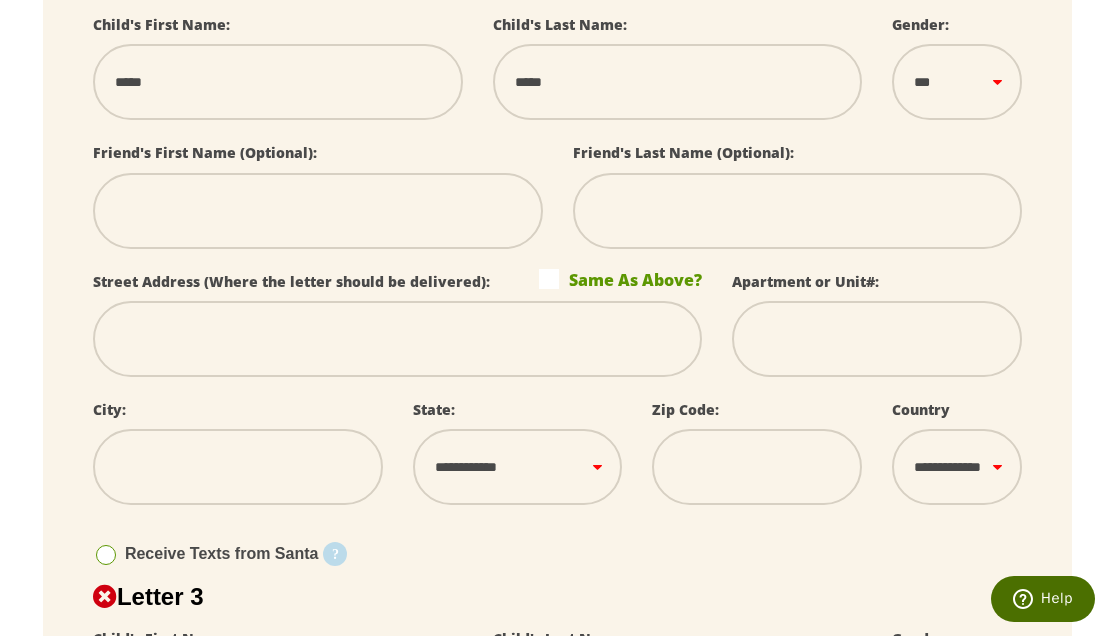 scroll, scrollTop: 1153, scrollLeft: 0, axis: vertical 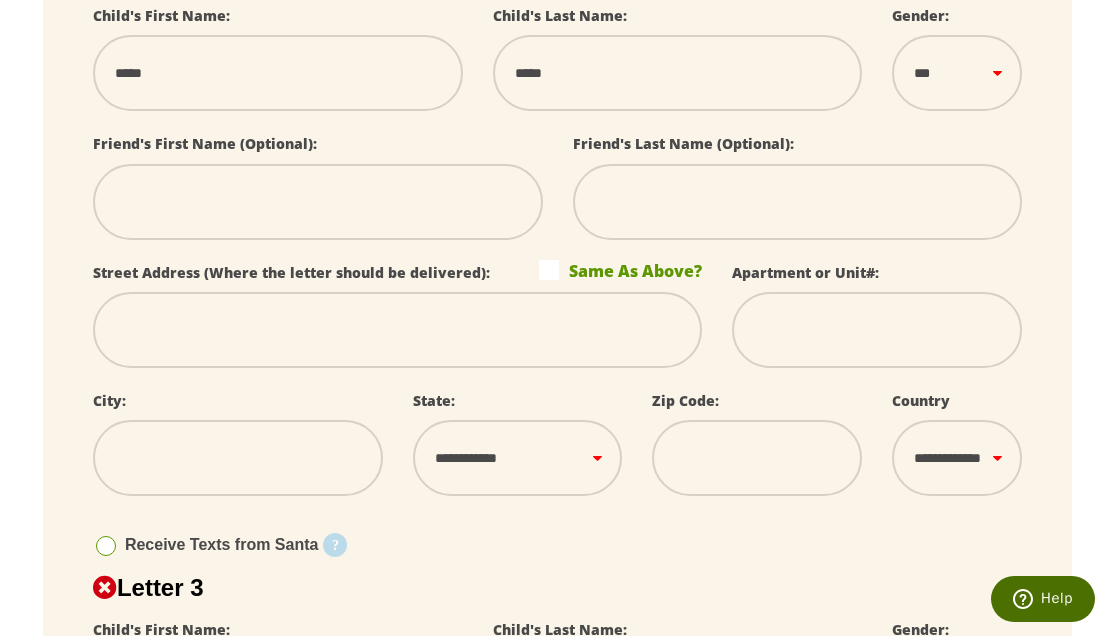 click at bounding box center [397, 330] 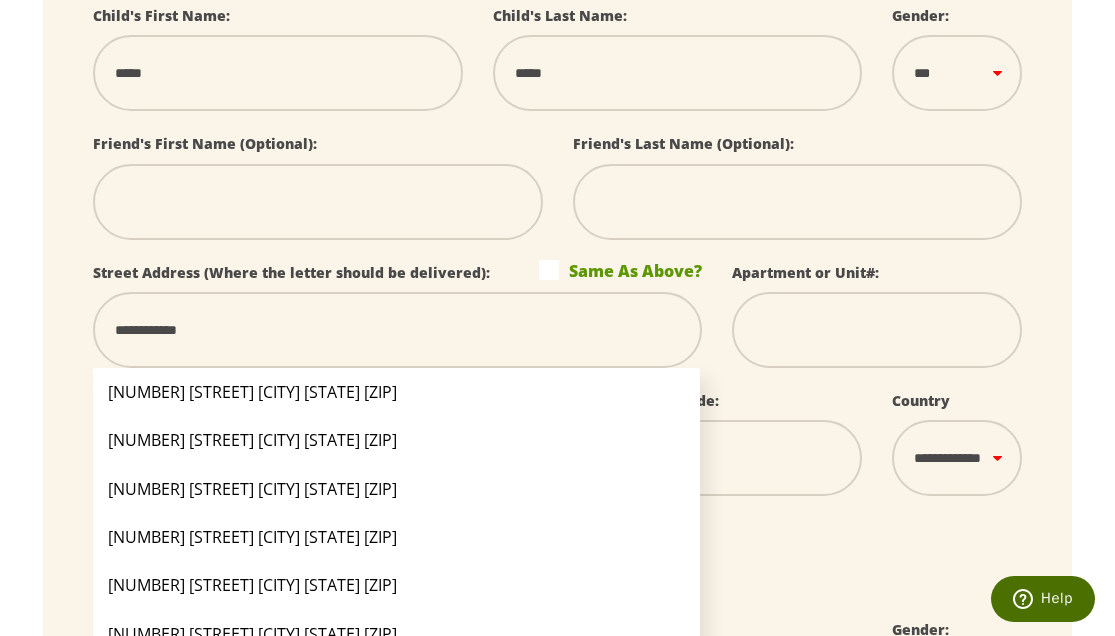 click on "[NUMBER] [STREET] [CITY]
[STATE] [ZIP]" at bounding box center (397, 537) 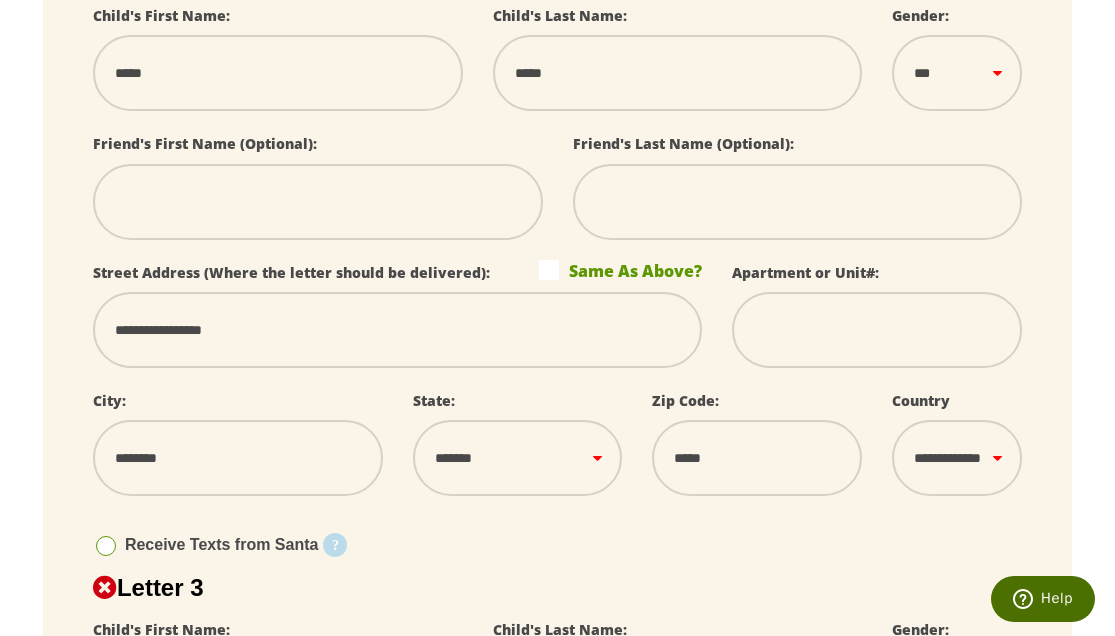click on "********" at bounding box center (238, 458) 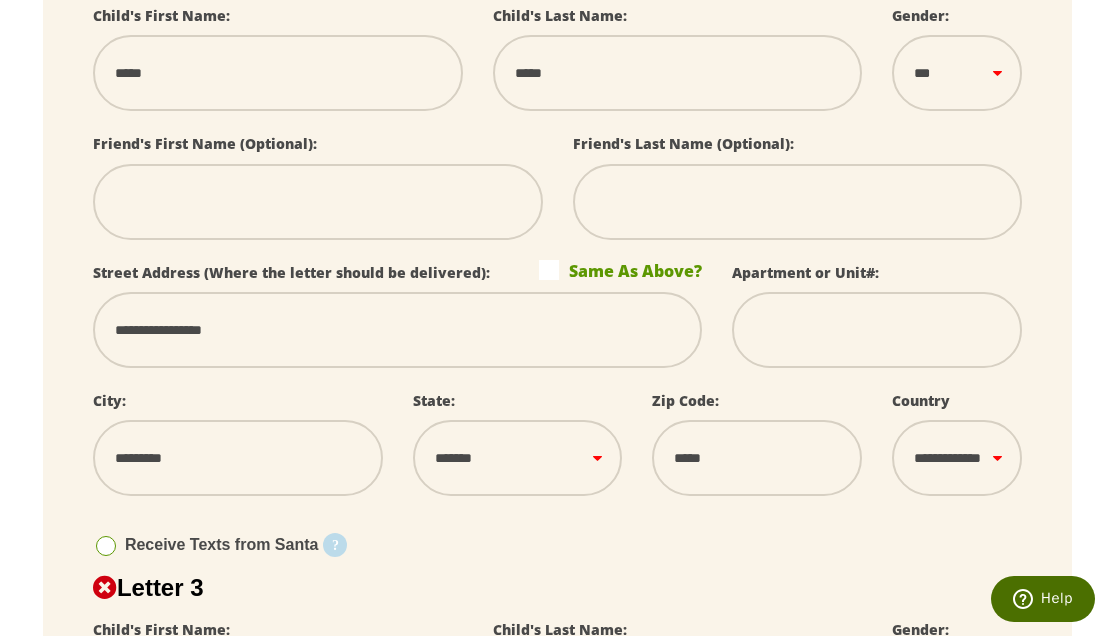 click on "**********" at bounding box center (518, 458) 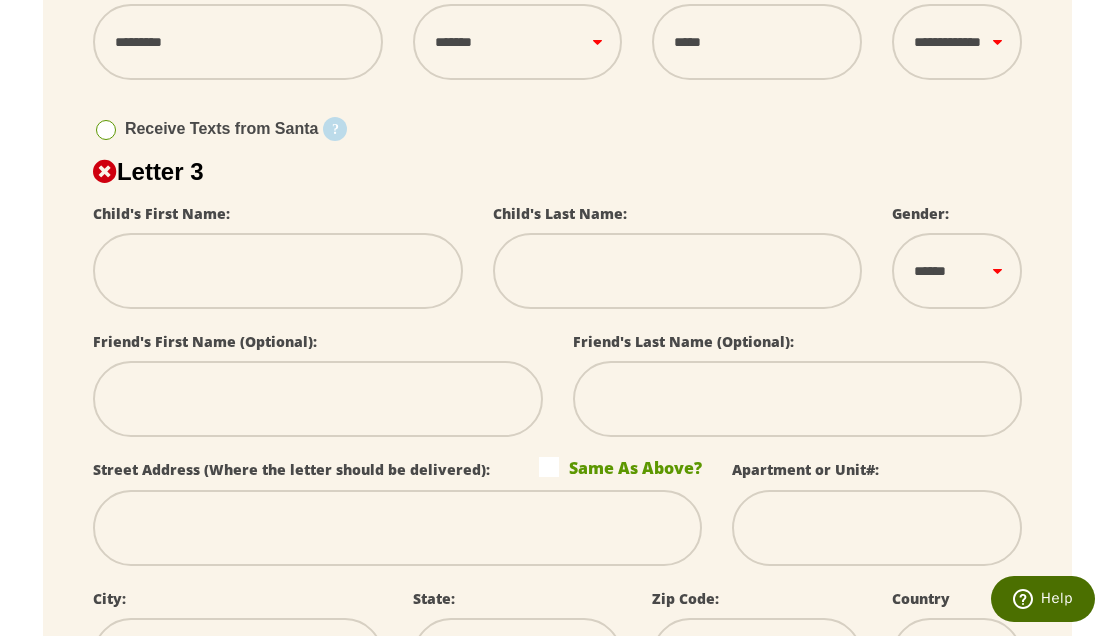 scroll, scrollTop: 1717, scrollLeft: 0, axis: vertical 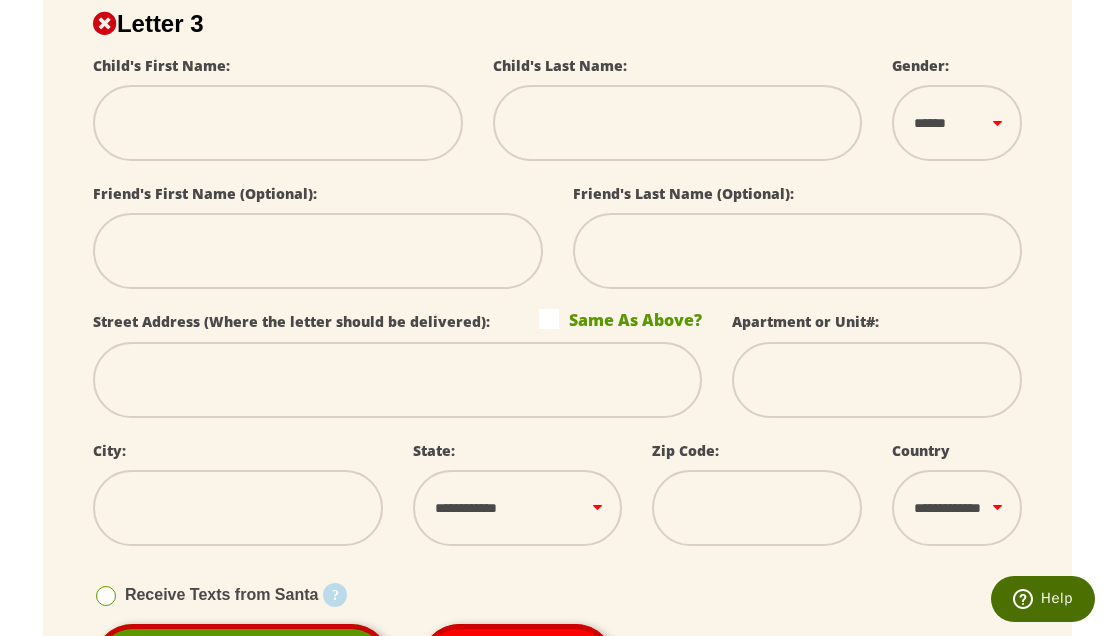 click at bounding box center [278, 123] 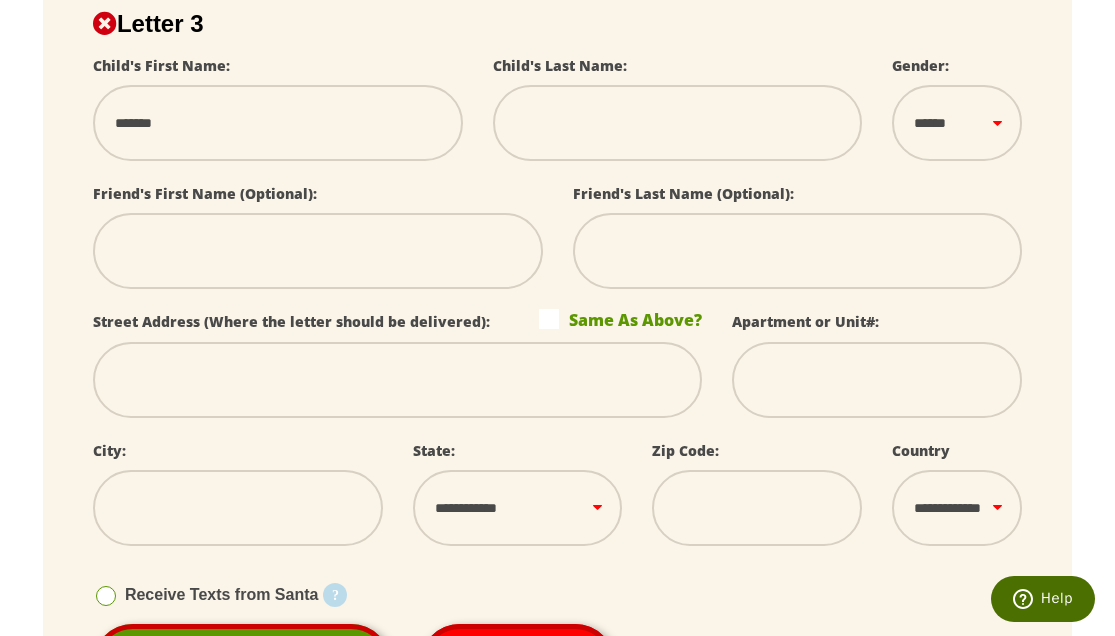 click at bounding box center (678, 123) 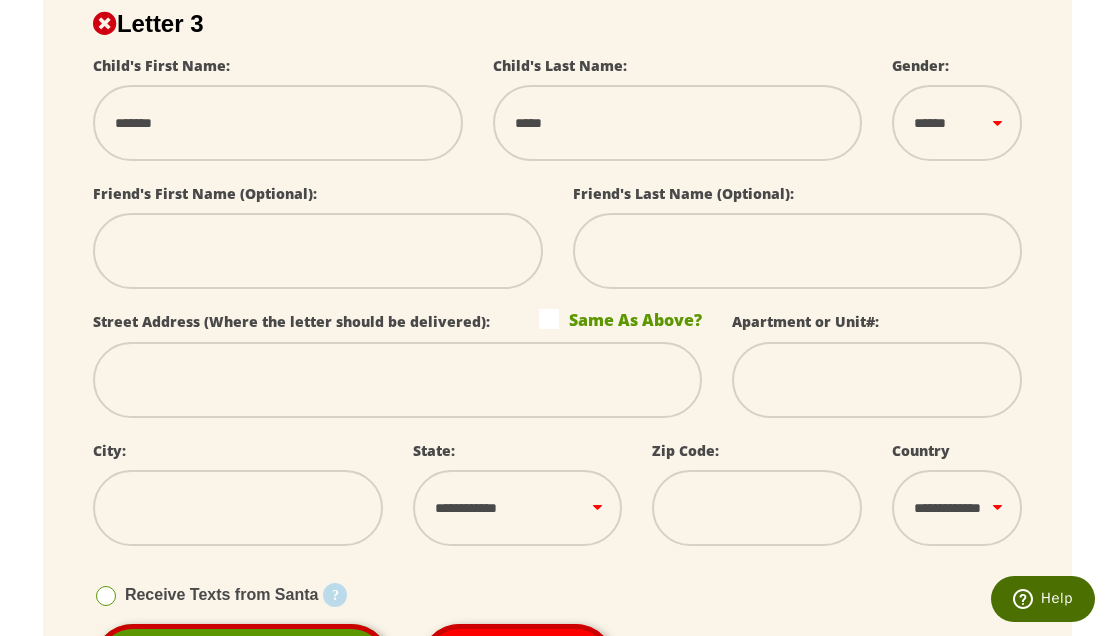 click at bounding box center (397, 380) 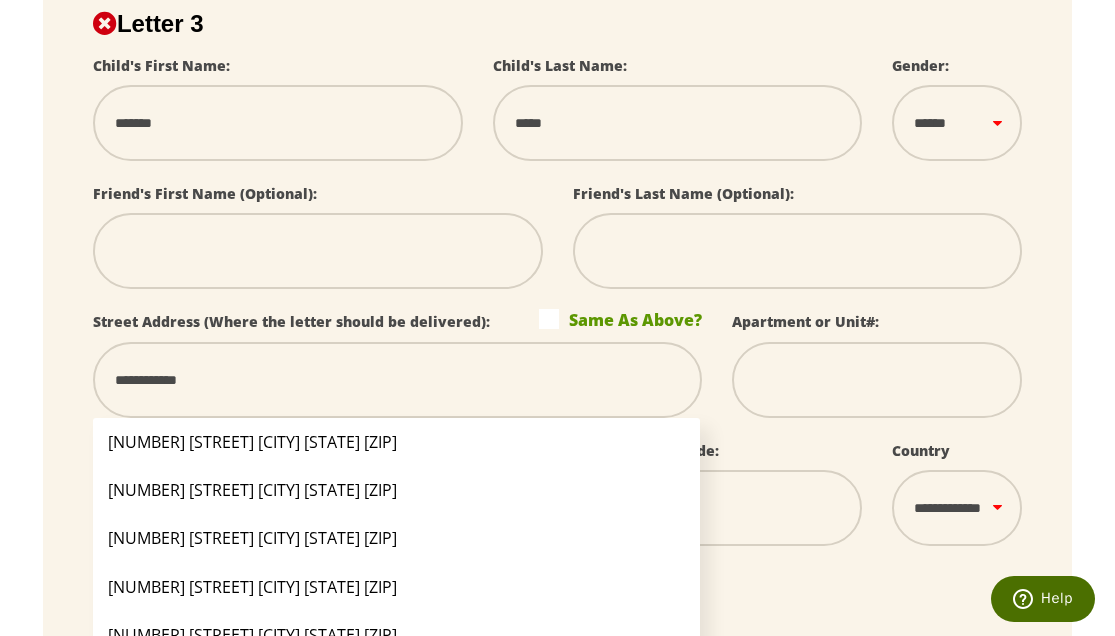 click at bounding box center (757, 508) 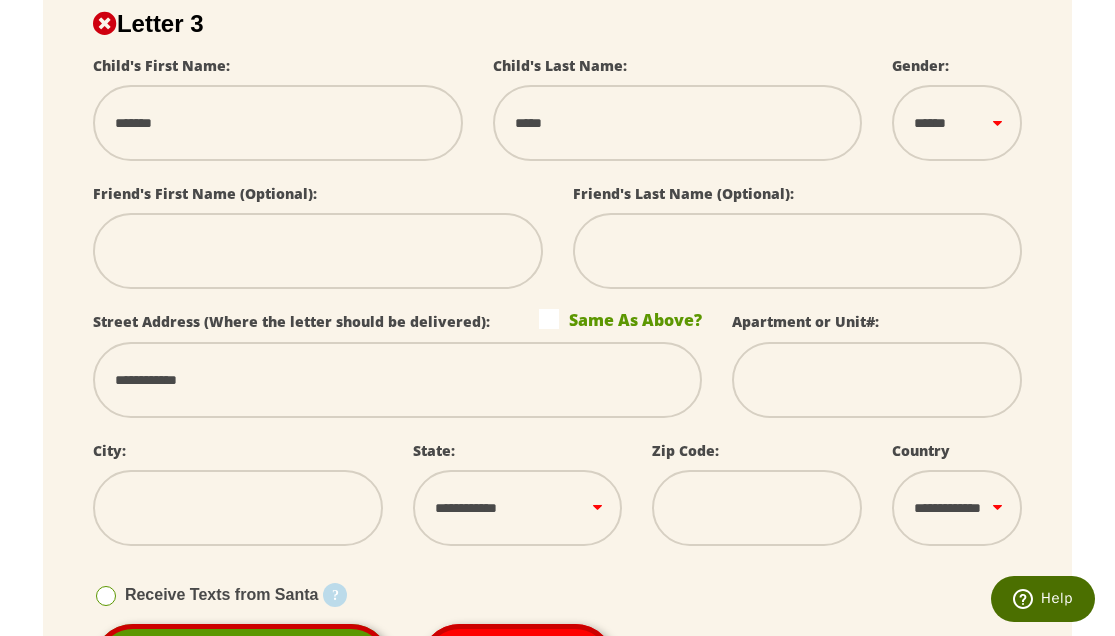 click at bounding box center [238, 508] 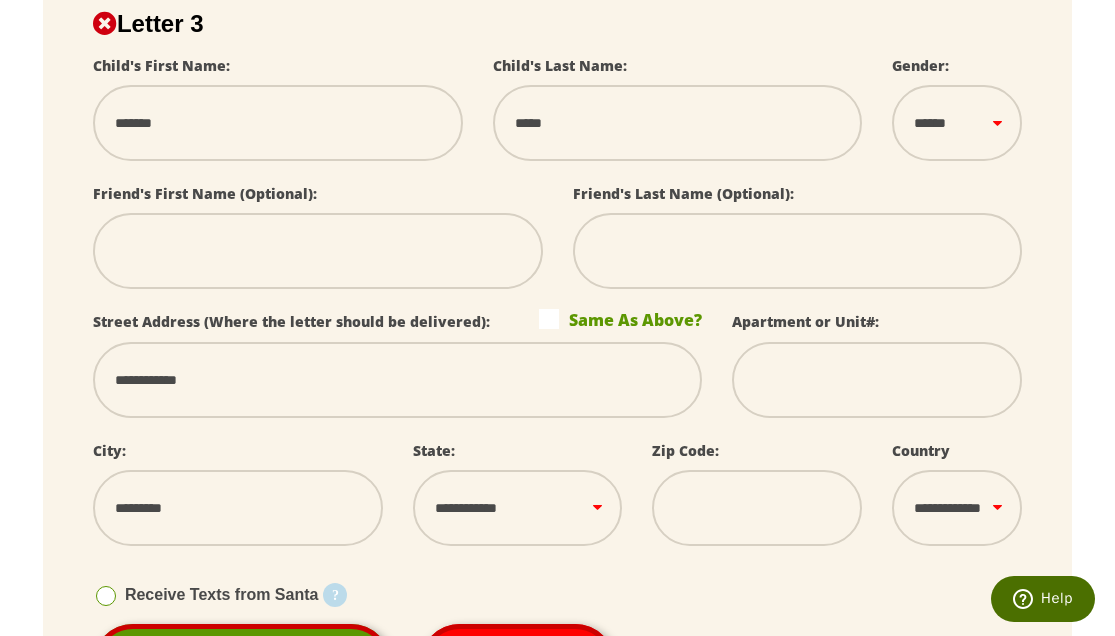 click on "**********" at bounding box center (518, 508) 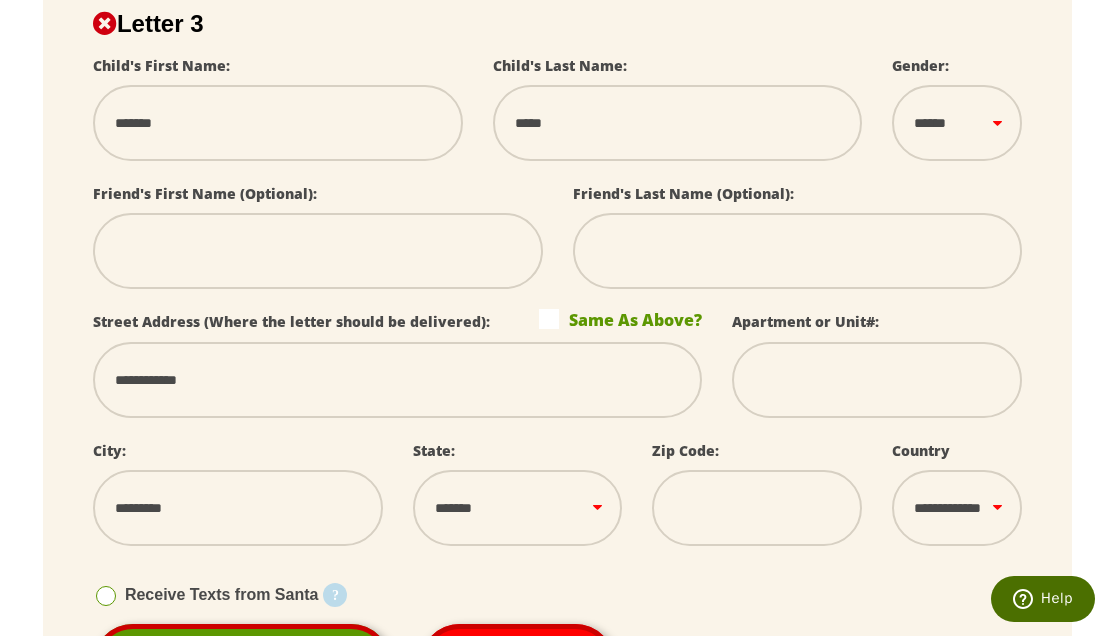 click at bounding box center [757, 508] 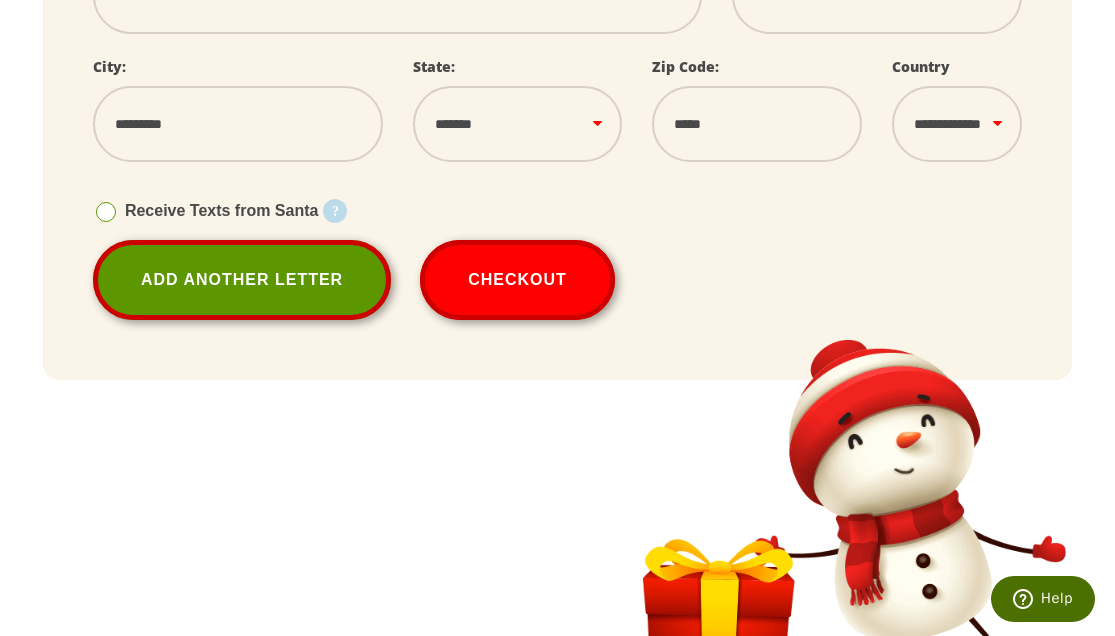 scroll, scrollTop: 2089, scrollLeft: 0, axis: vertical 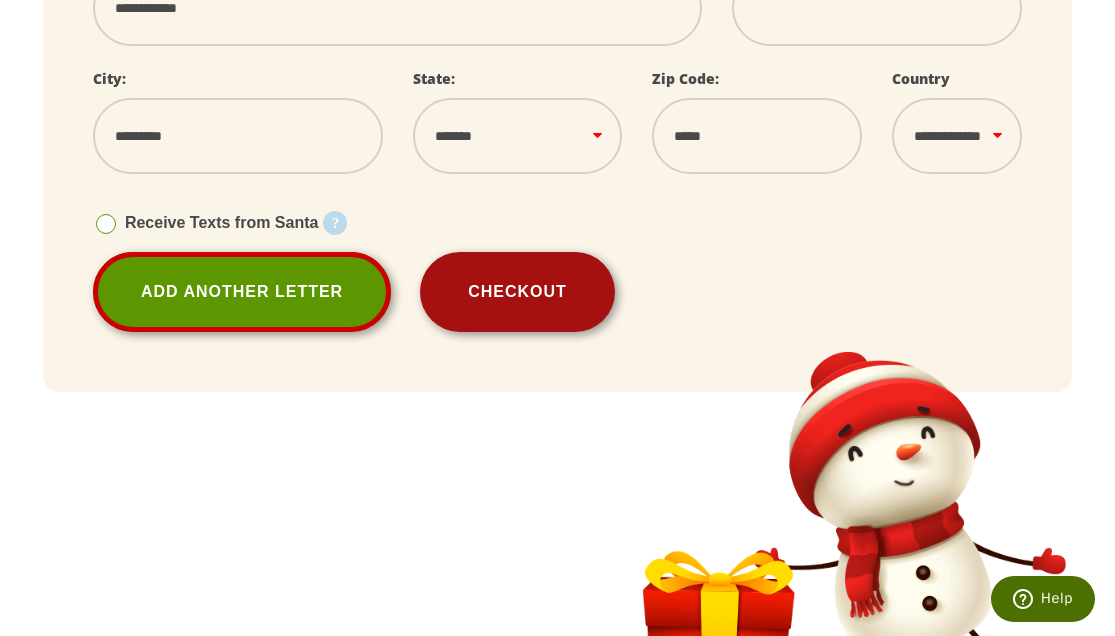 click on "Checkout" at bounding box center (517, 292) 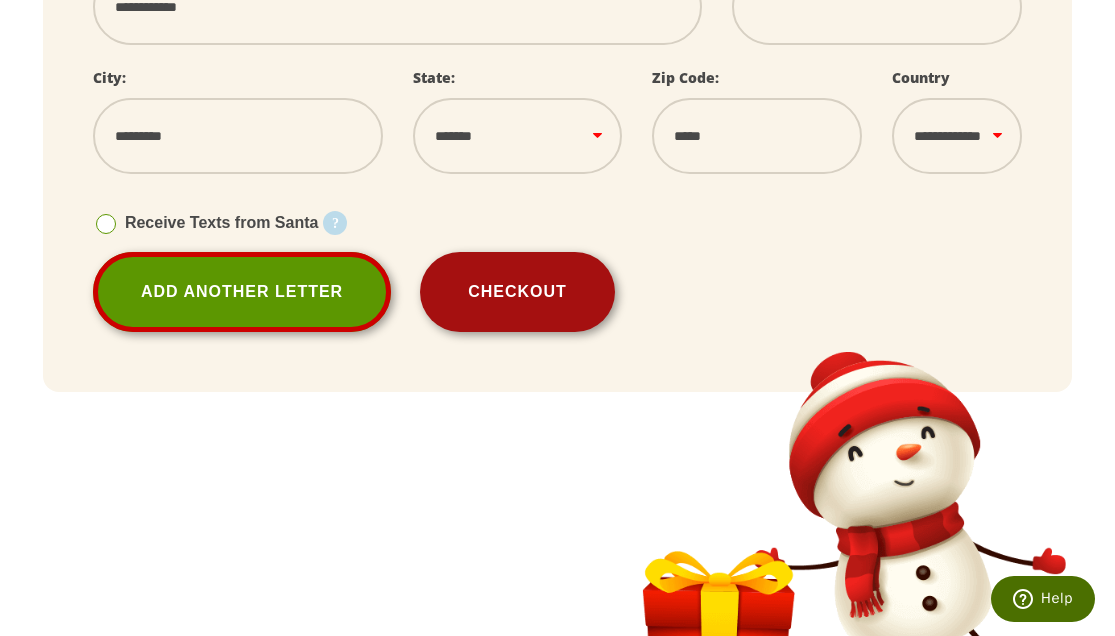 click on "Checkout" at bounding box center [517, 292] 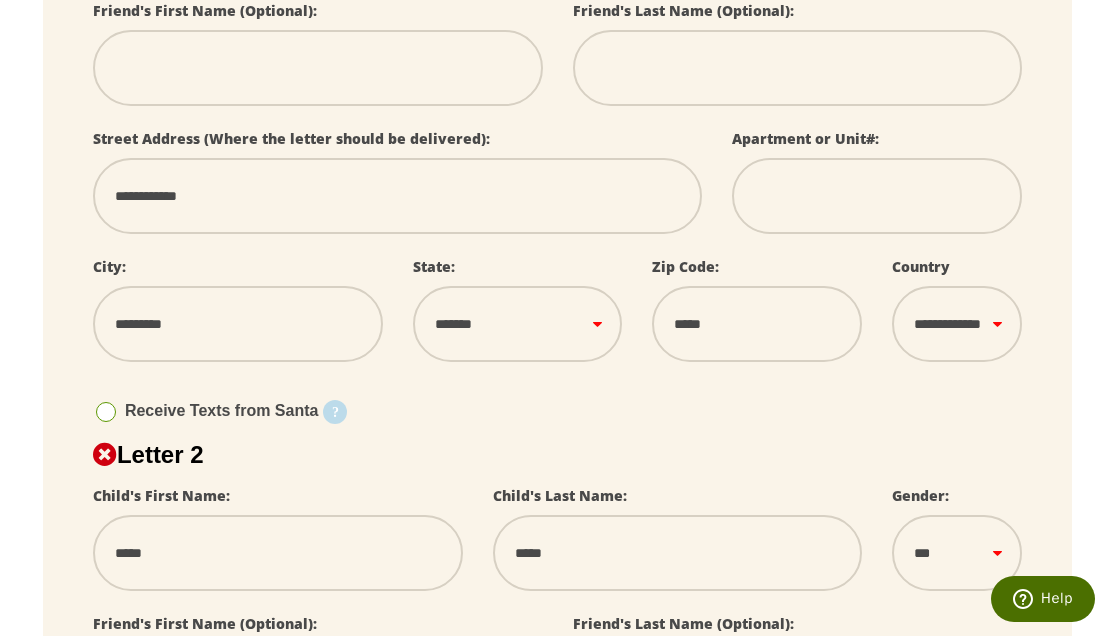 scroll, scrollTop: 665, scrollLeft: 0, axis: vertical 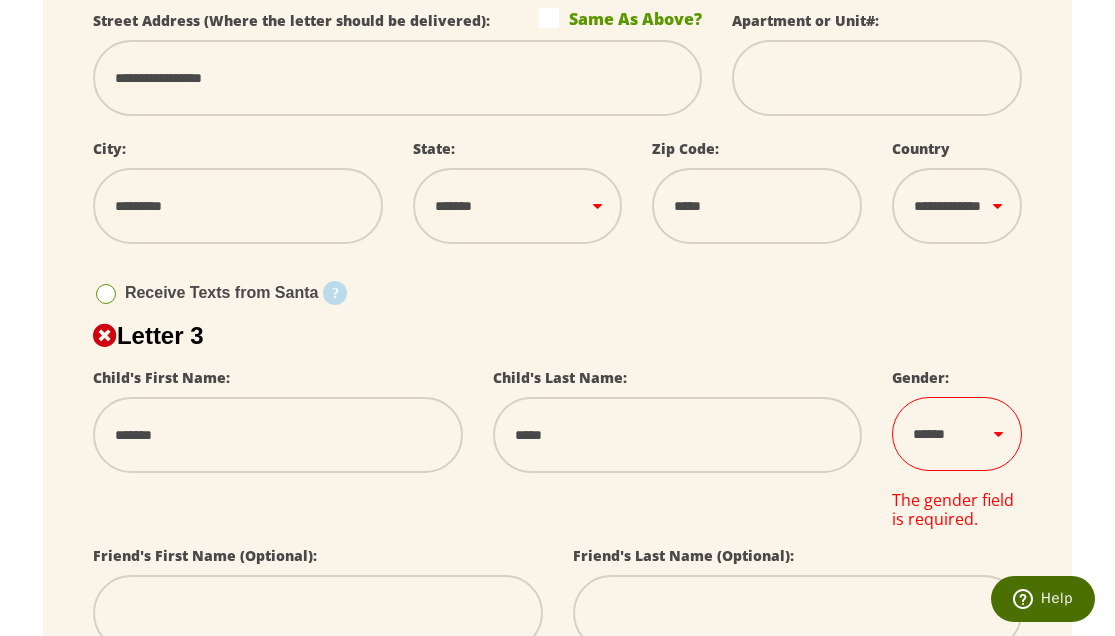click on "******   ***   ****" at bounding box center (957, 434) 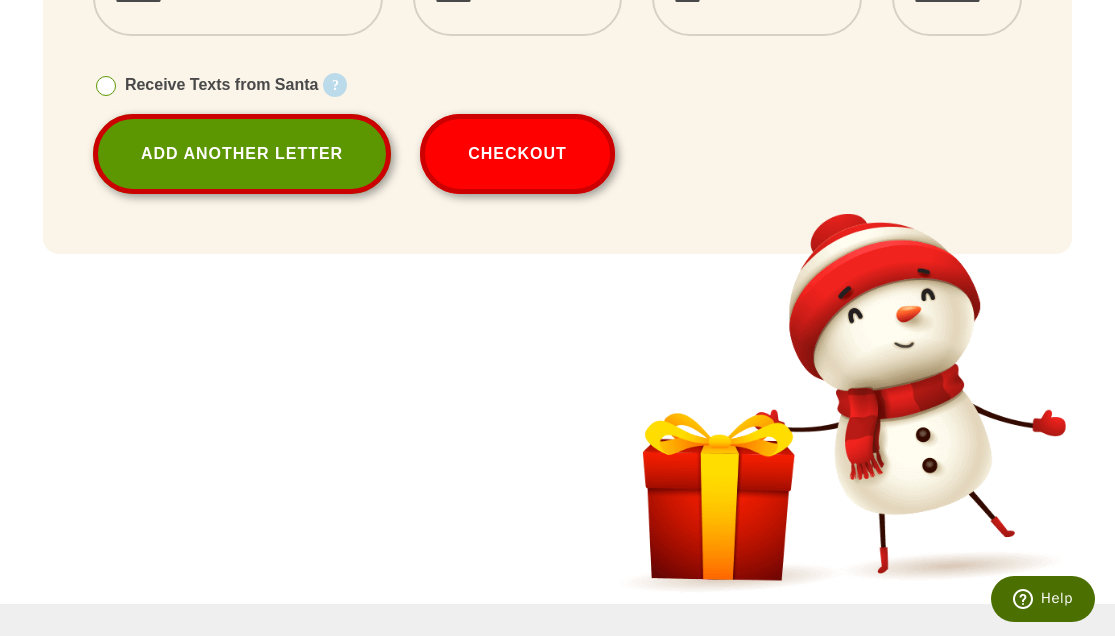 scroll, scrollTop: 2282, scrollLeft: 0, axis: vertical 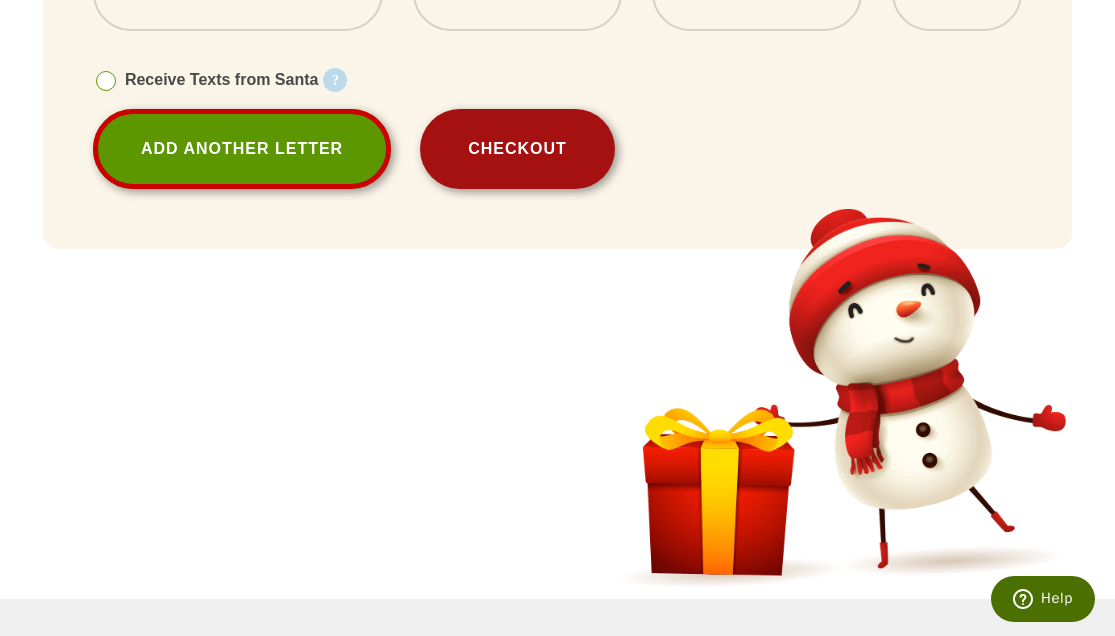 click on "Checkout" at bounding box center (517, 149) 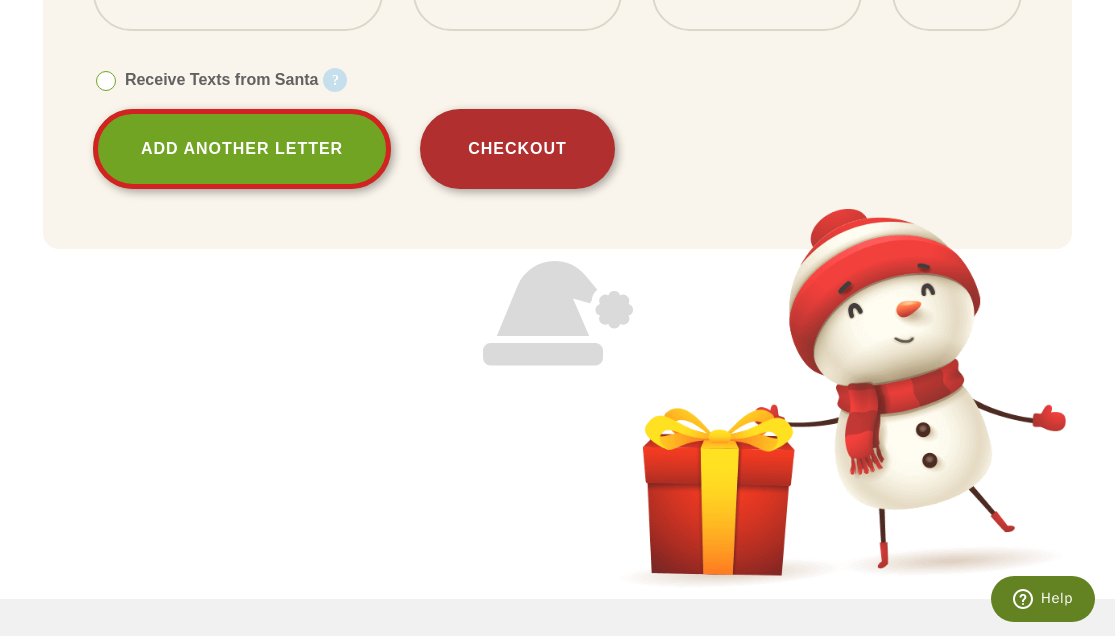 scroll, scrollTop: 2232, scrollLeft: 0, axis: vertical 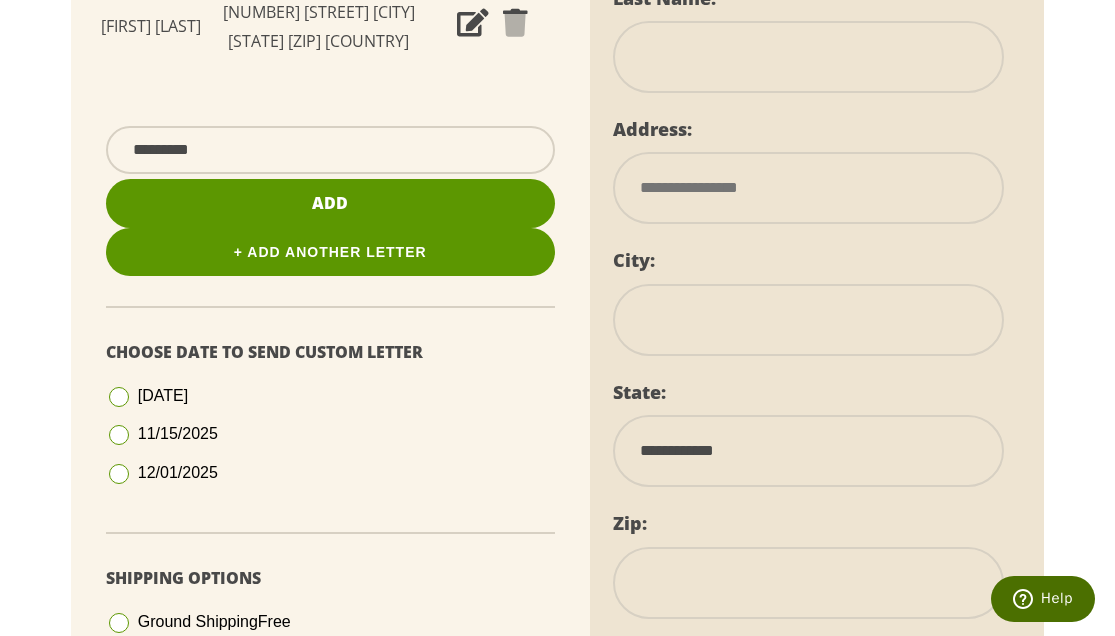click at bounding box center (119, 474) 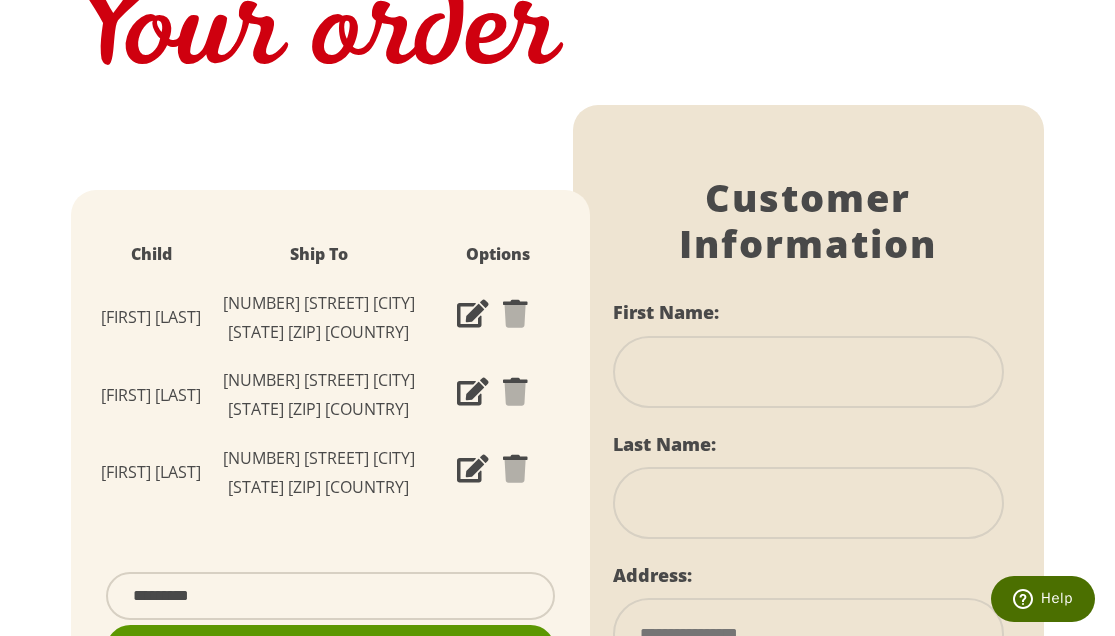 scroll, scrollTop: 232, scrollLeft: 0, axis: vertical 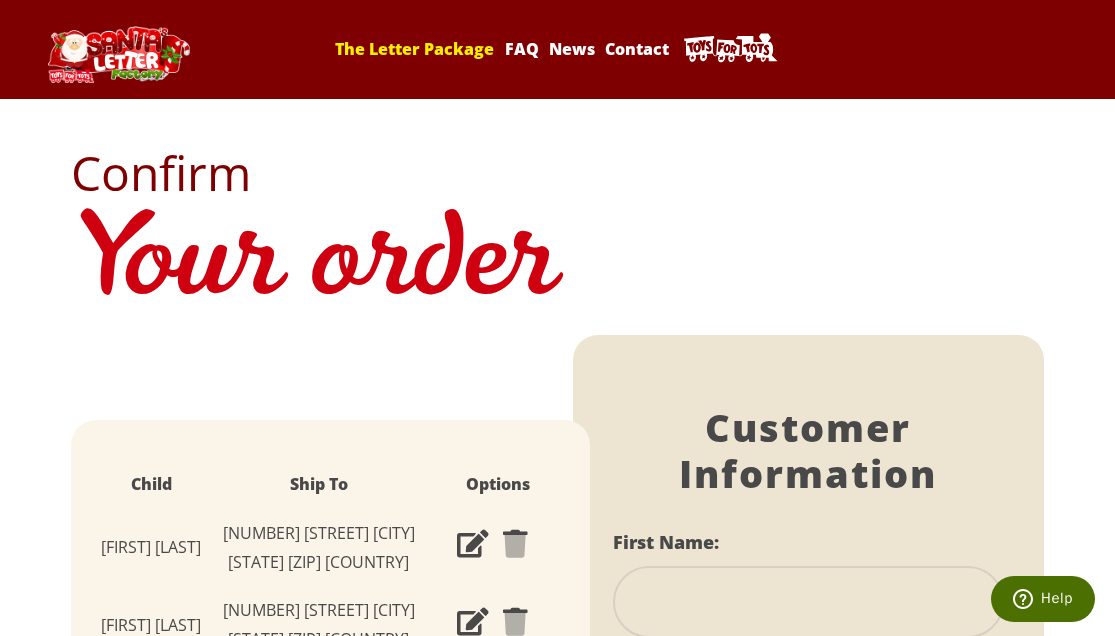 click on "The Letter Package" at bounding box center [414, 49] 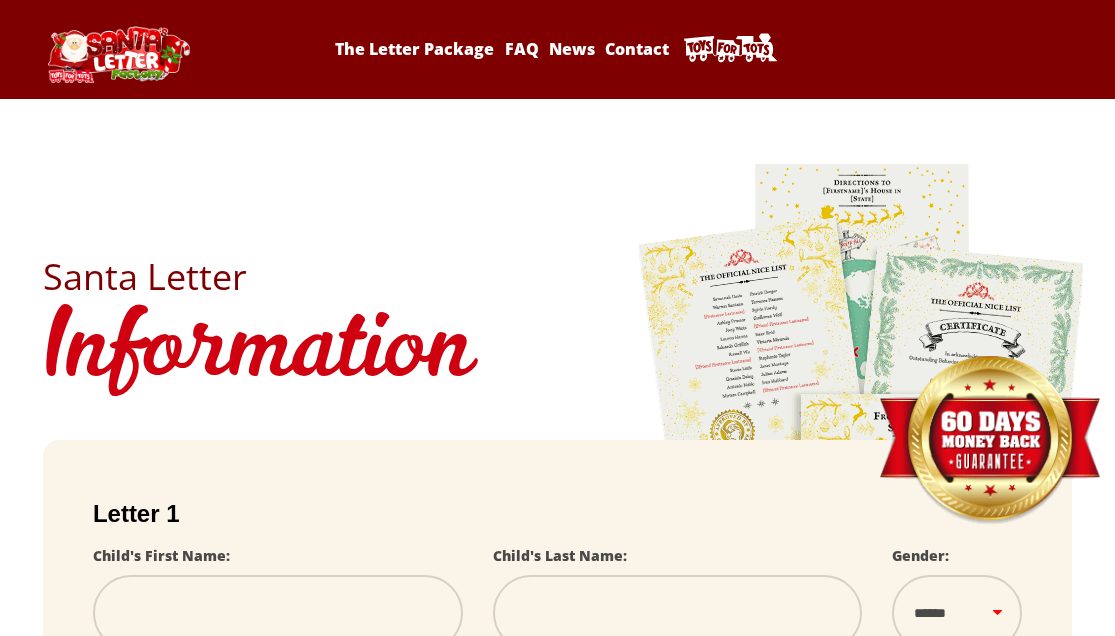 scroll, scrollTop: 0, scrollLeft: 0, axis: both 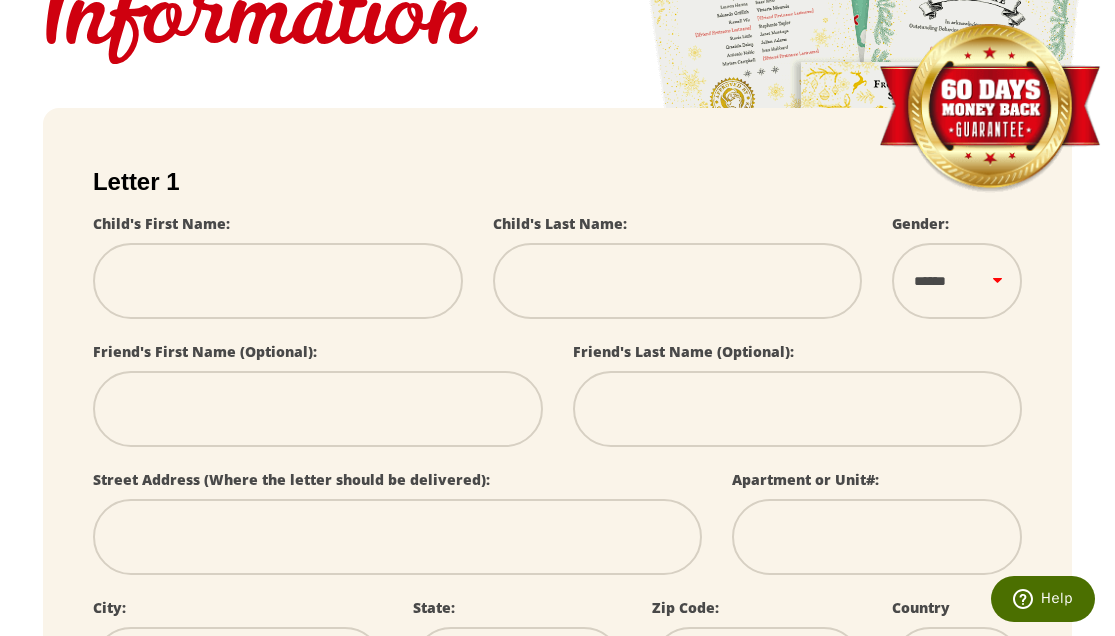 click at bounding box center [278, 281] 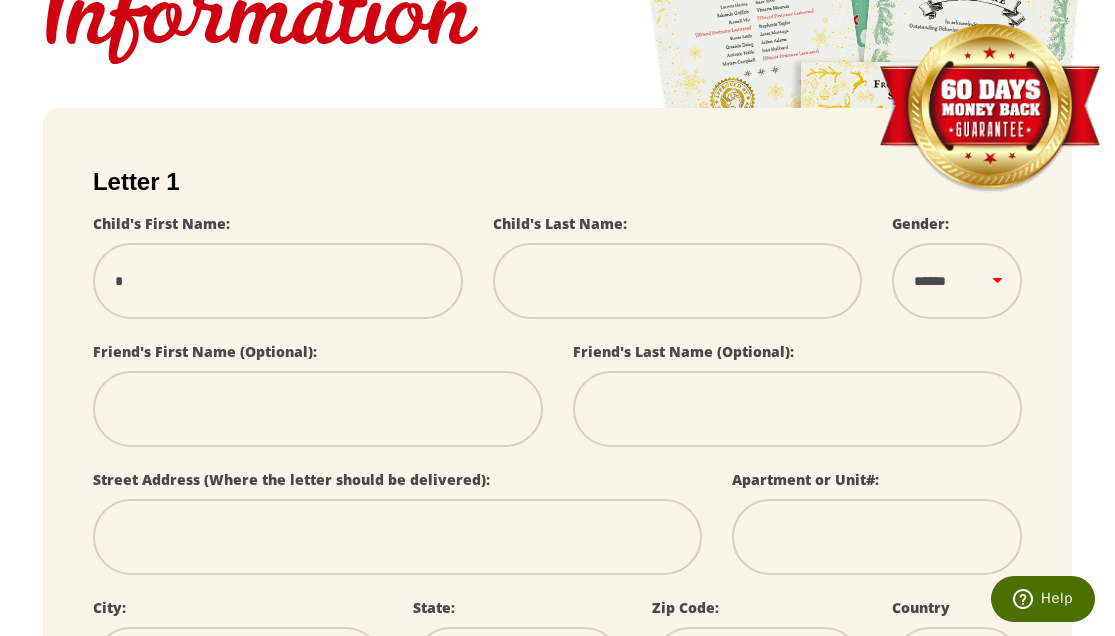 type on "**" 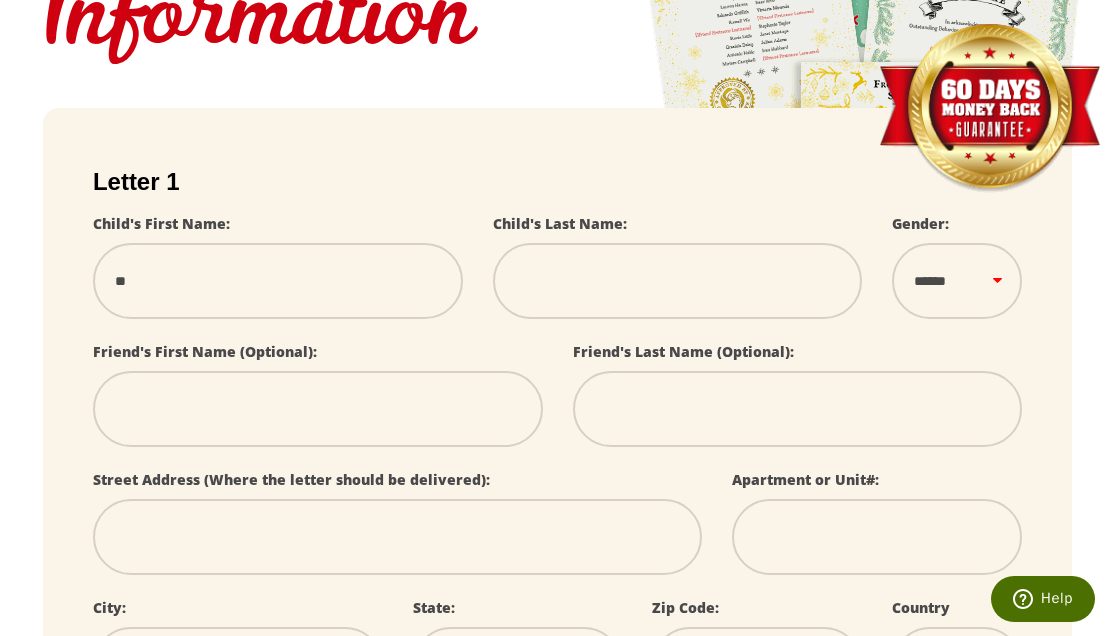 type on "***" 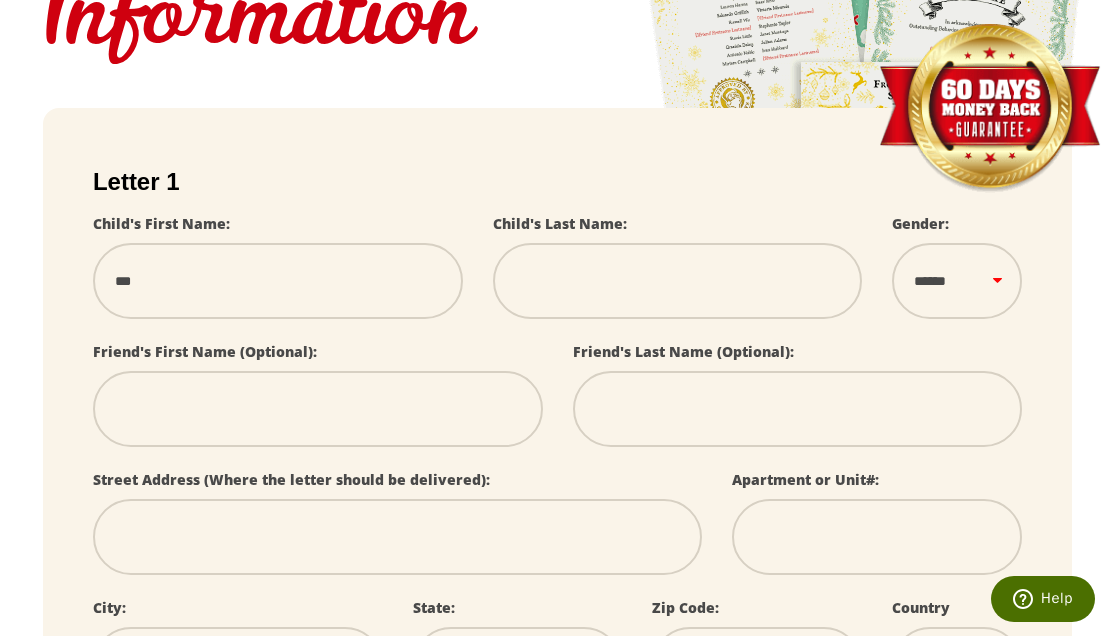 type on "****" 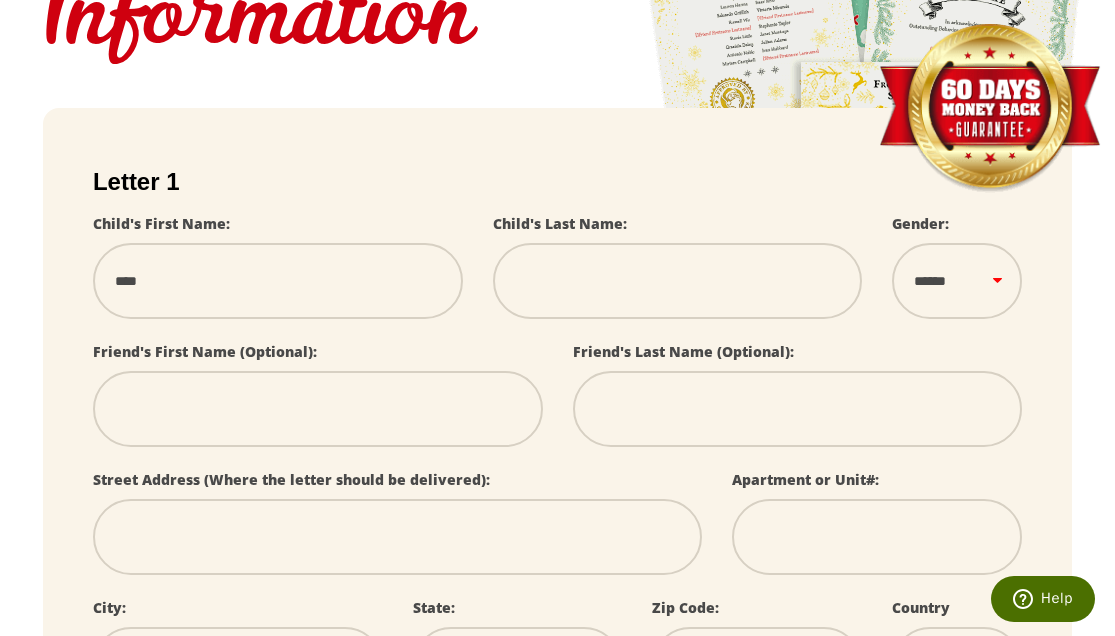 type on "*****" 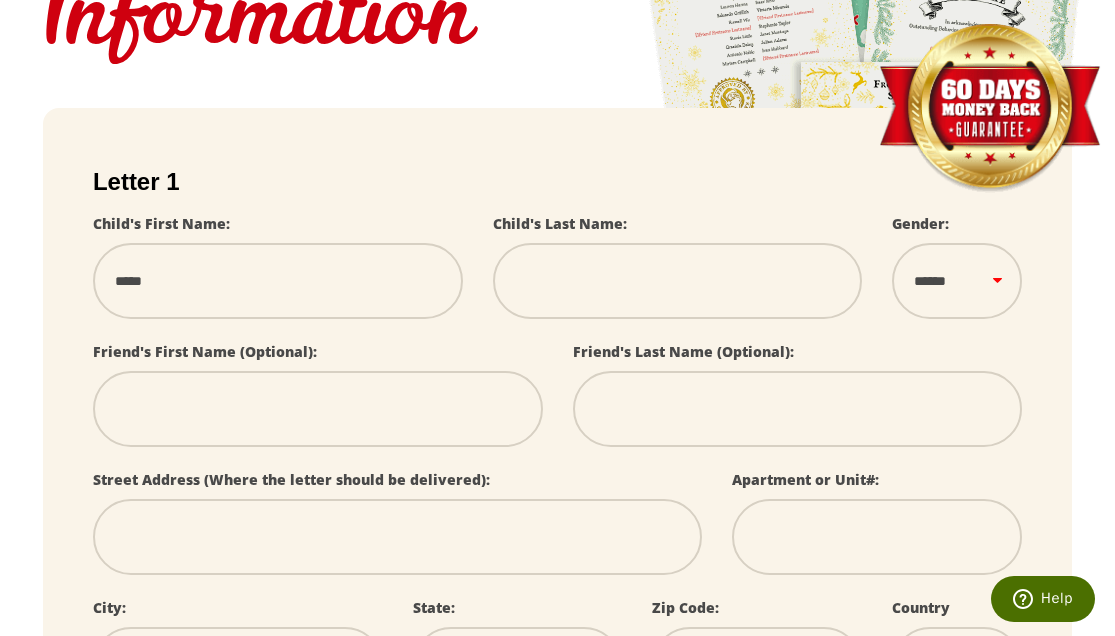 type on "*****" 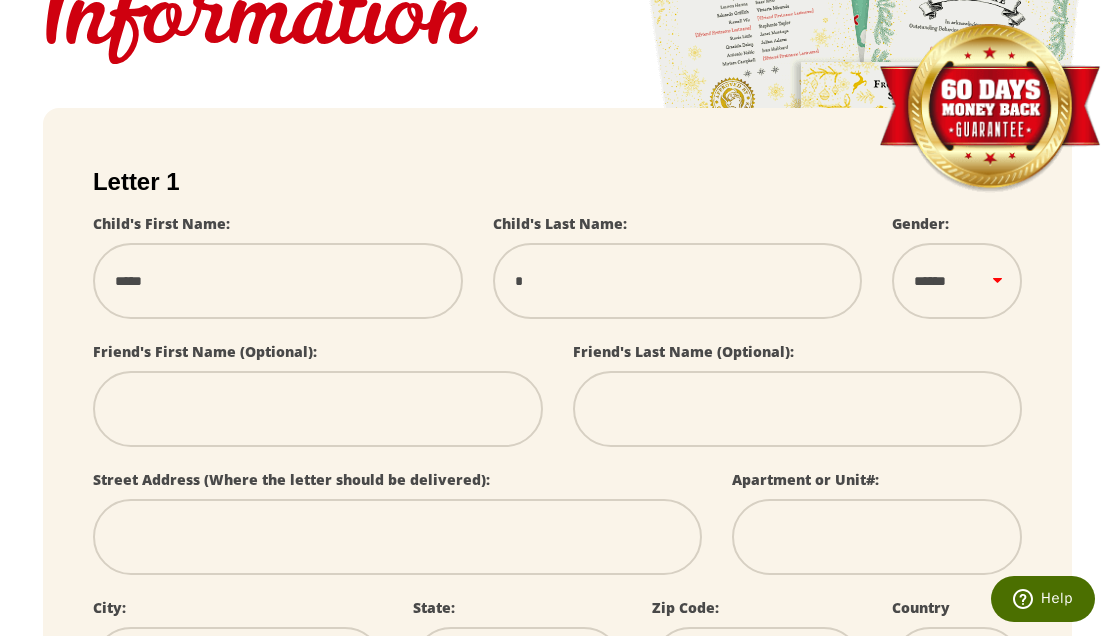 type on "**" 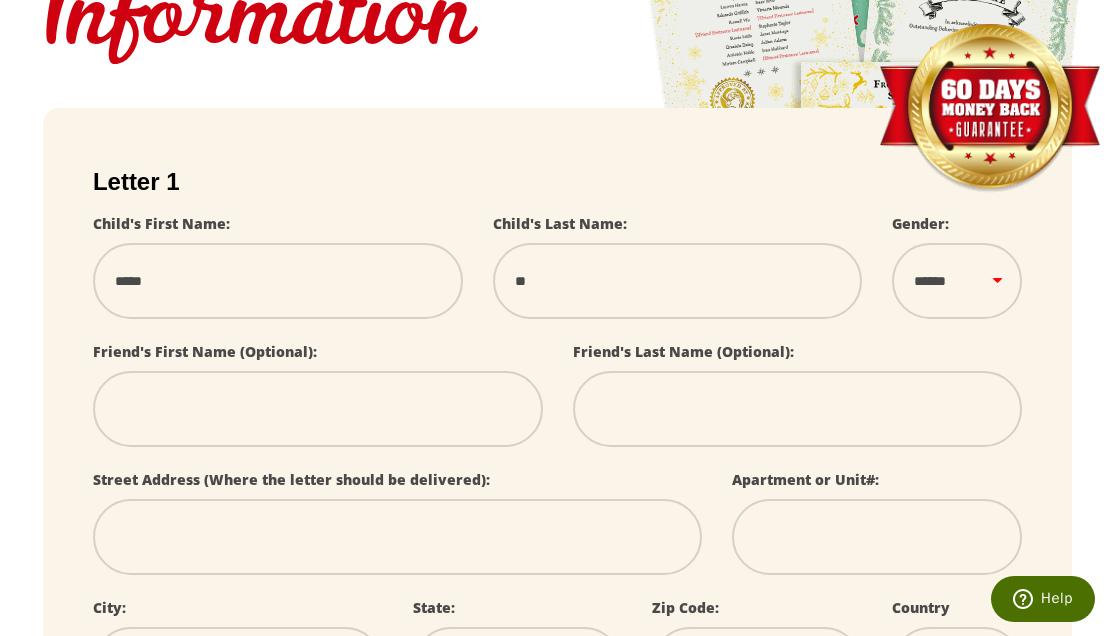 type on "***" 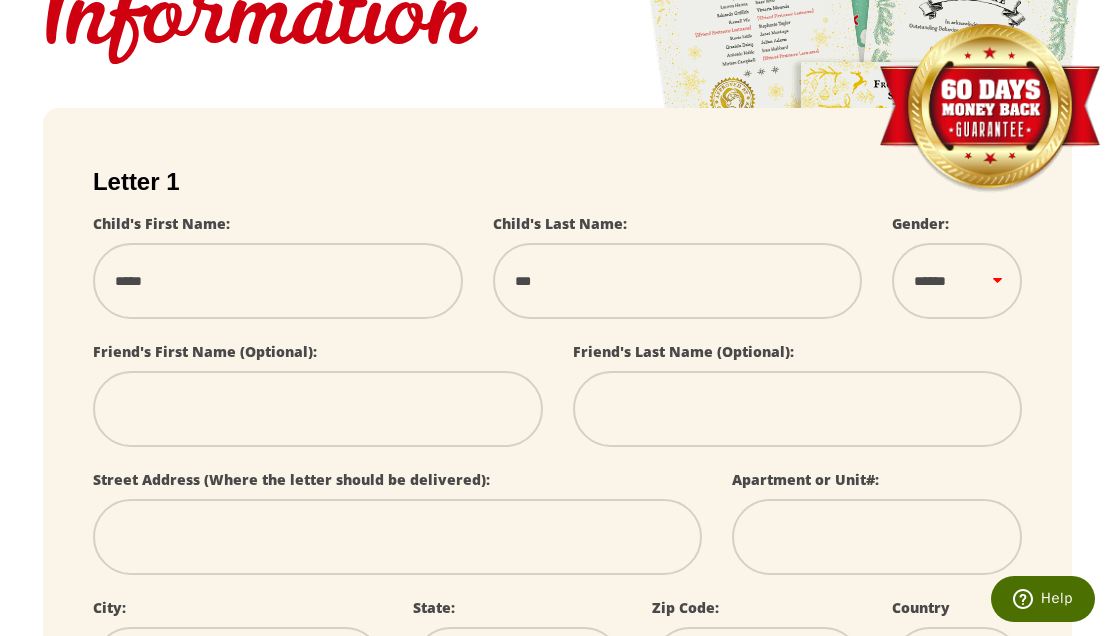 type on "****" 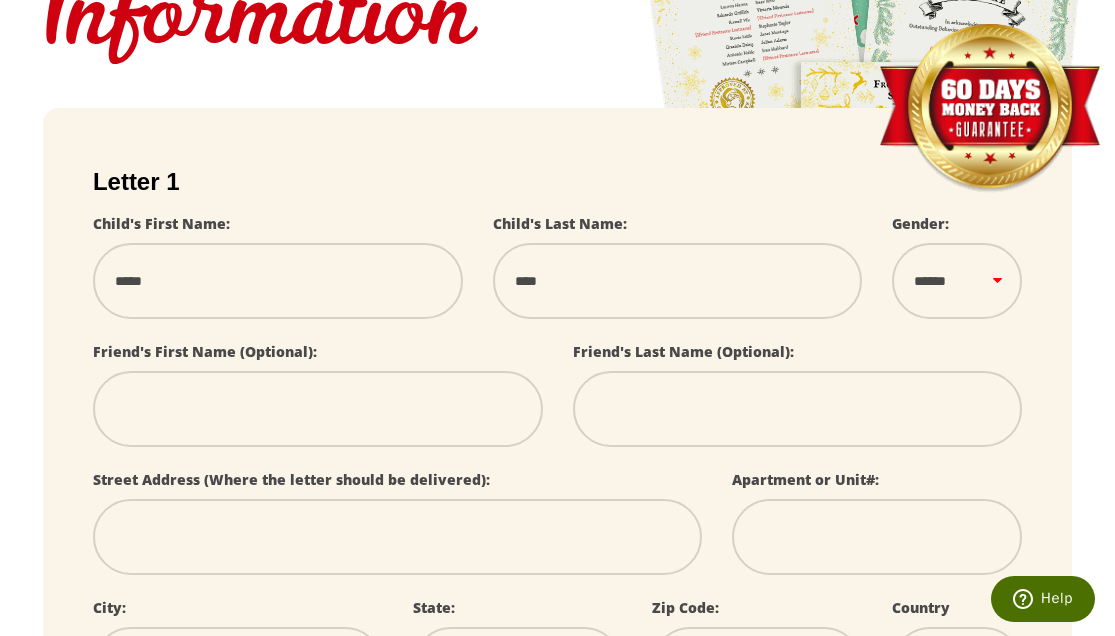type on "*****" 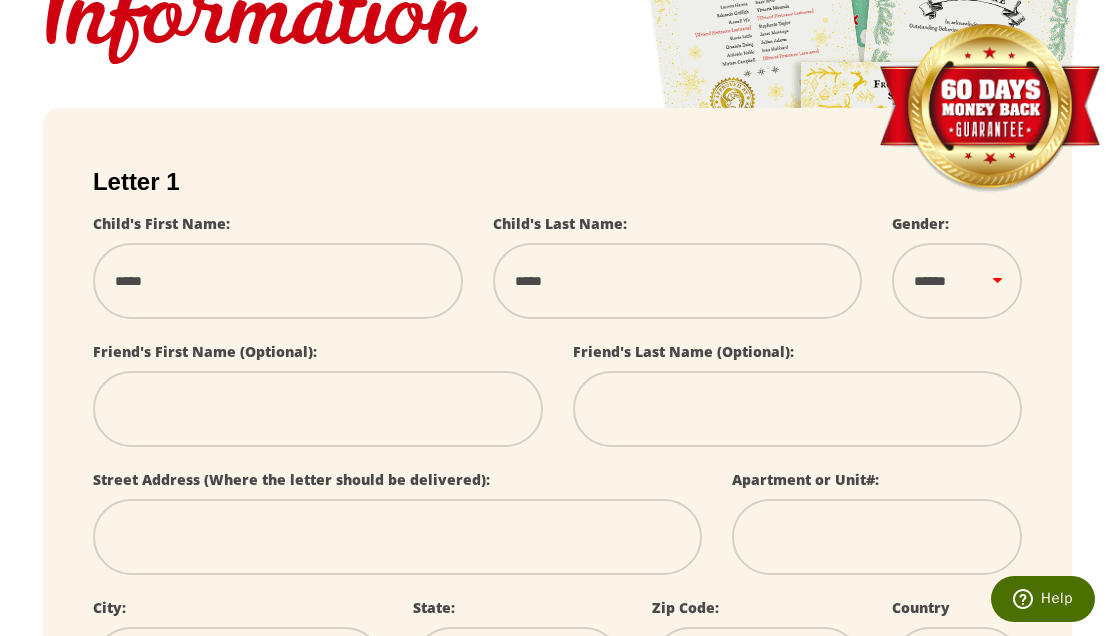 type on "*****" 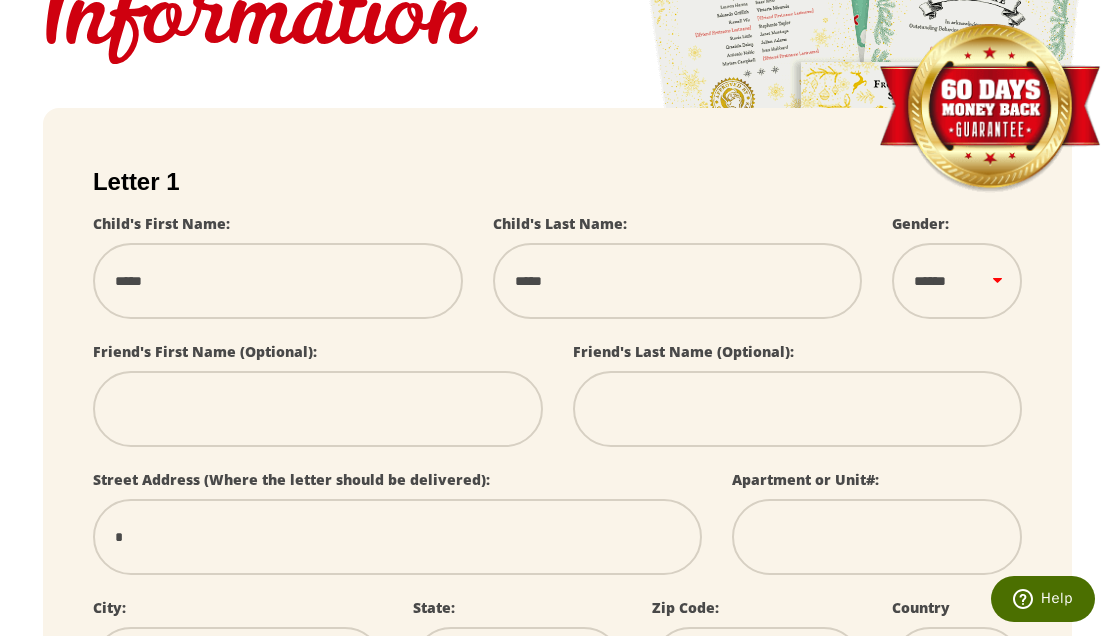 select 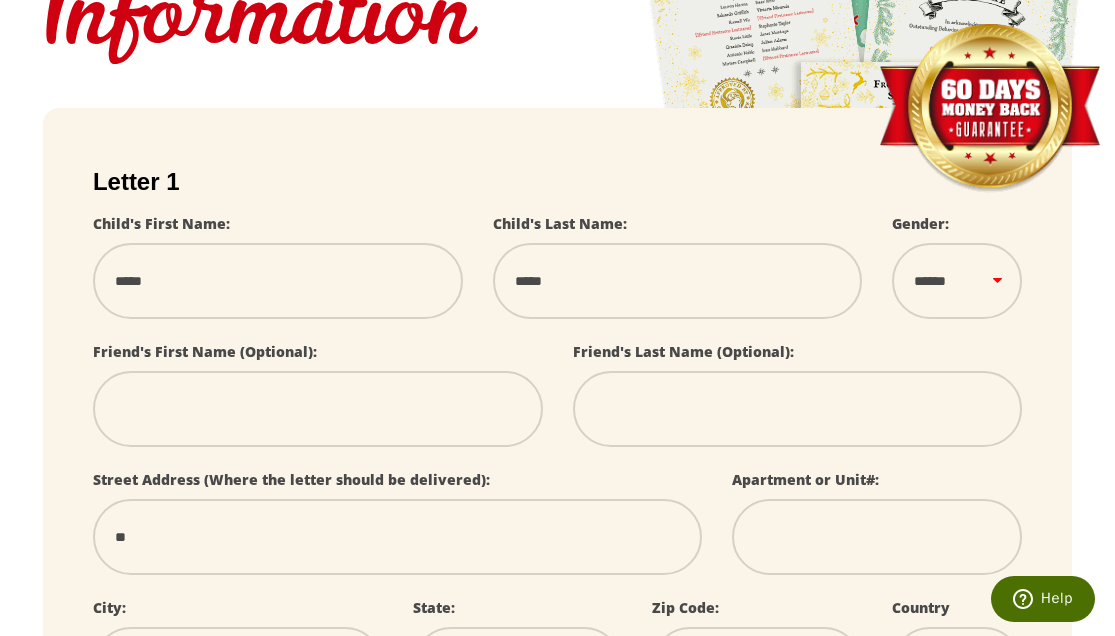 select 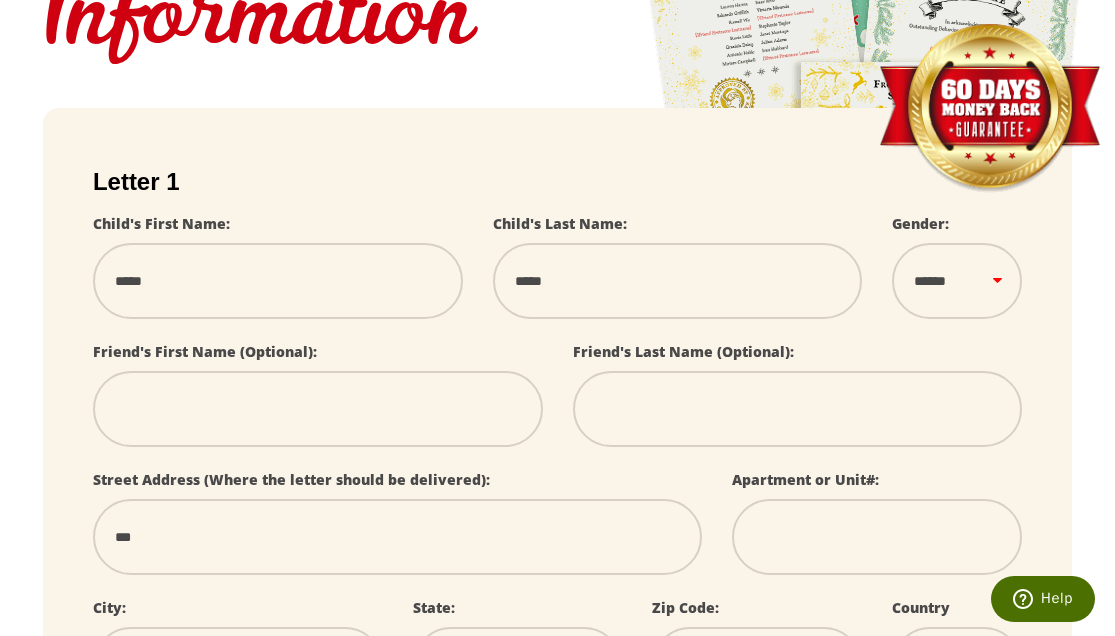 select 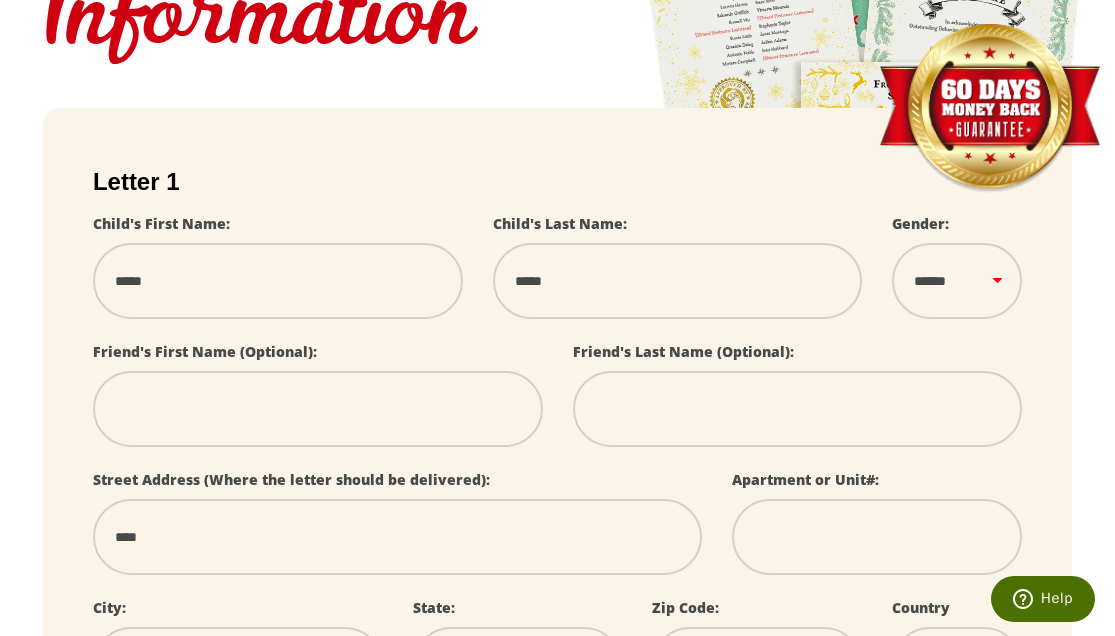 select 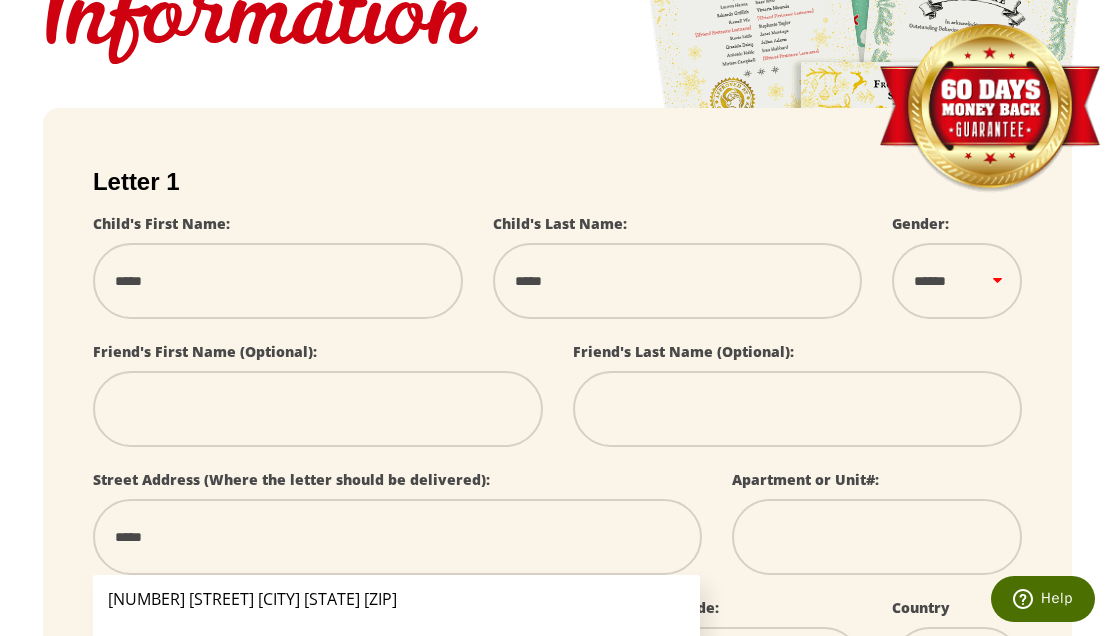 select 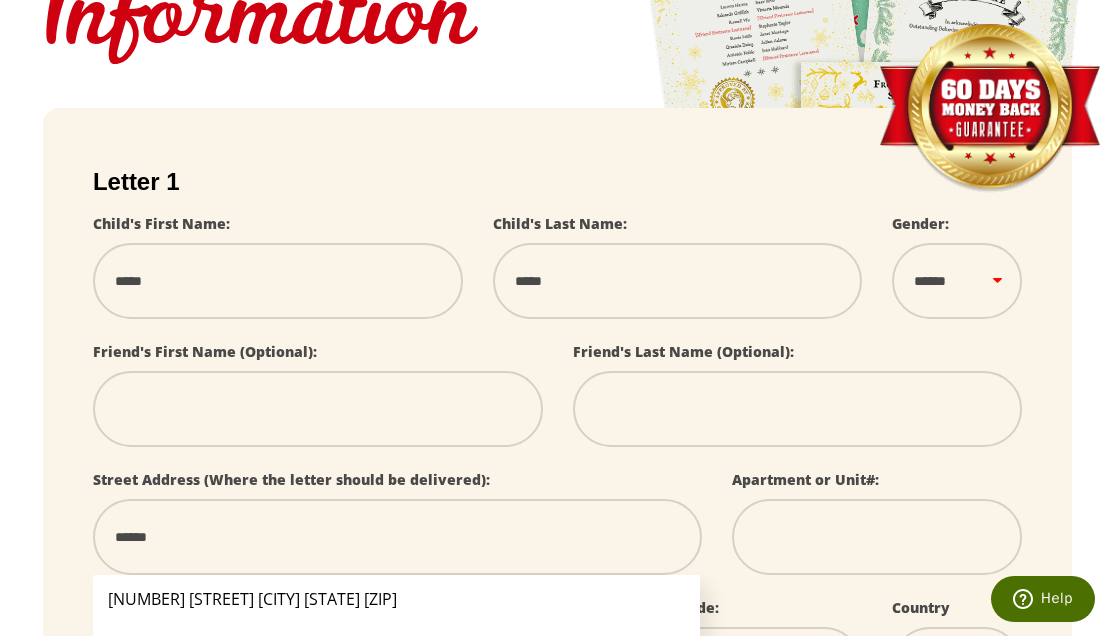select 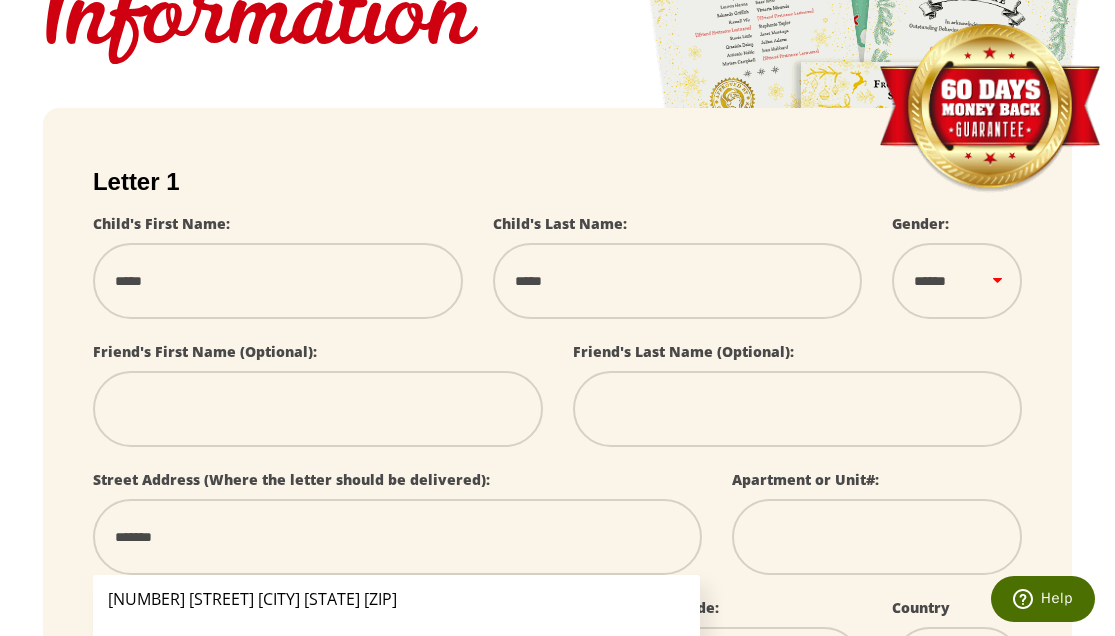 select 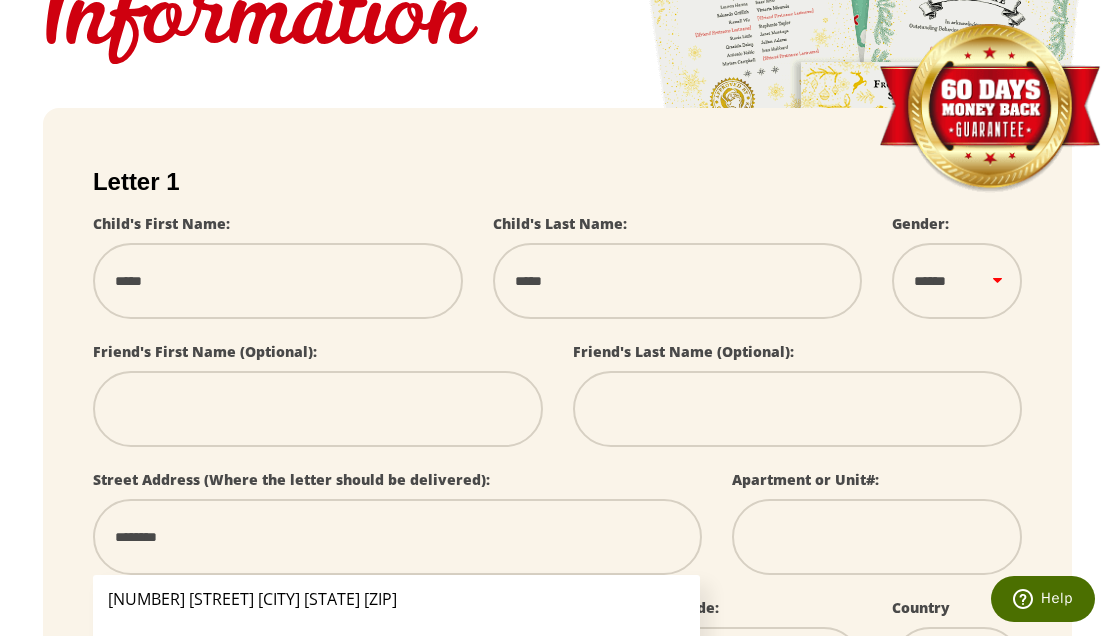 select 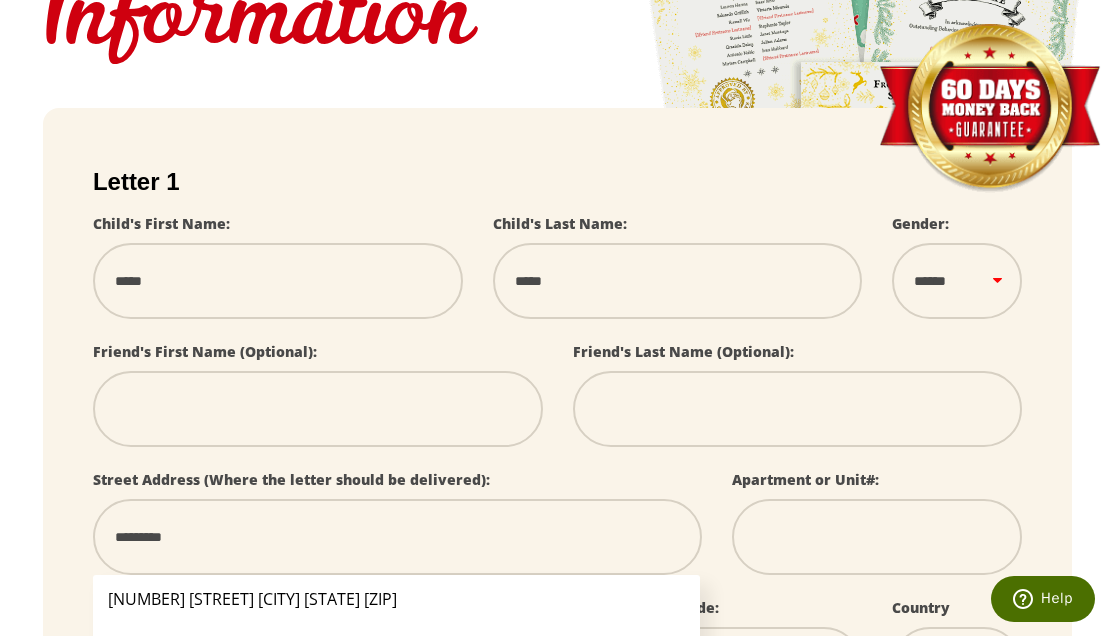 select 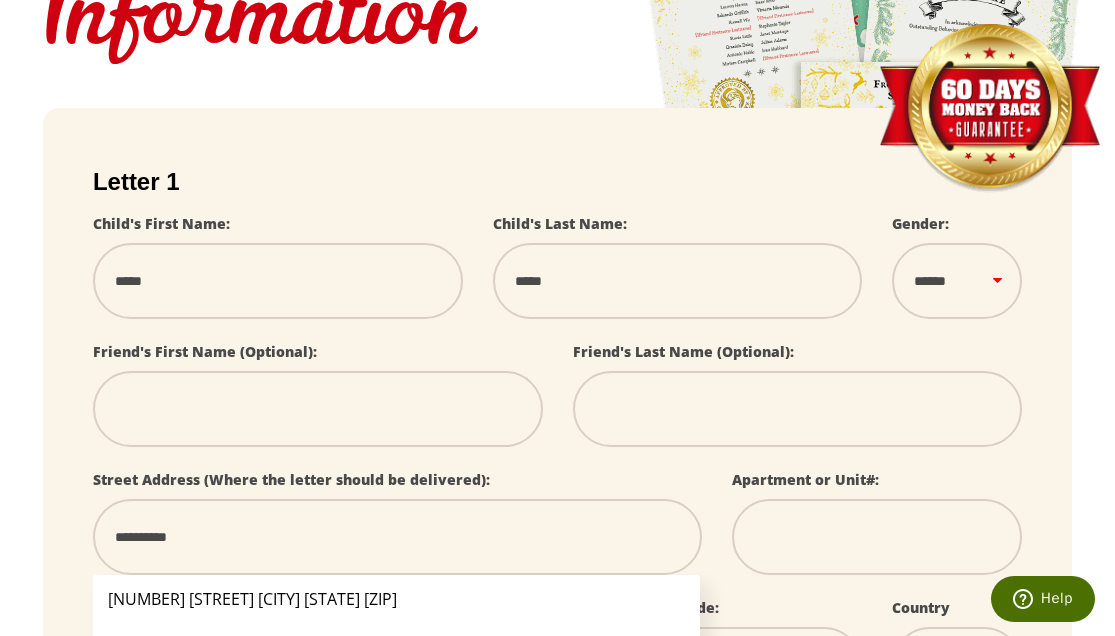 select 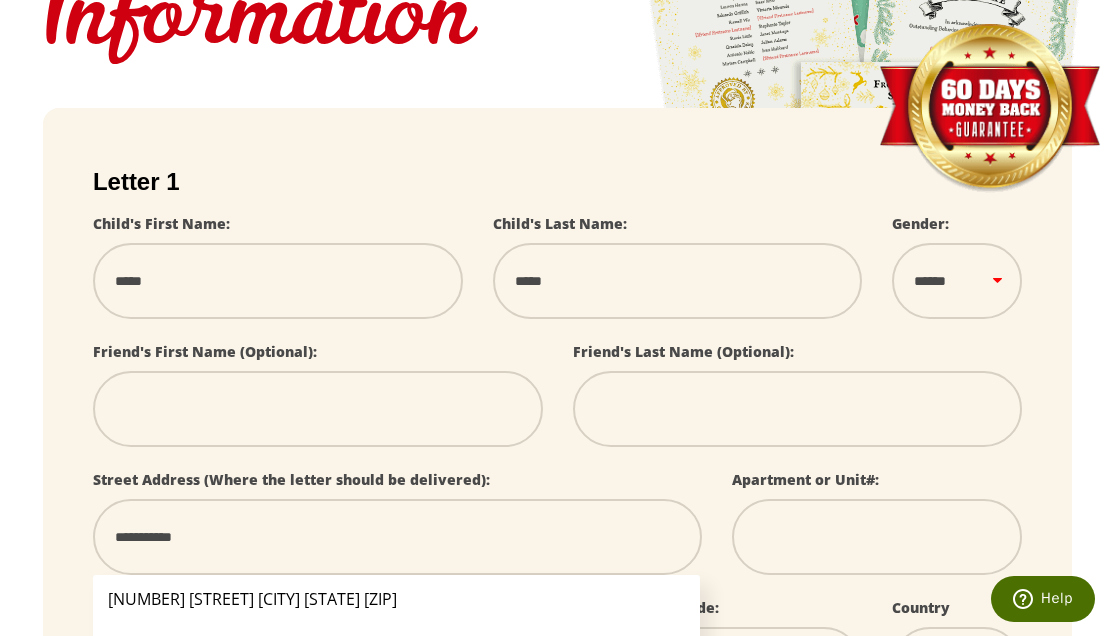 select 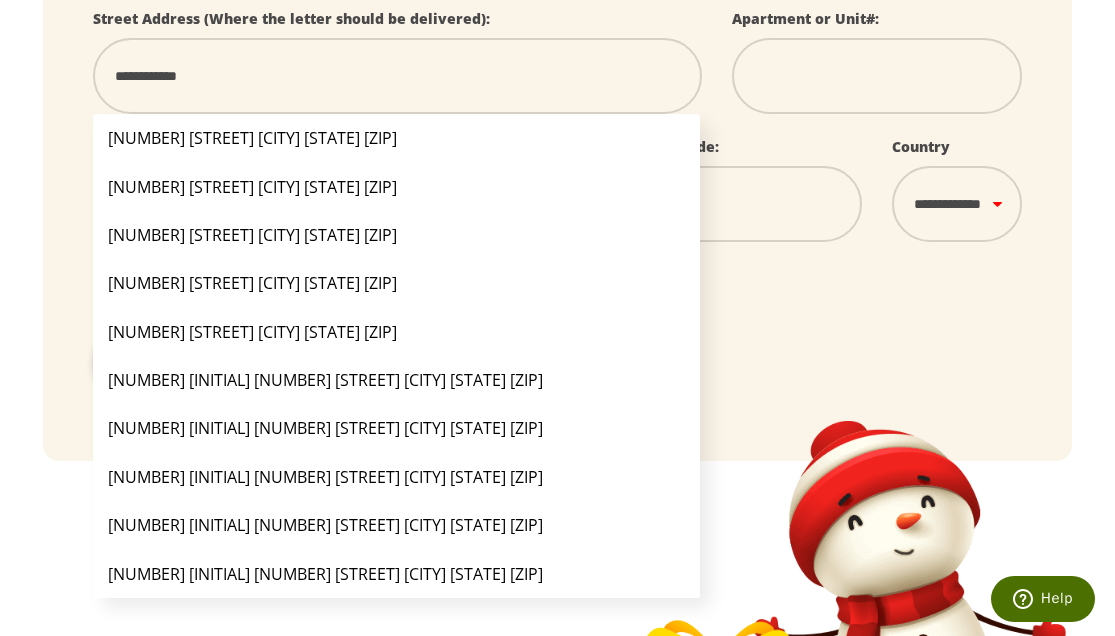 scroll, scrollTop: 792, scrollLeft: 0, axis: vertical 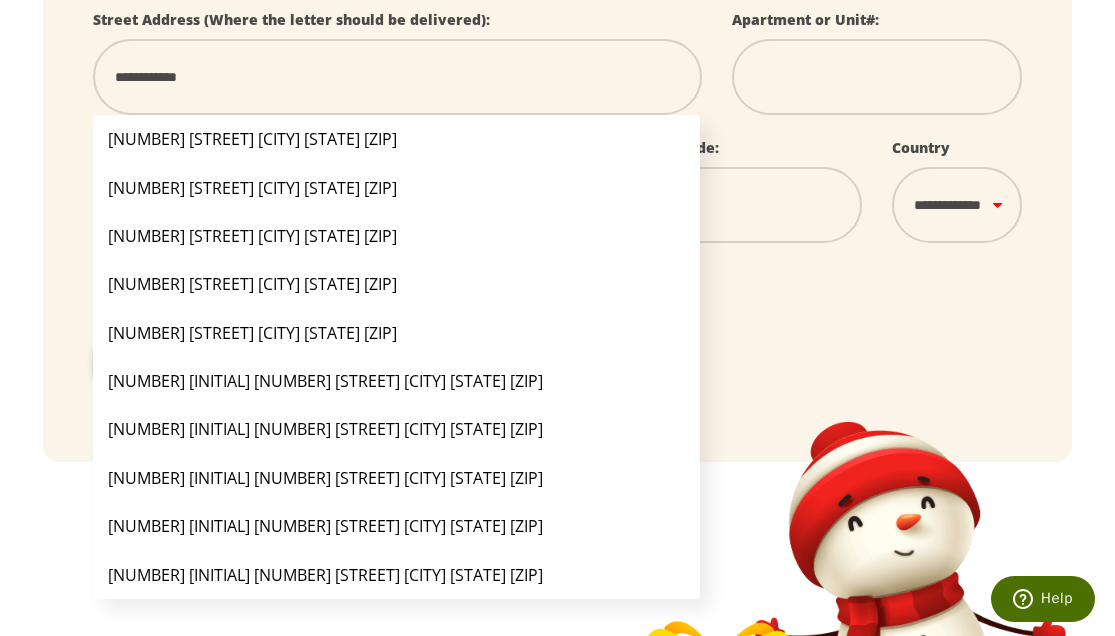 type on "**********" 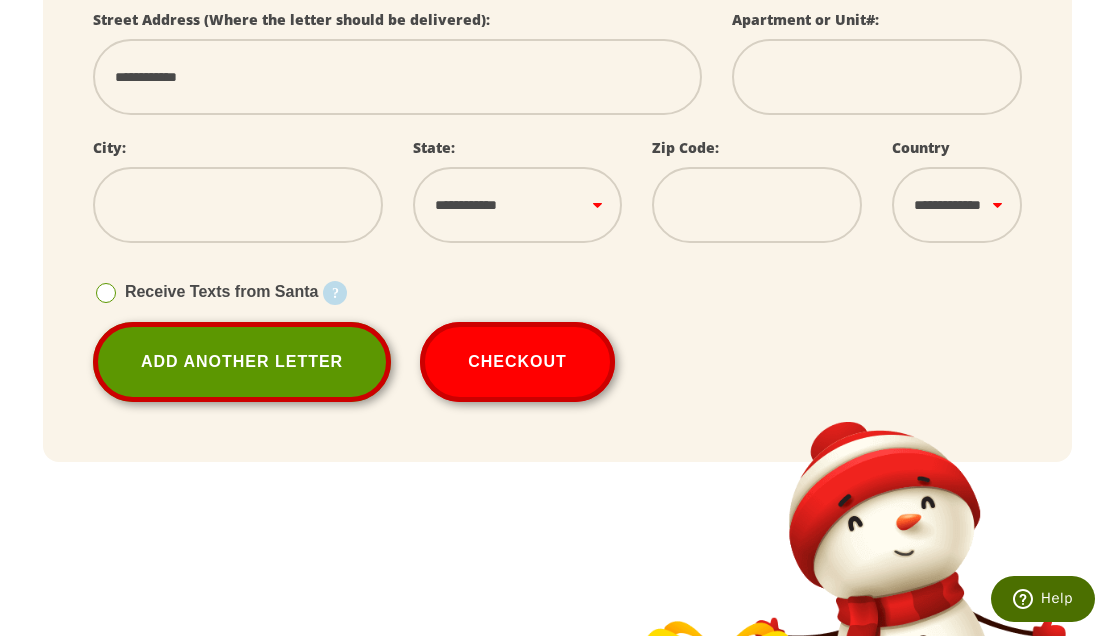 click at bounding box center [238, 205] 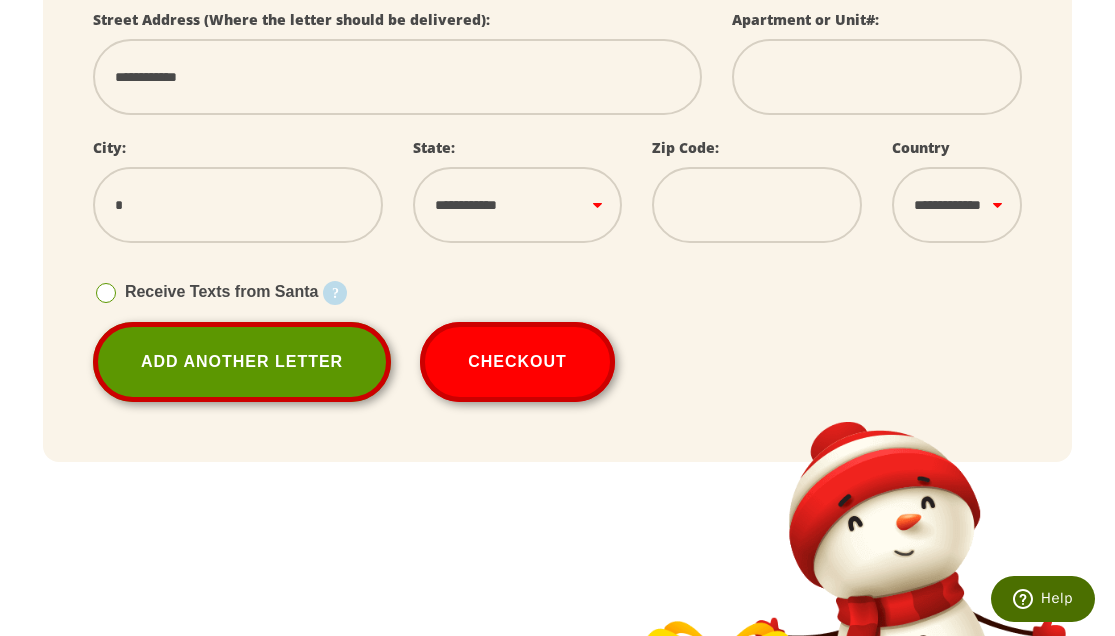 select 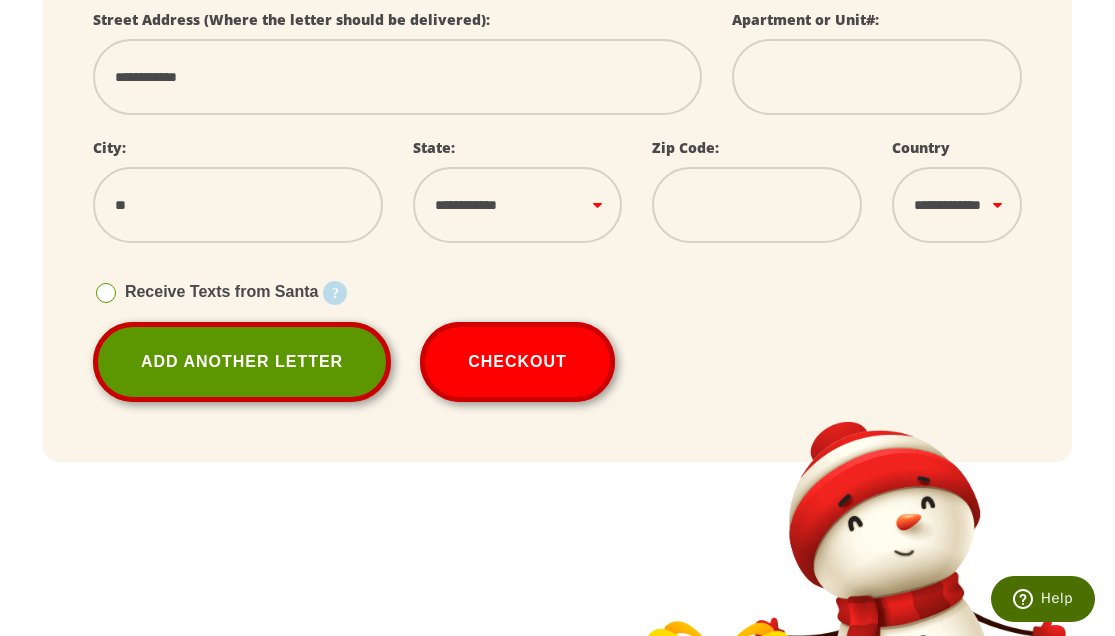 type on "***" 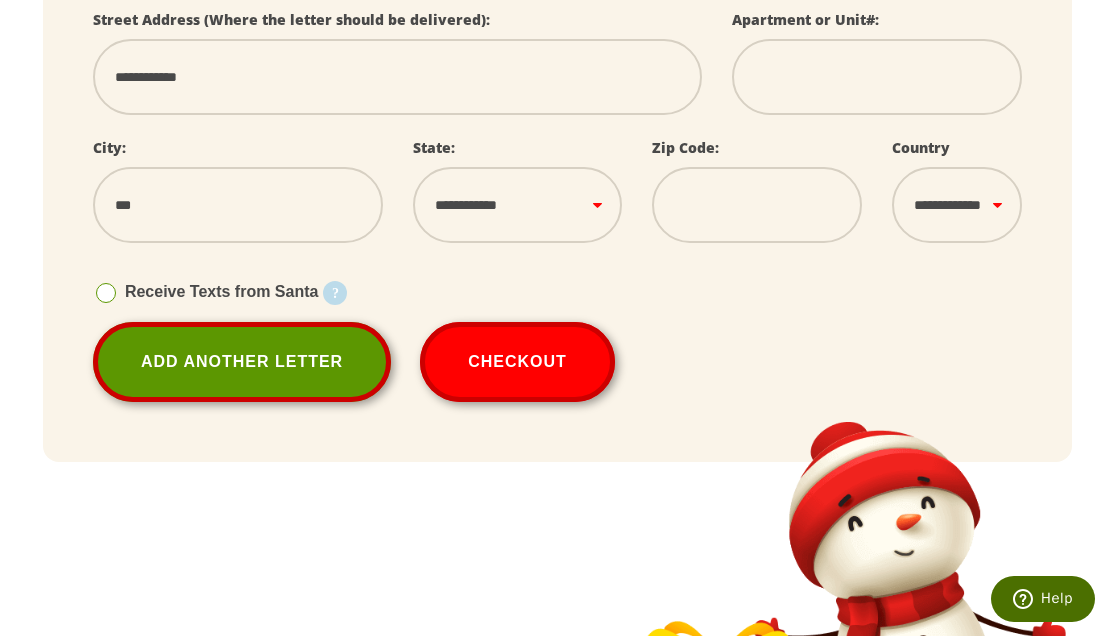 select 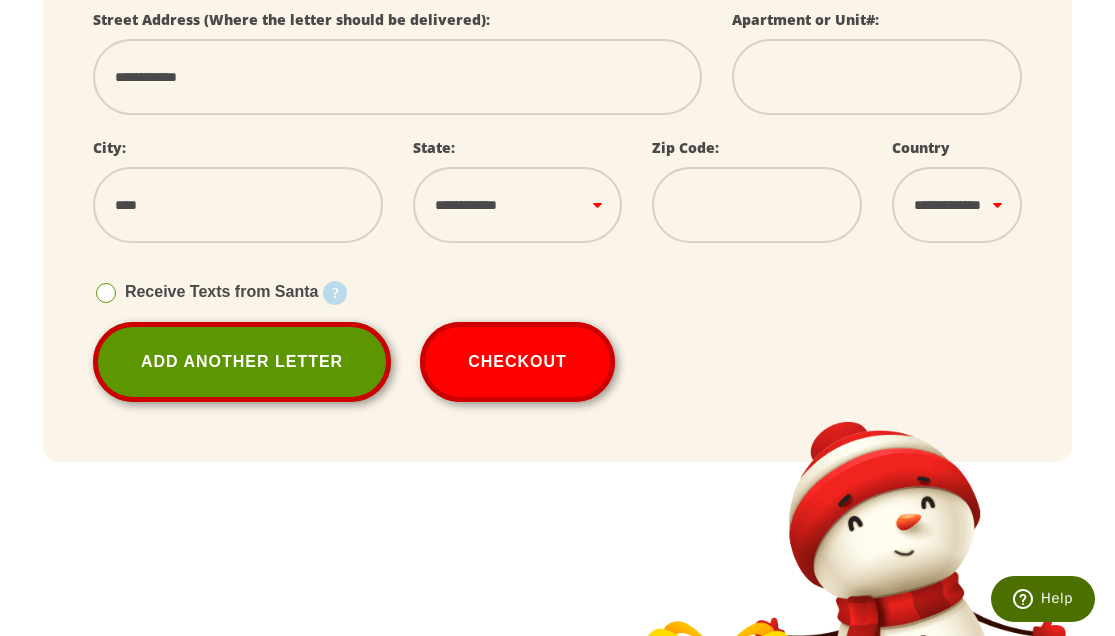 select 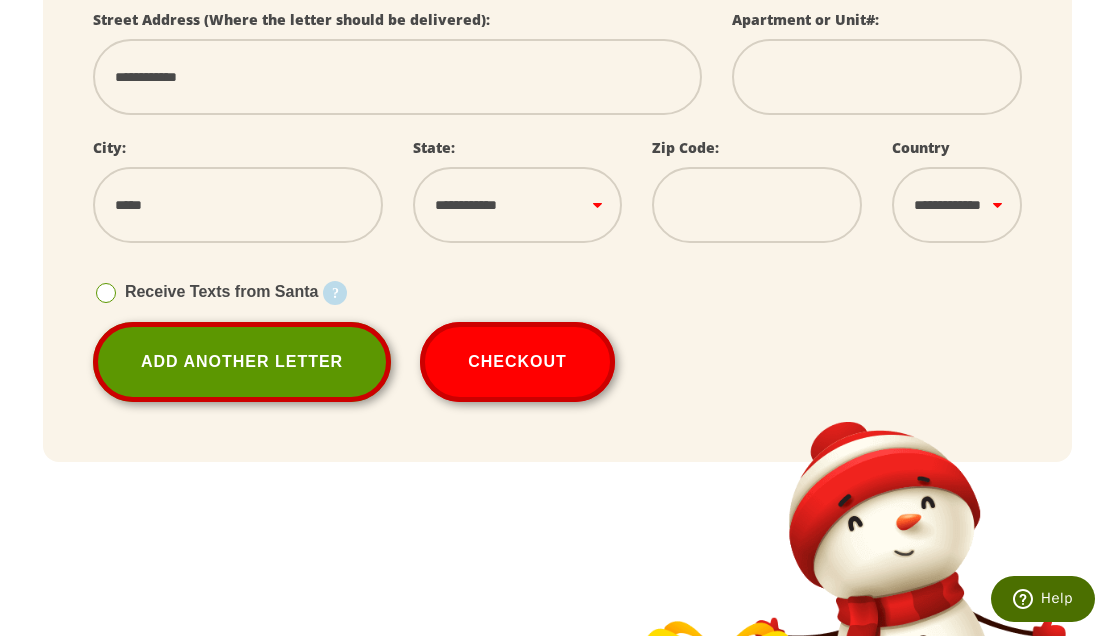 select 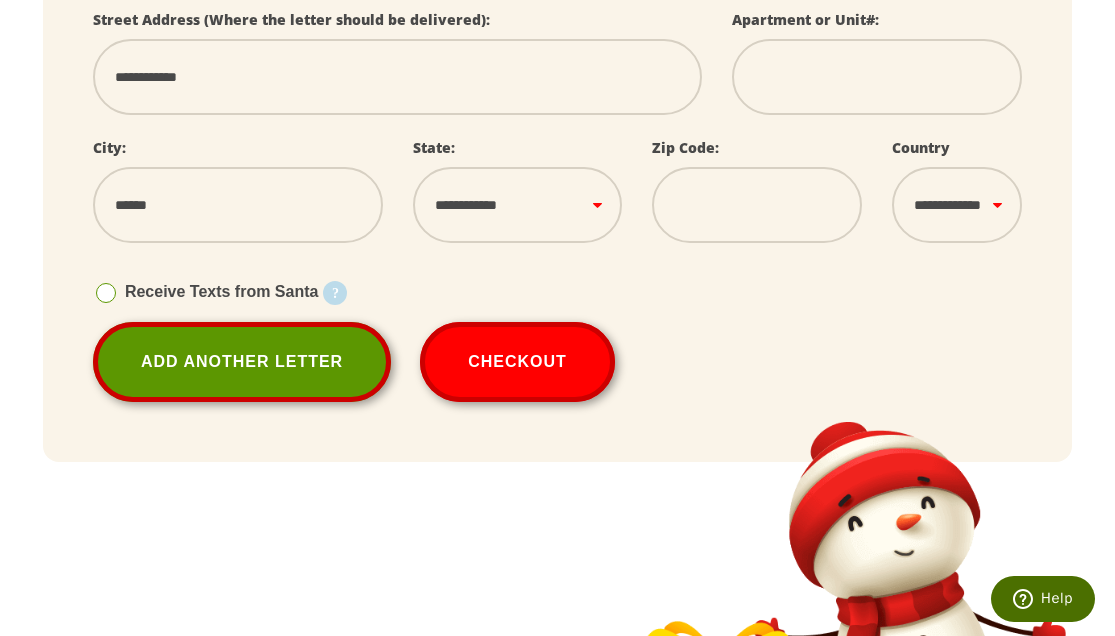 select 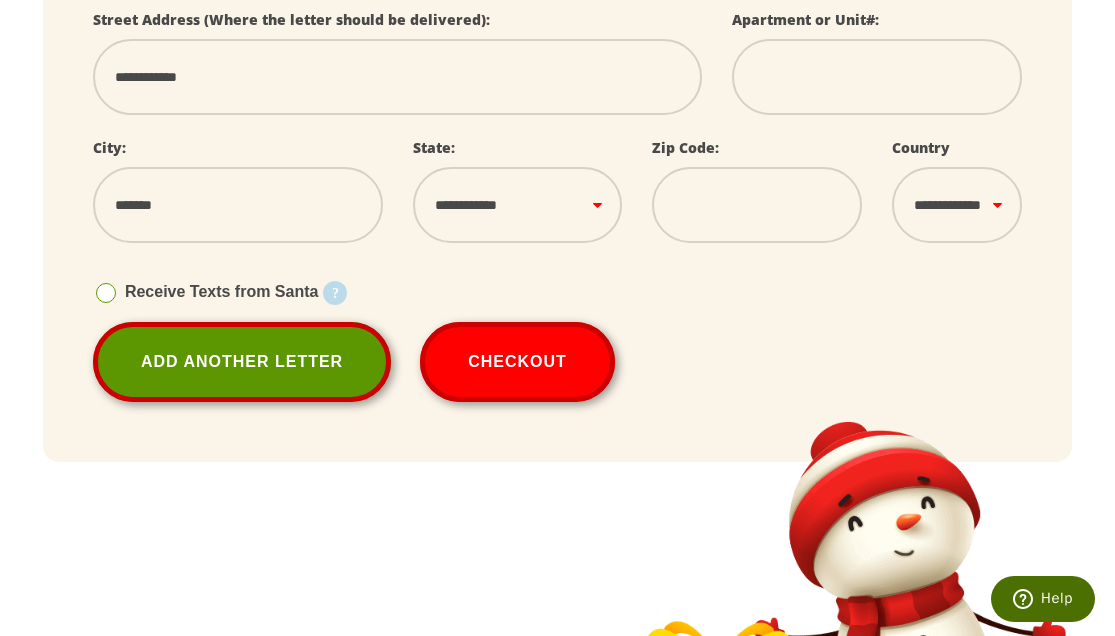 select 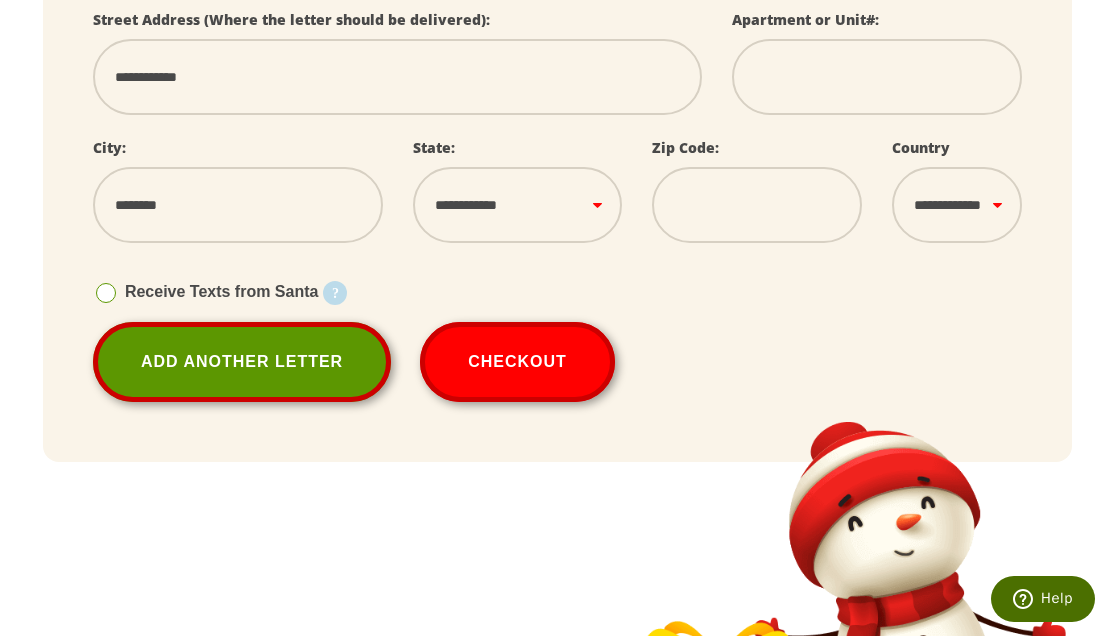 select 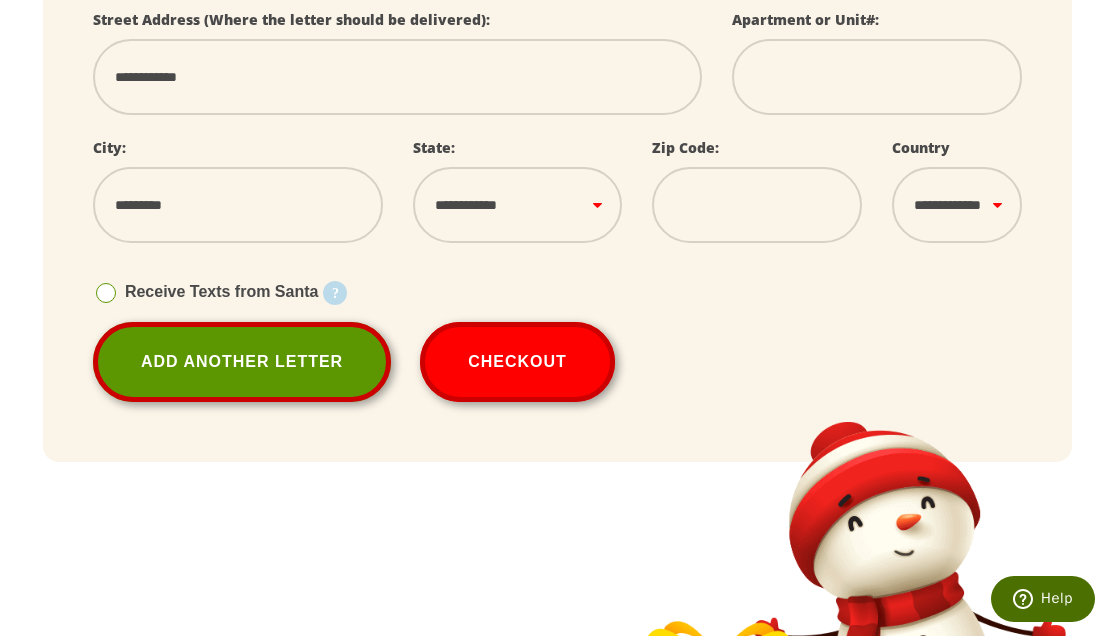 type on "*********" 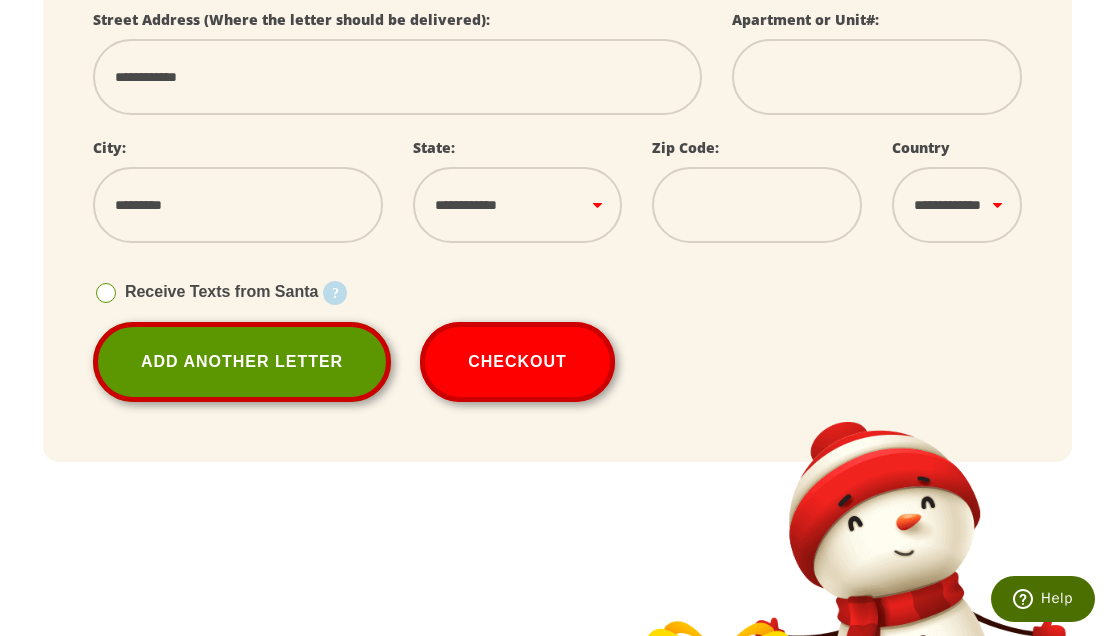 select on "**" 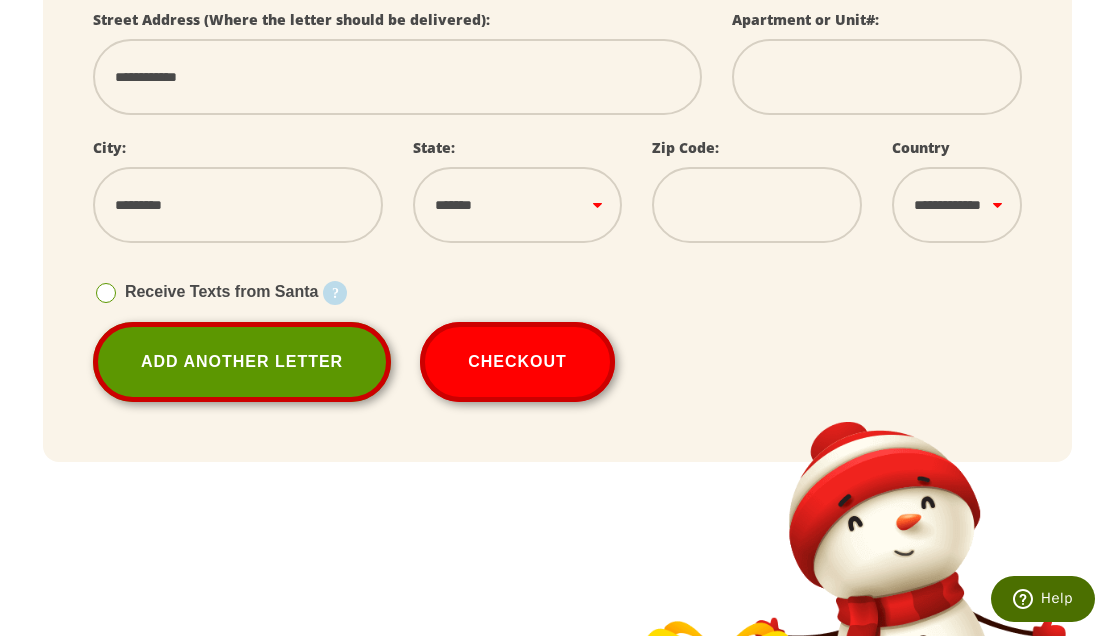 click at bounding box center [757, 205] 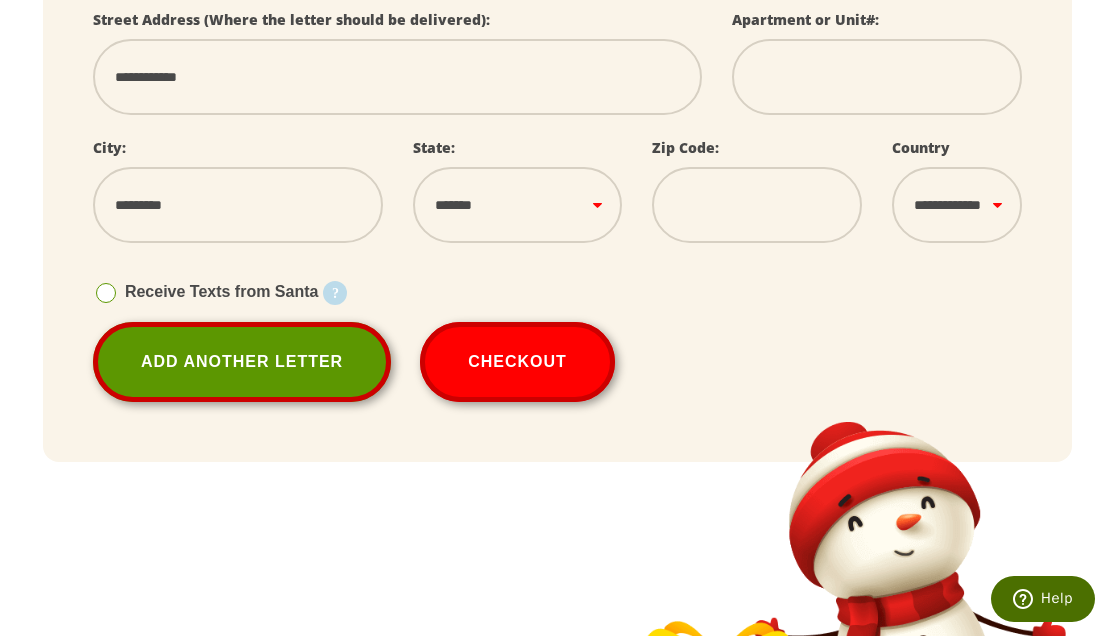 select 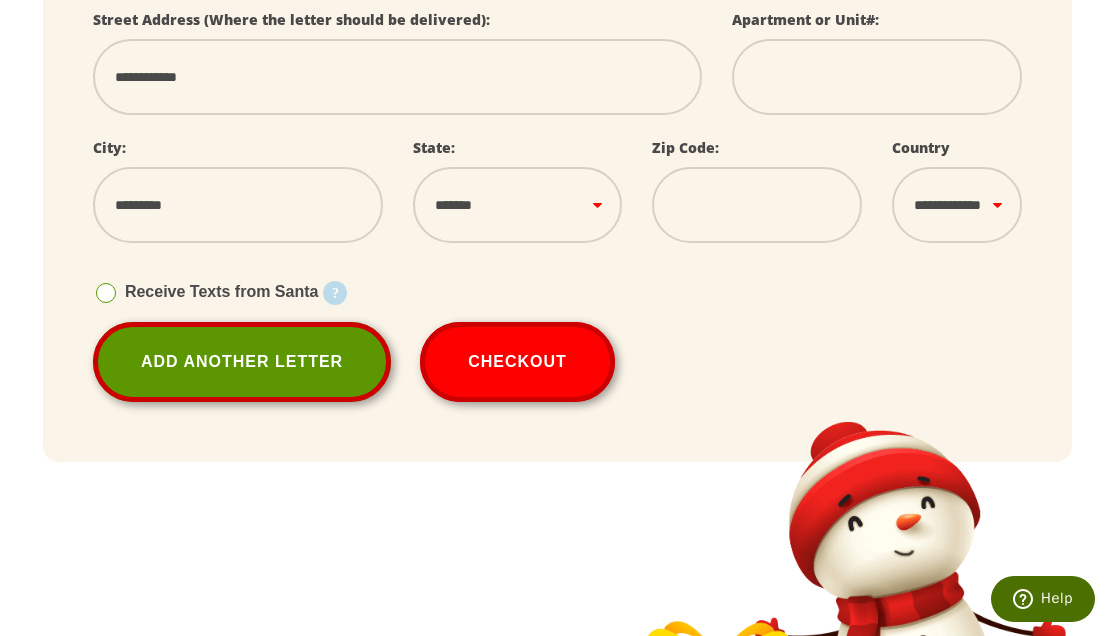 type on "*" 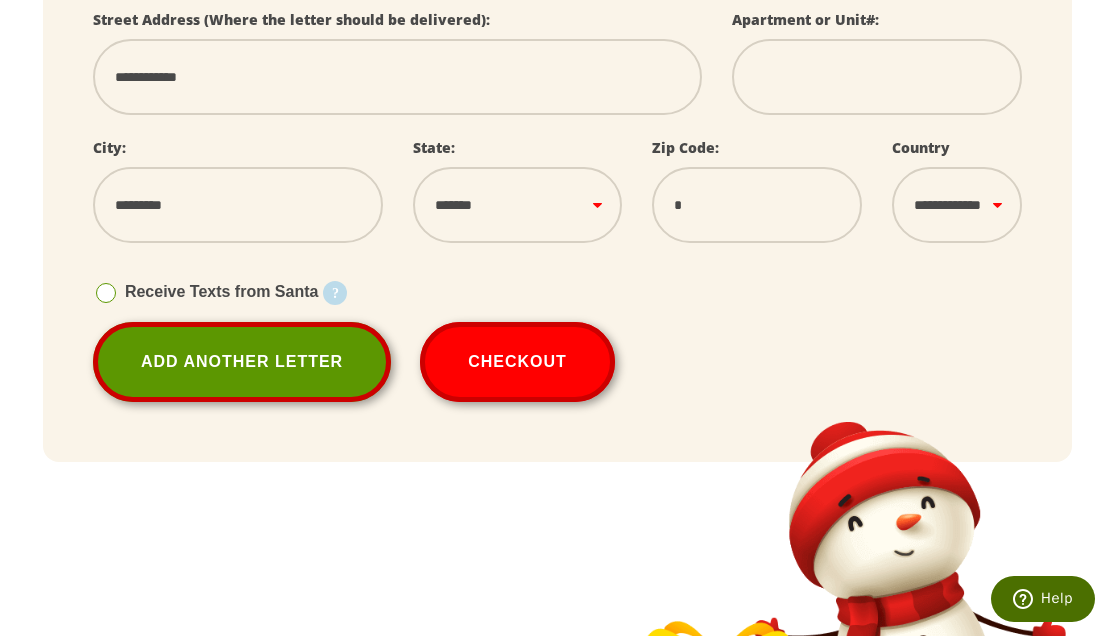 select 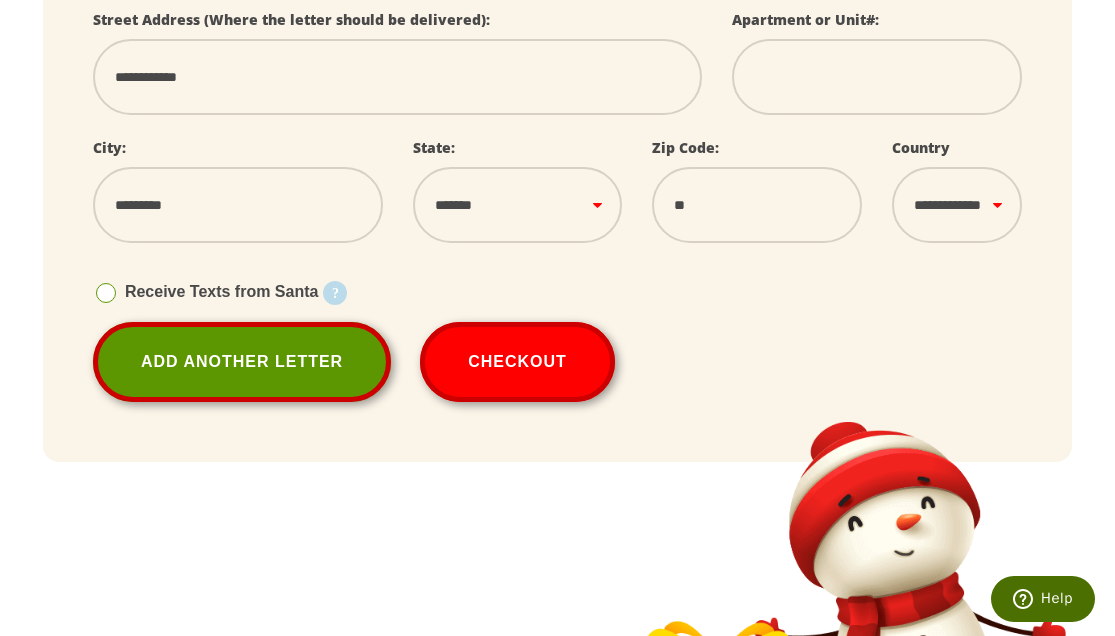 select 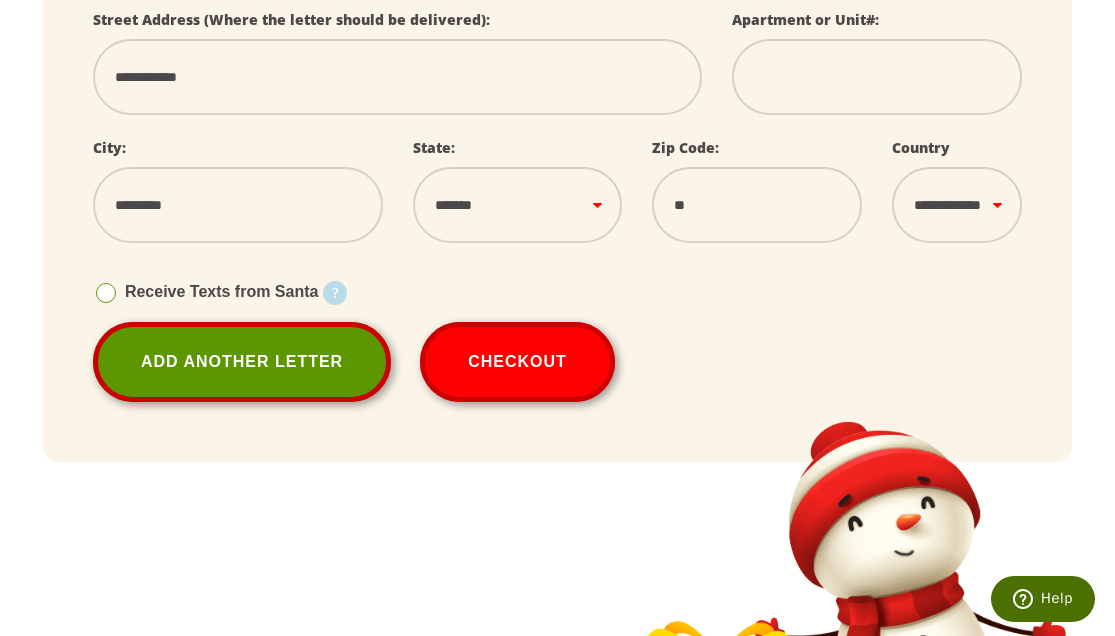 type on "***" 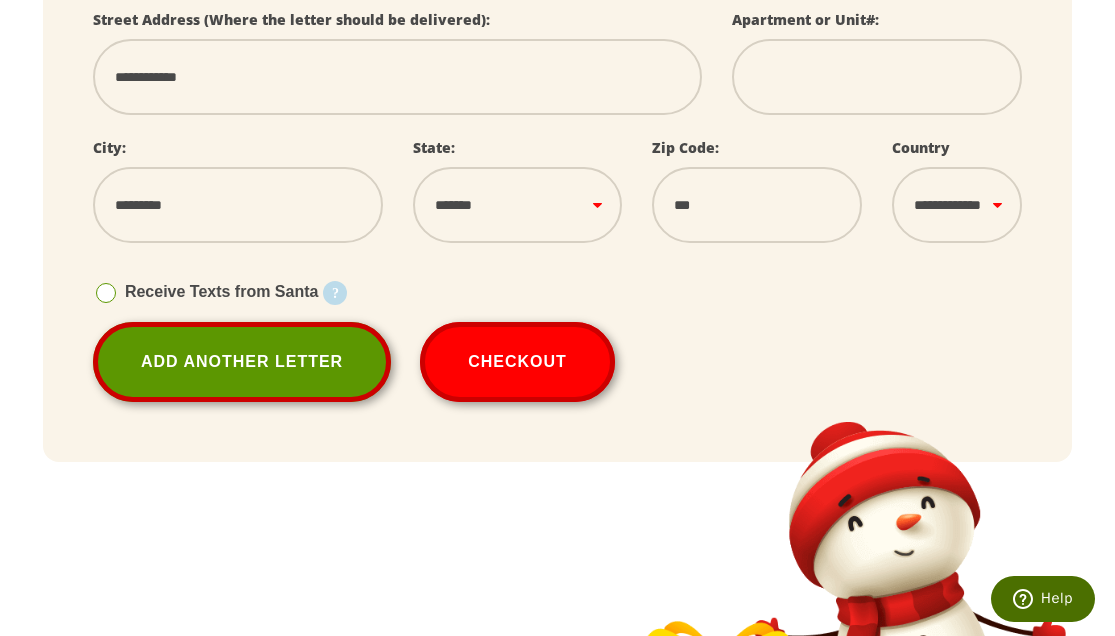 select 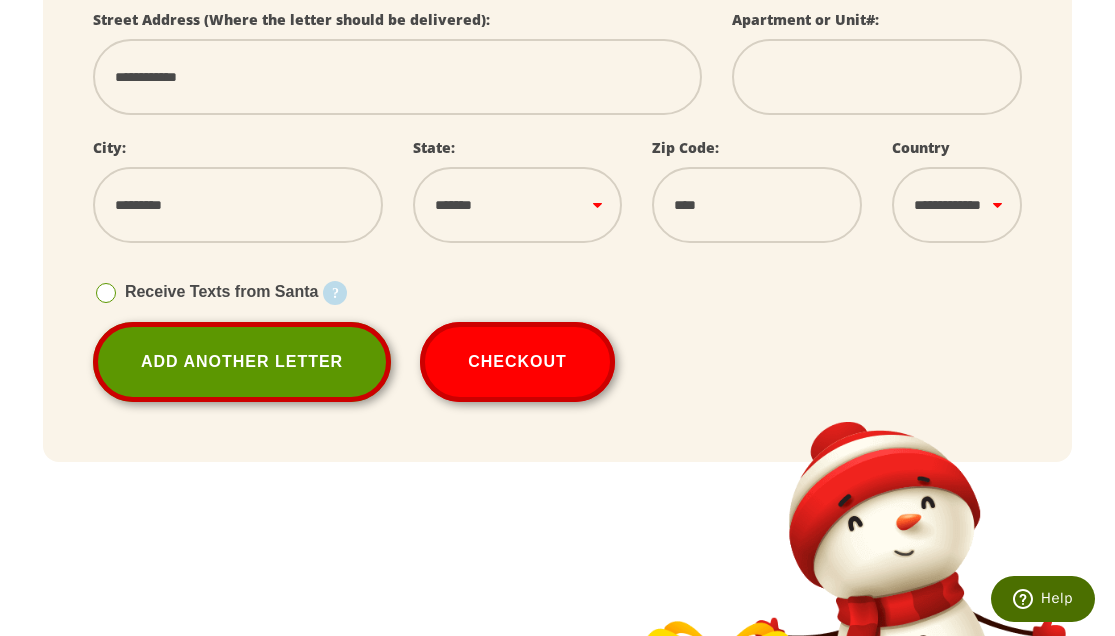 select 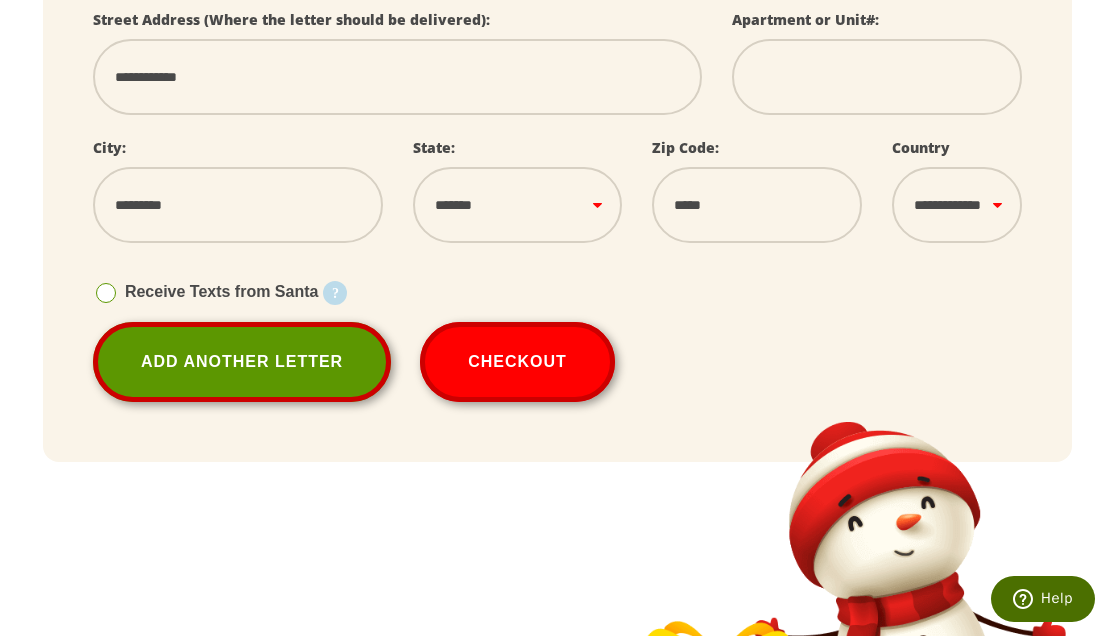 type on "*****" 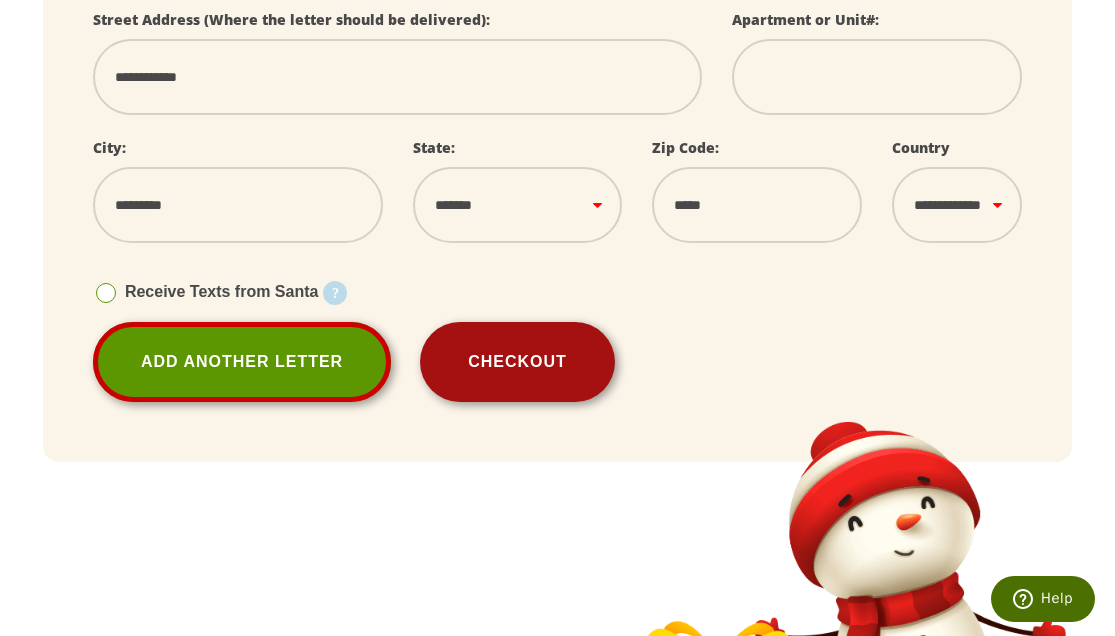 click on "Checkout" at bounding box center (517, 362) 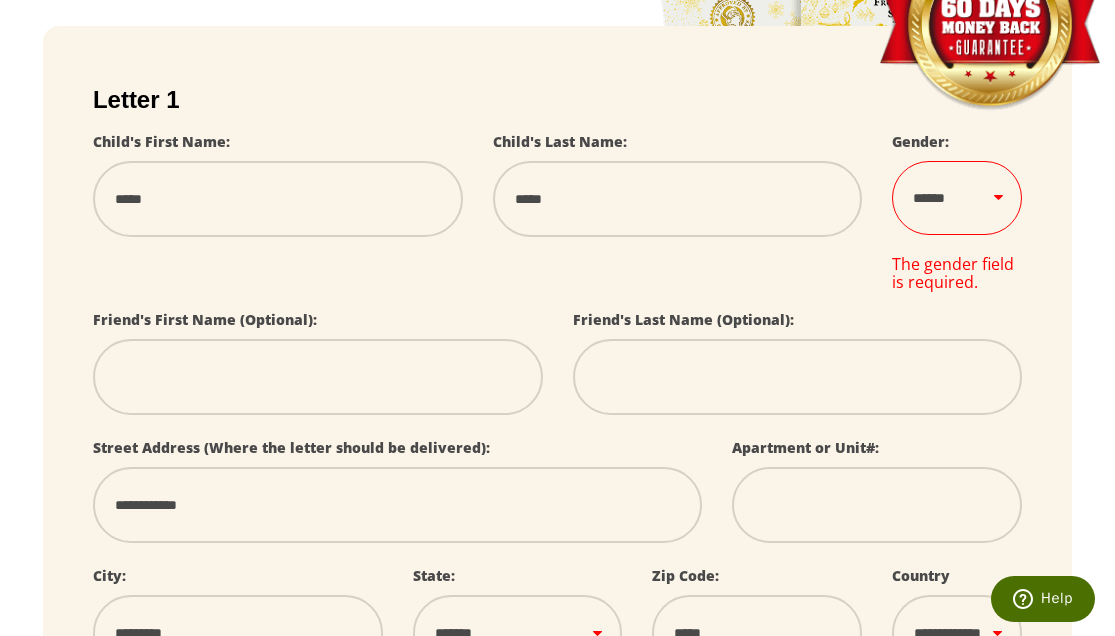 scroll, scrollTop: 409, scrollLeft: 0, axis: vertical 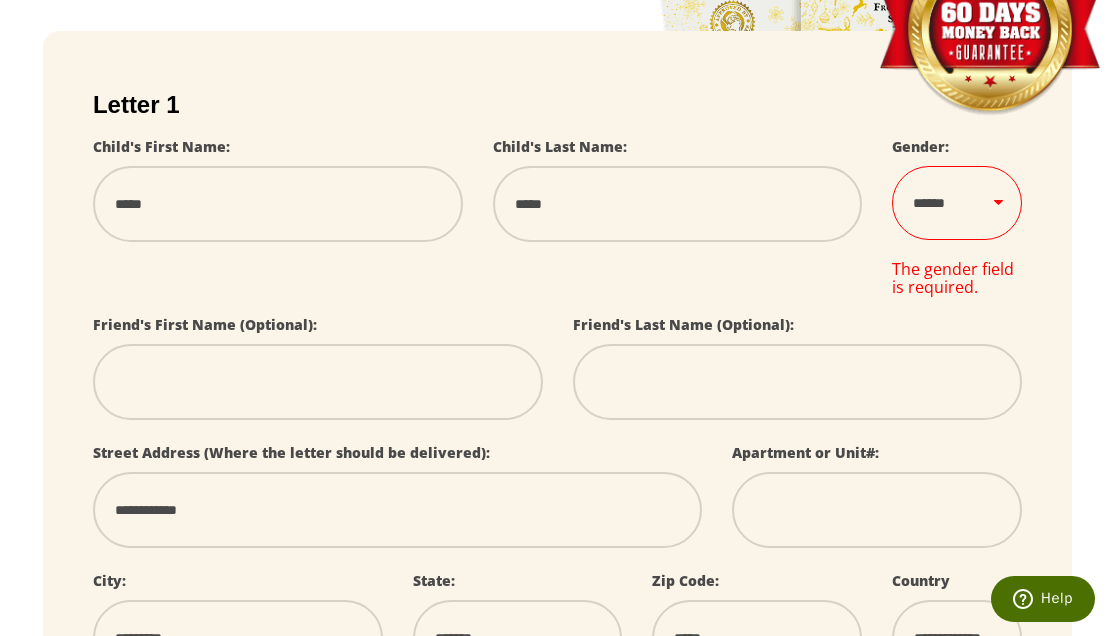 click on "******   ***   ****" at bounding box center [957, 203] 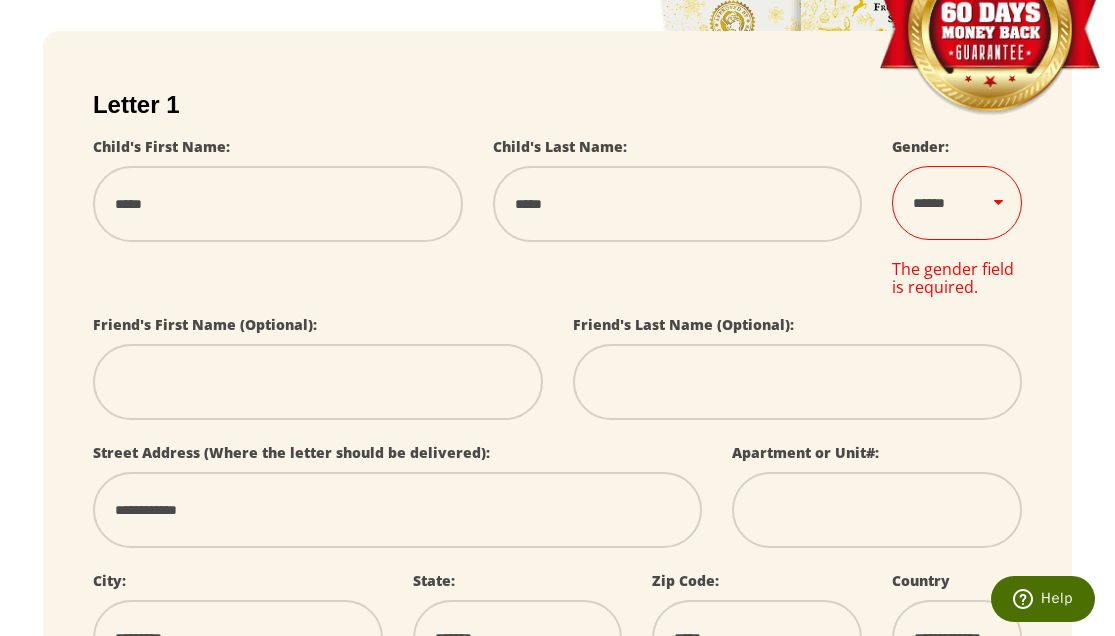 select on "*" 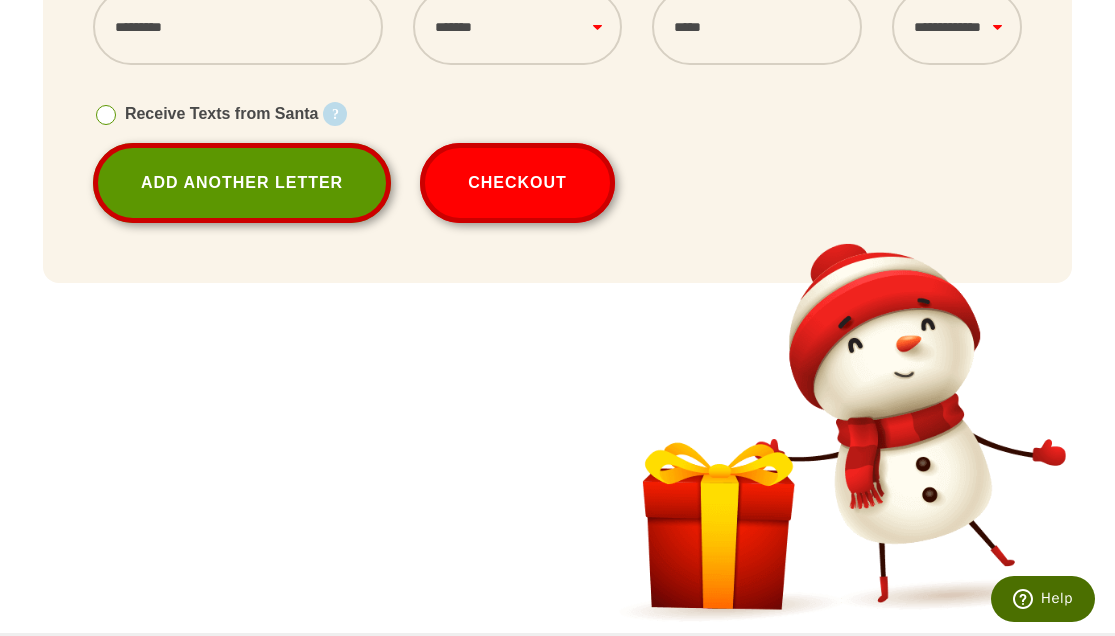 scroll, scrollTop: 1377, scrollLeft: 0, axis: vertical 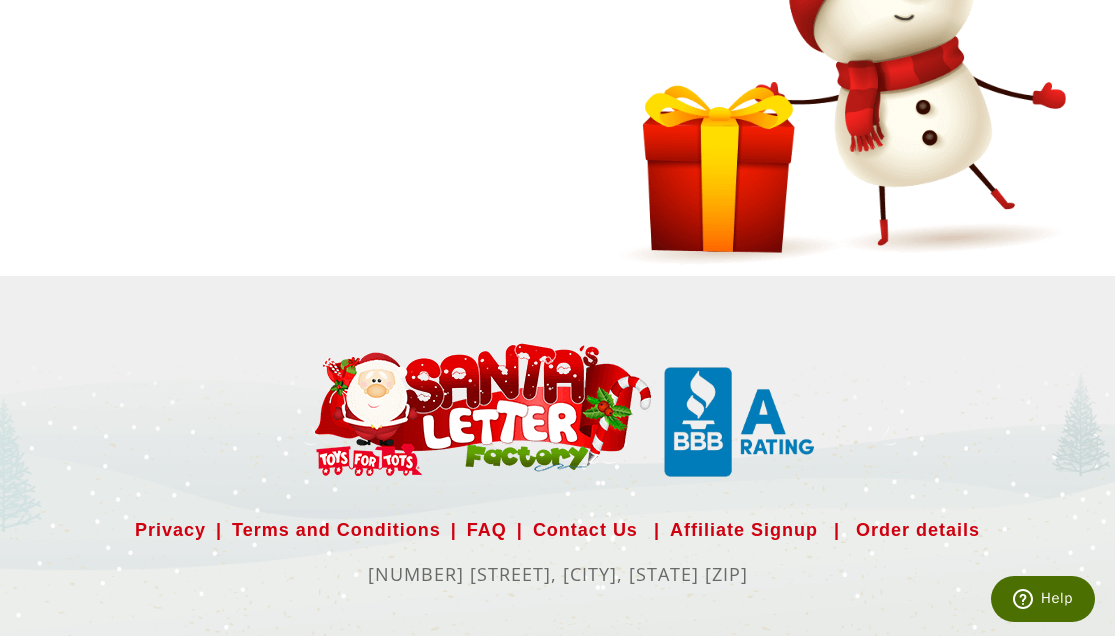 click on "Privacy | Terms and
Conditions | FAQ | Contact Us
| Affiliate Signup
|
Order details
580 South Santa Claus Lane, North Pole, AK 99705" at bounding box center (557, 465) 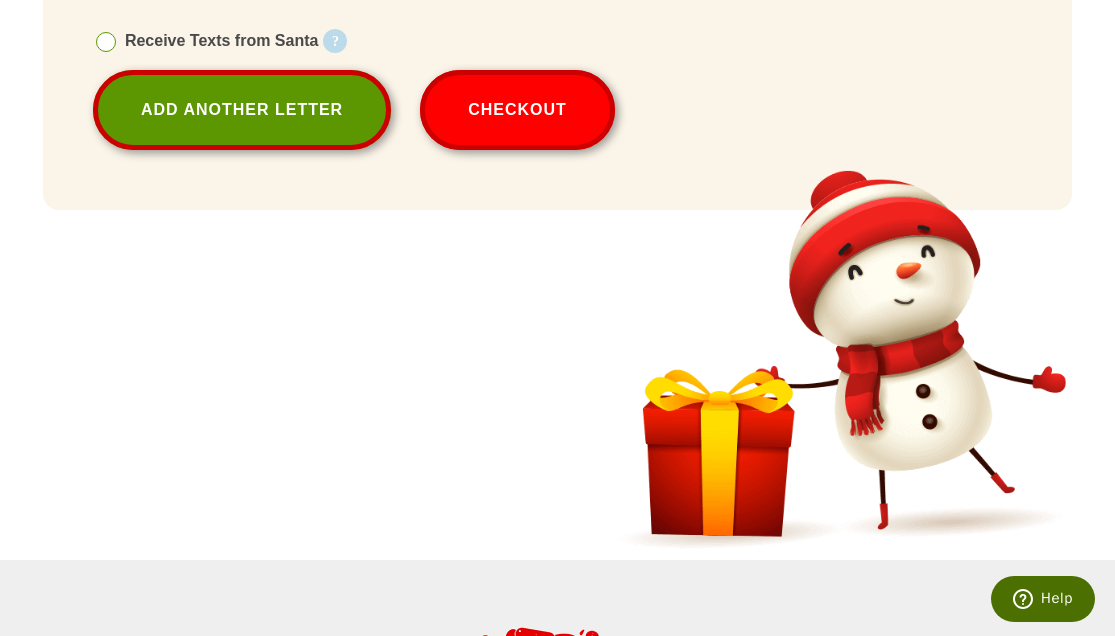 scroll, scrollTop: 1031, scrollLeft: 0, axis: vertical 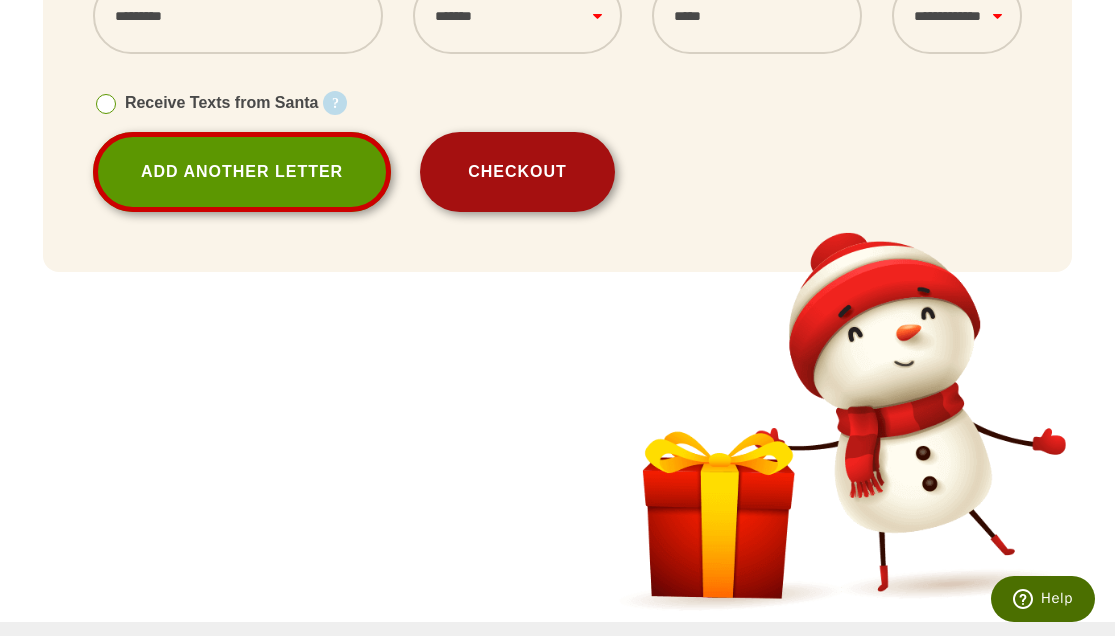 click on "Checkout" at bounding box center (517, 172) 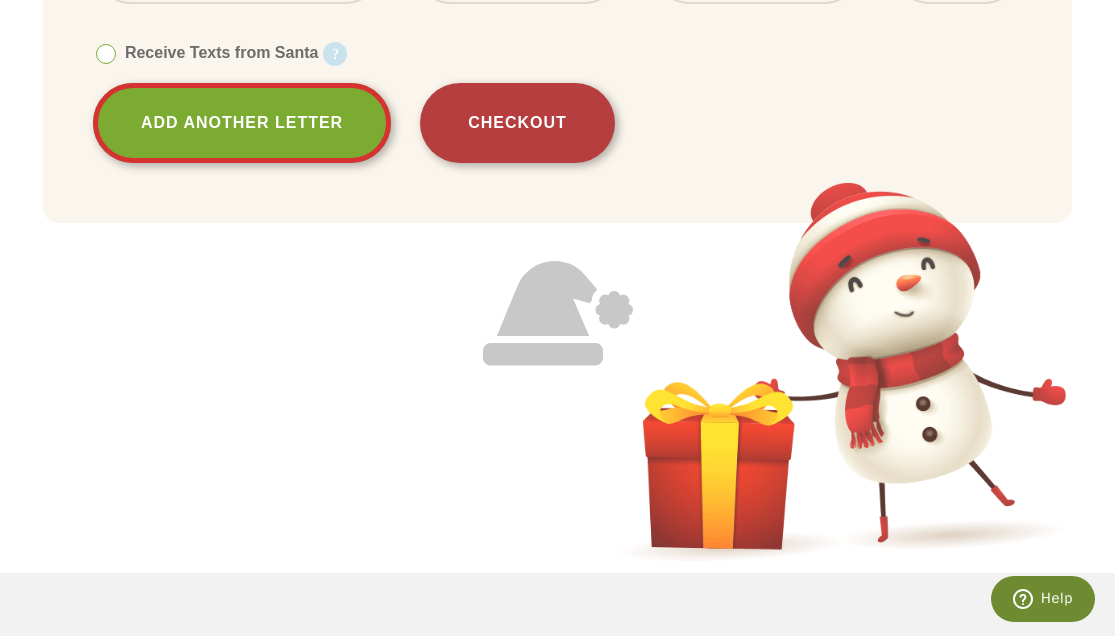 scroll, scrollTop: 981, scrollLeft: 0, axis: vertical 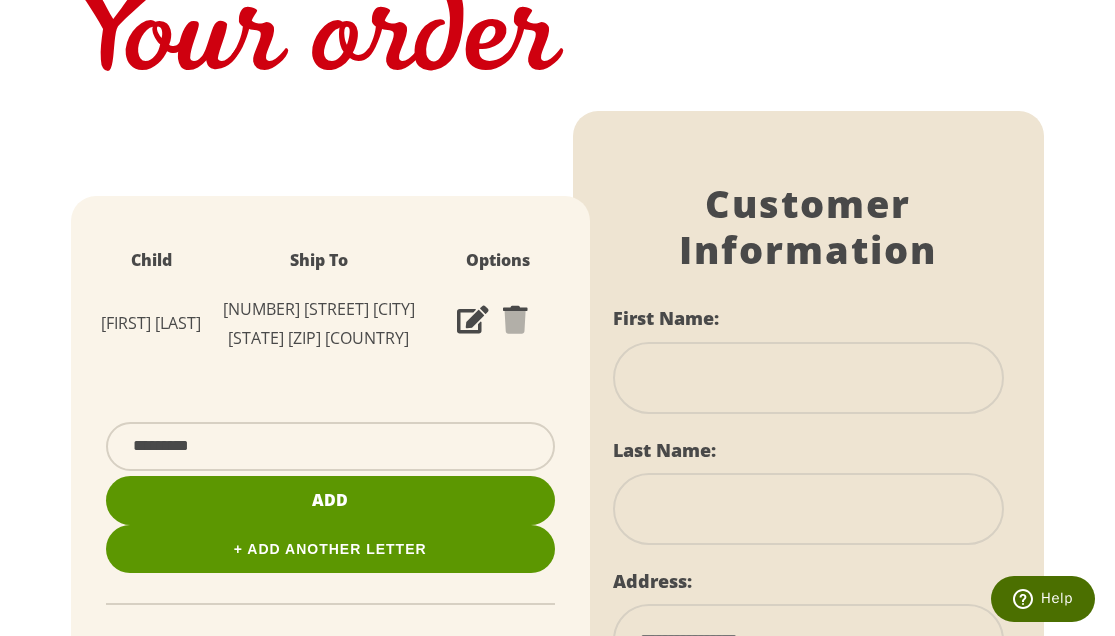 click at bounding box center [473, 321] 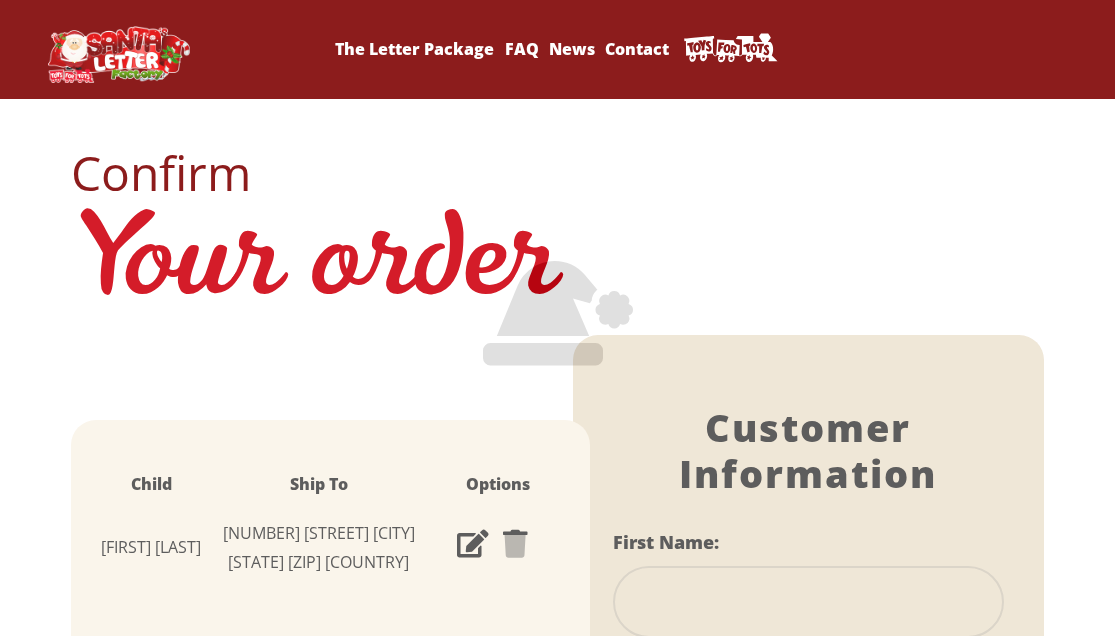 scroll, scrollTop: 0, scrollLeft: 0, axis: both 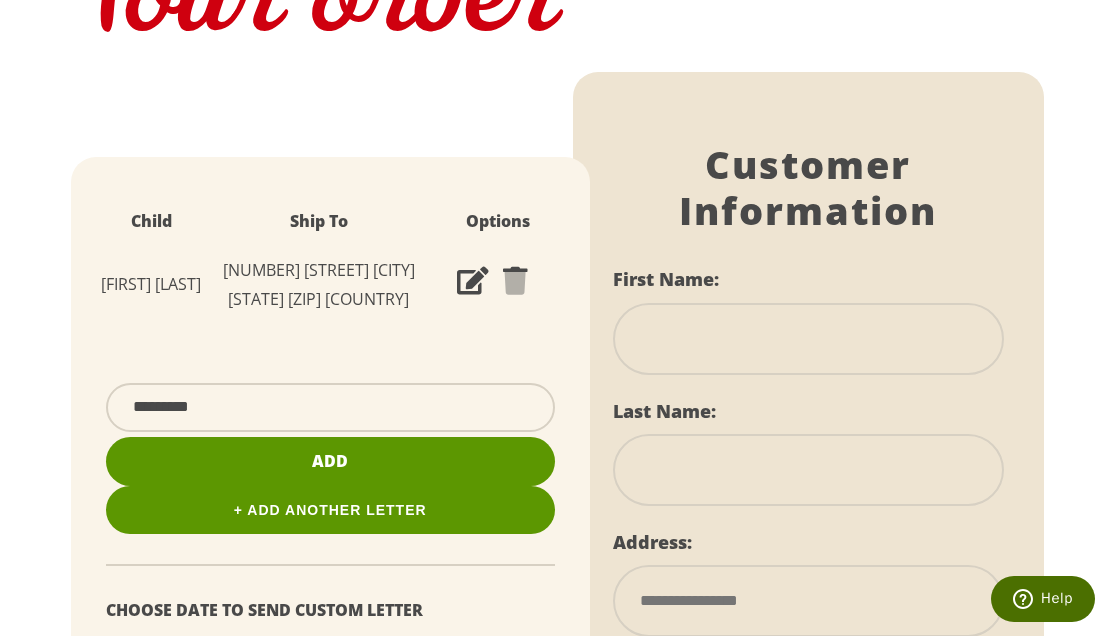 click on "+ Add Another Letter" at bounding box center (330, 510) 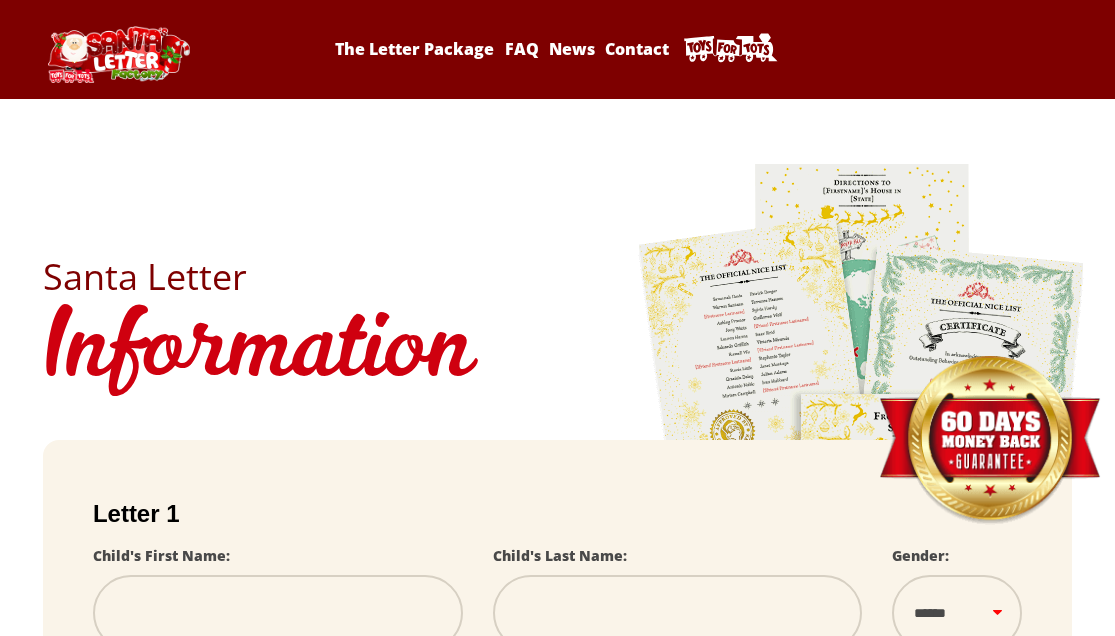 scroll, scrollTop: 0, scrollLeft: 0, axis: both 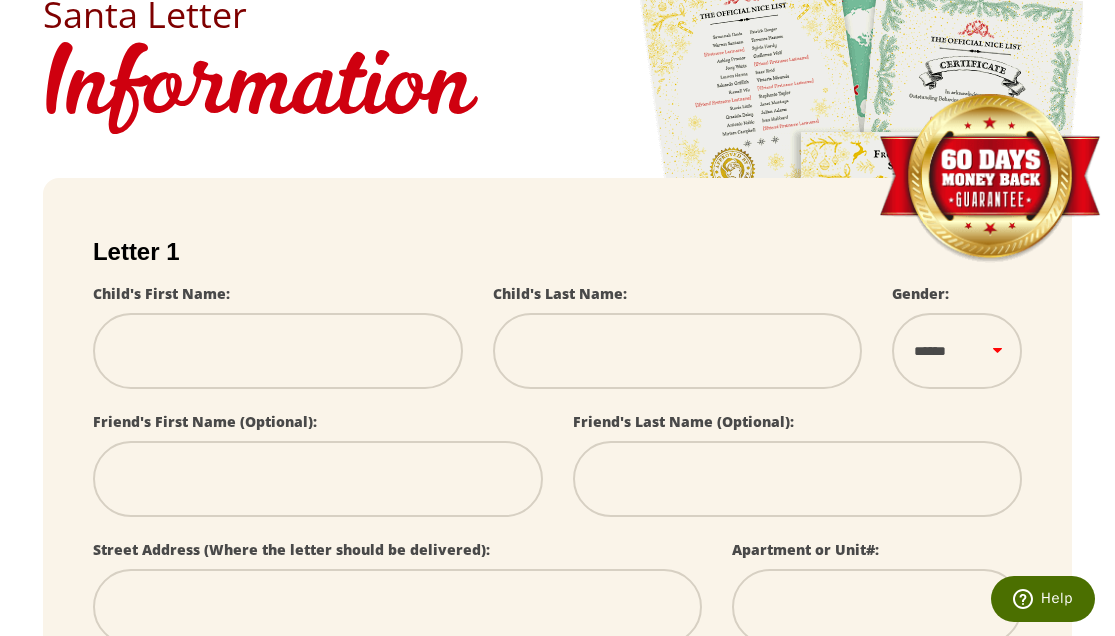 click at bounding box center (278, 351) 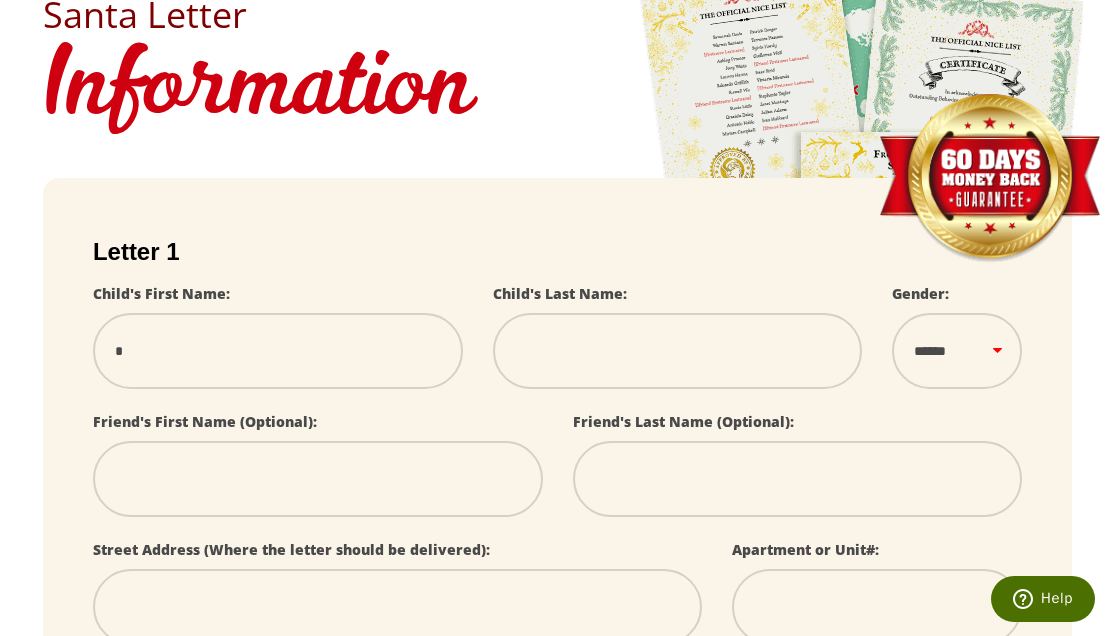 type on "**" 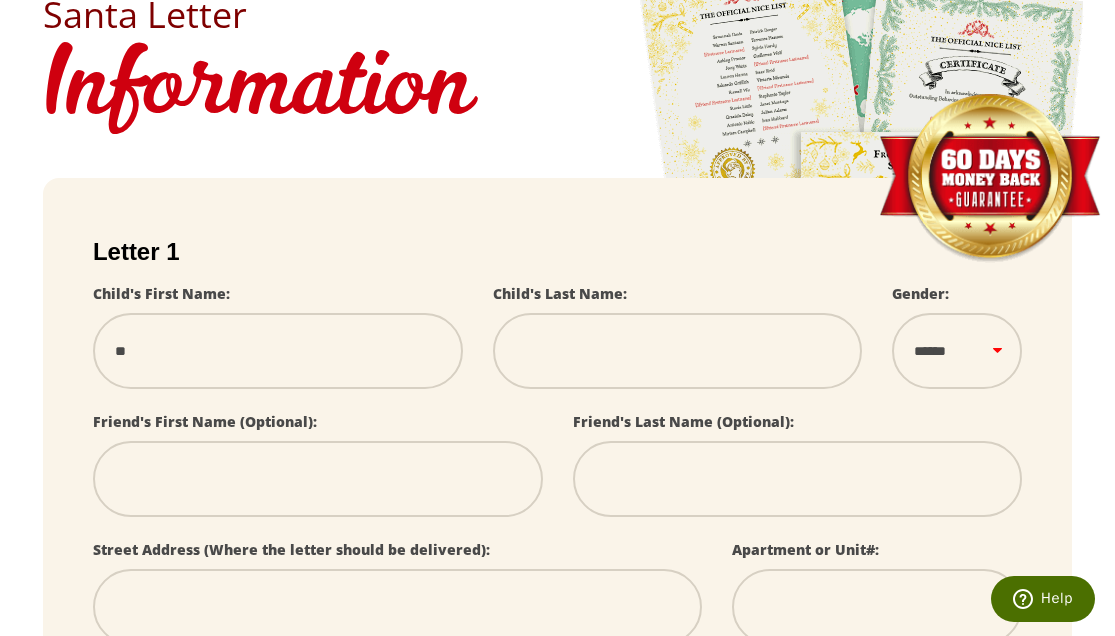 type on "***" 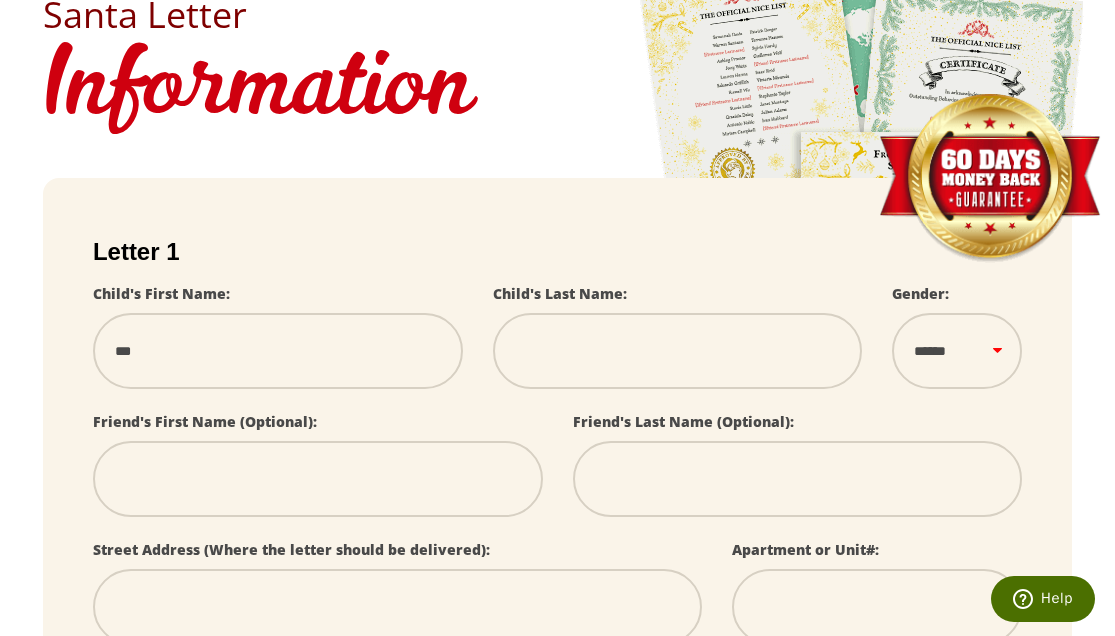 type on "****" 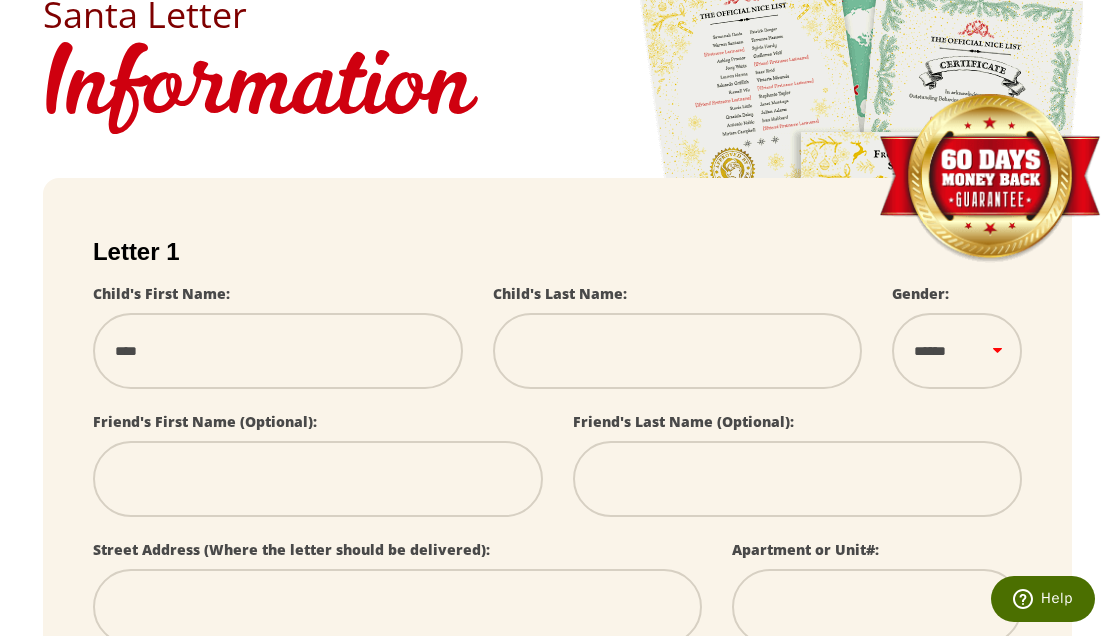 type on "***" 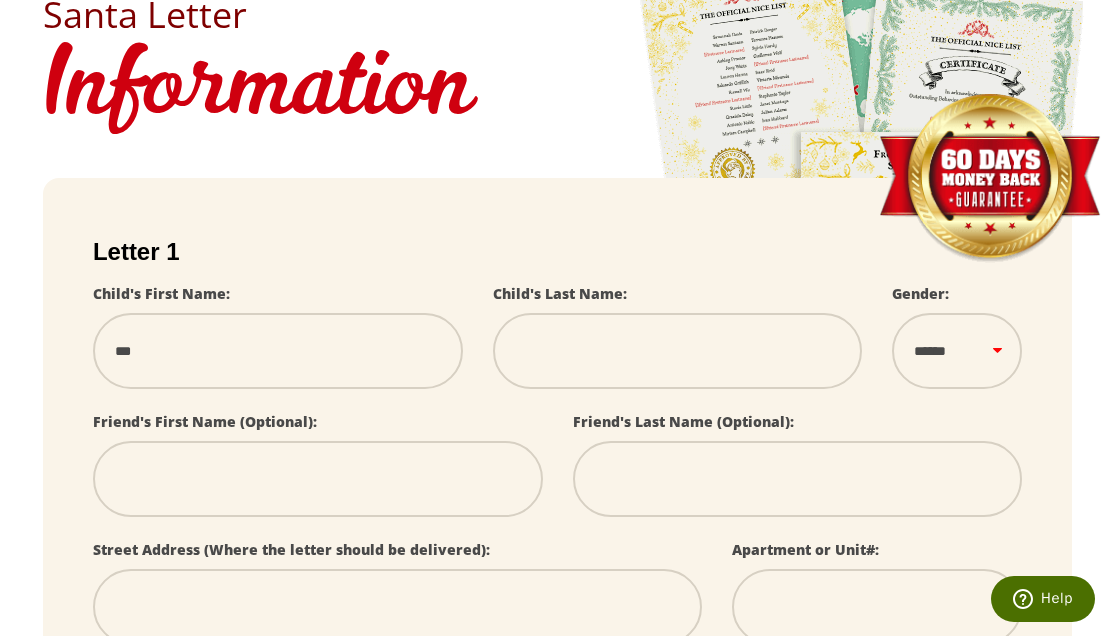 select 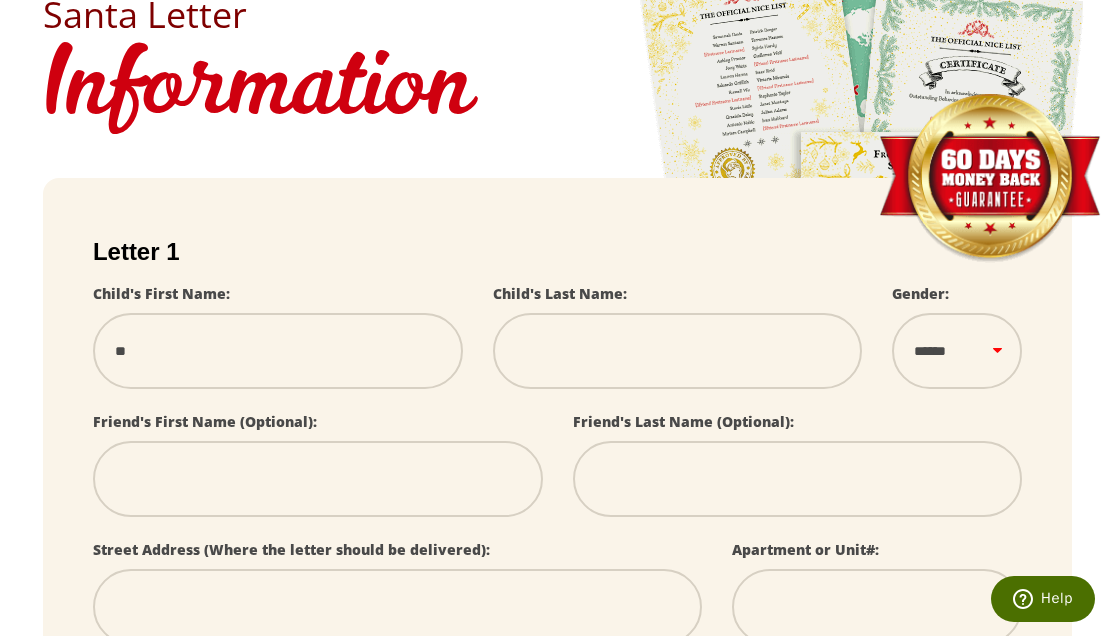 type on "***" 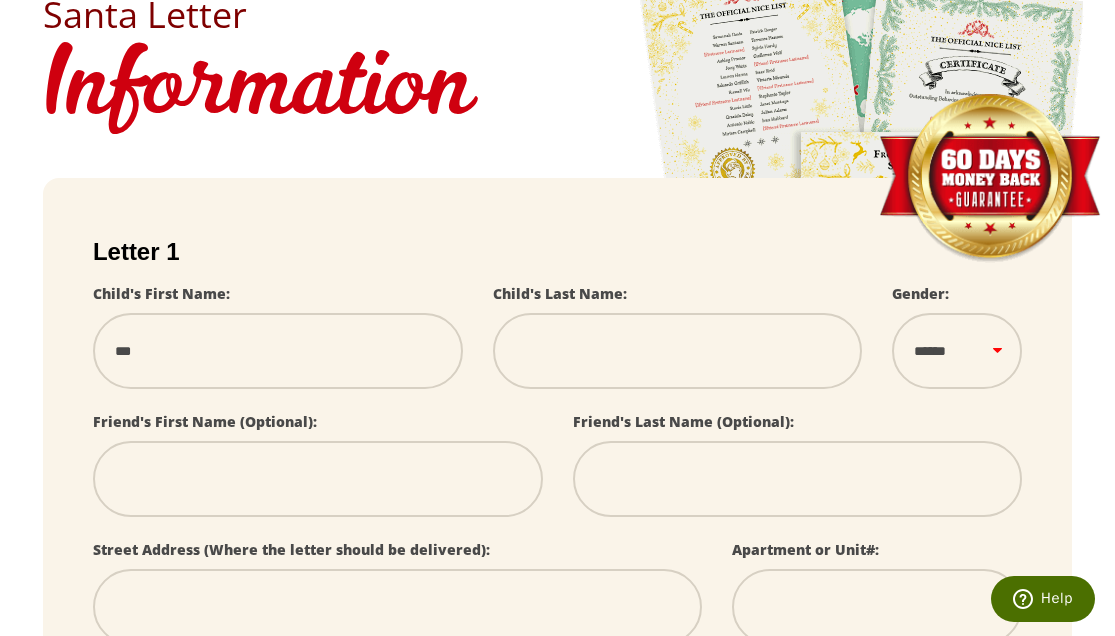 type on "****" 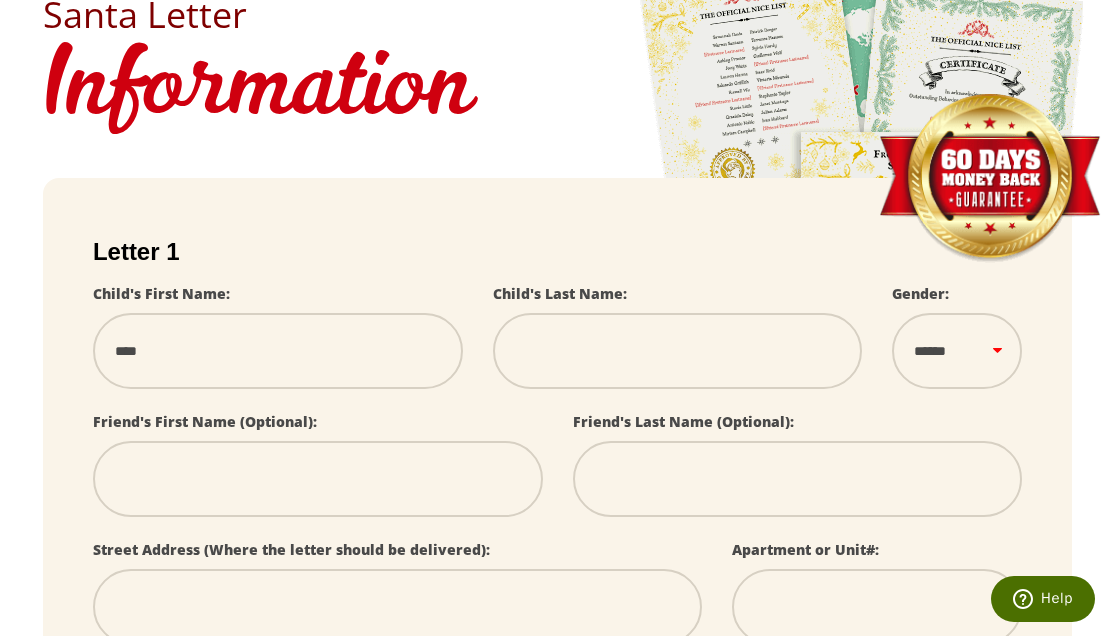 select 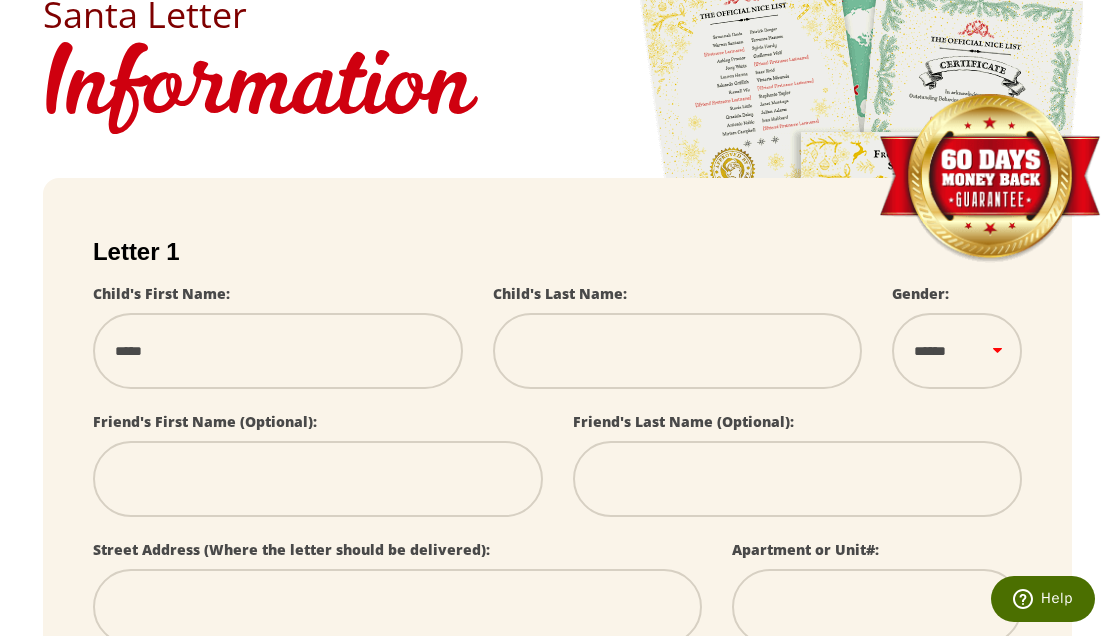 type on "*****" 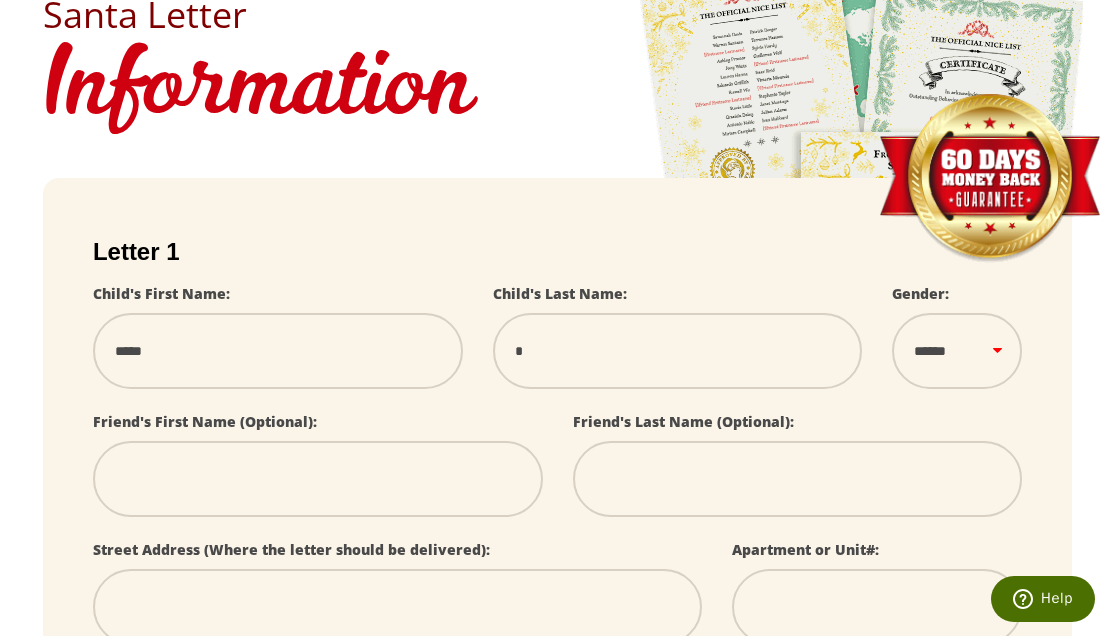 type on "**" 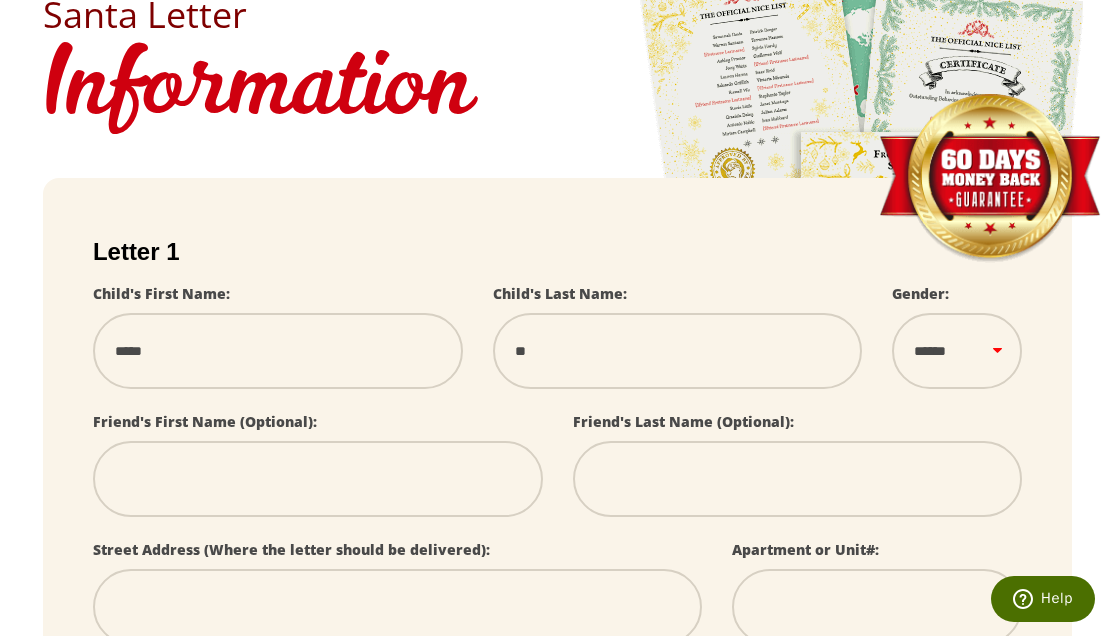 type on "***" 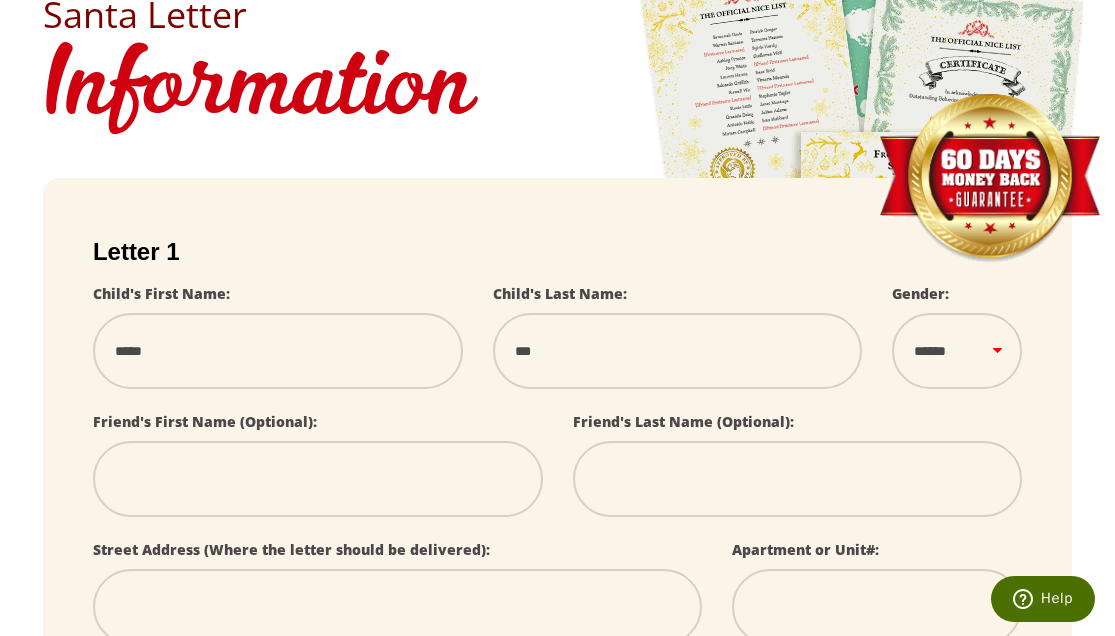 type on "****" 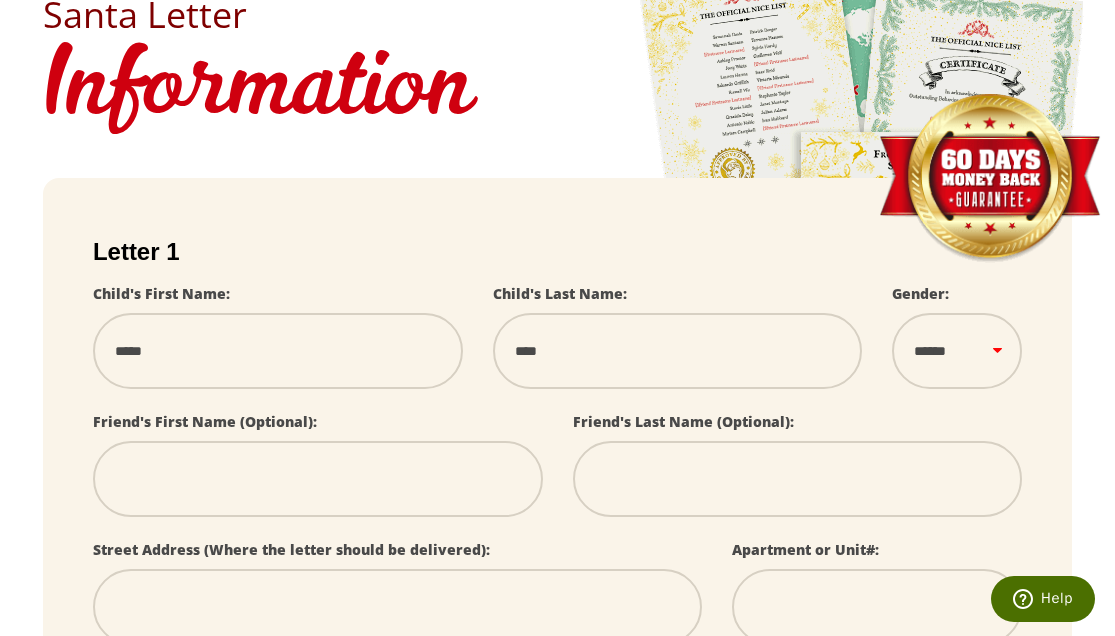 type on "*****" 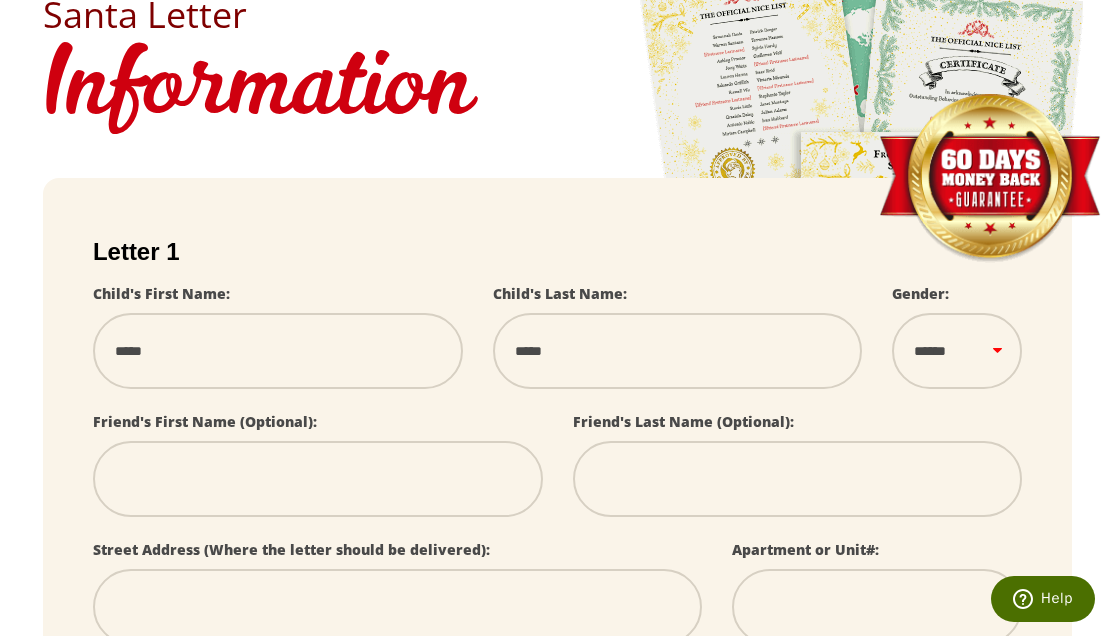 select 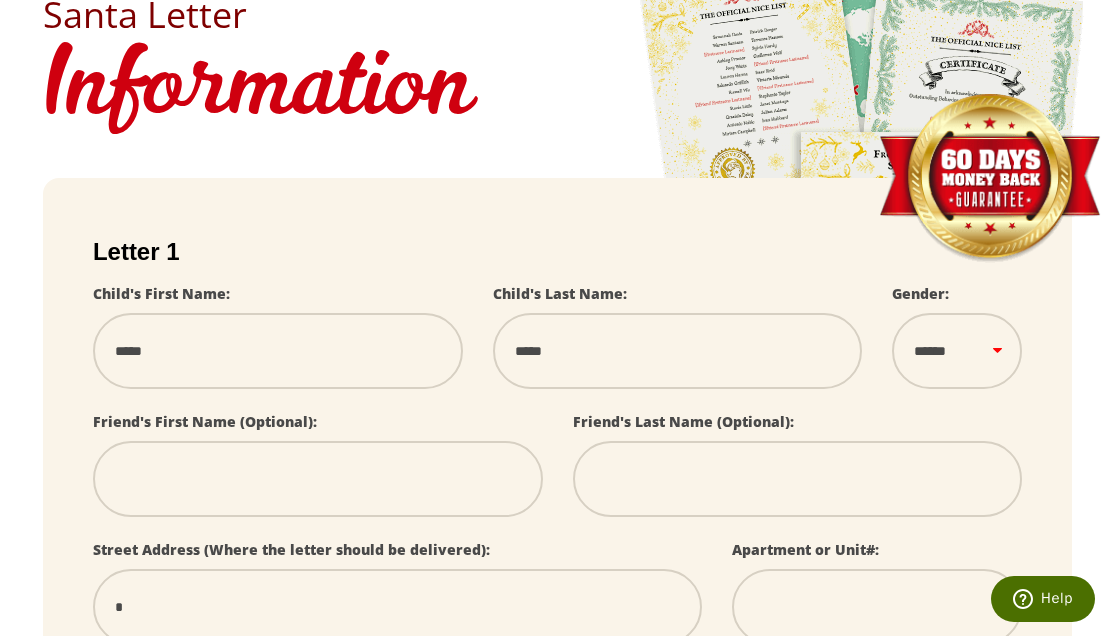 select 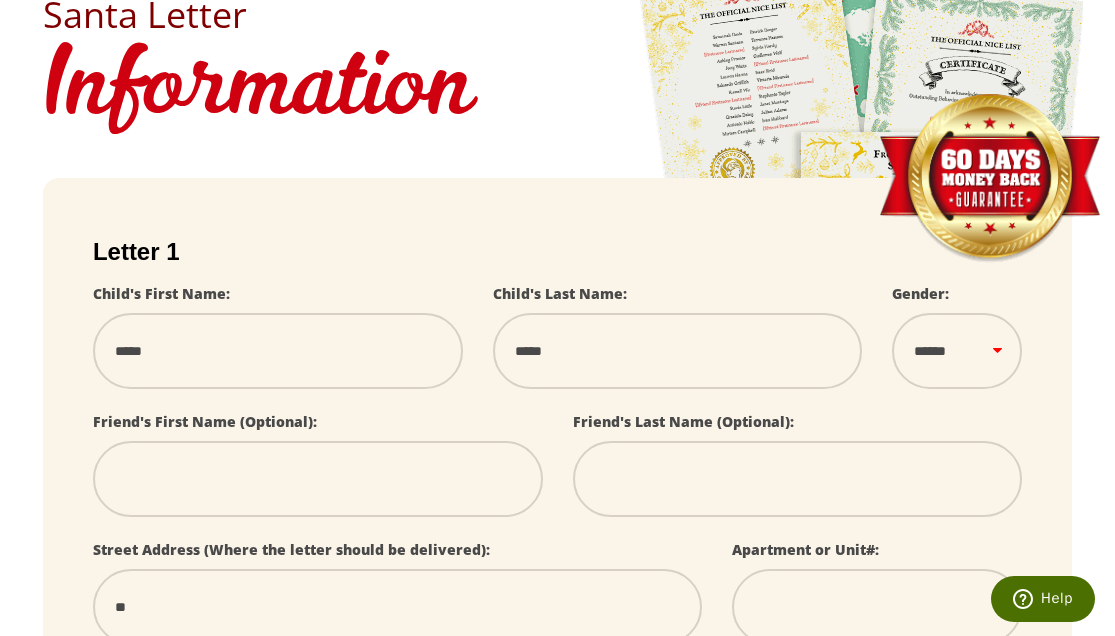 select 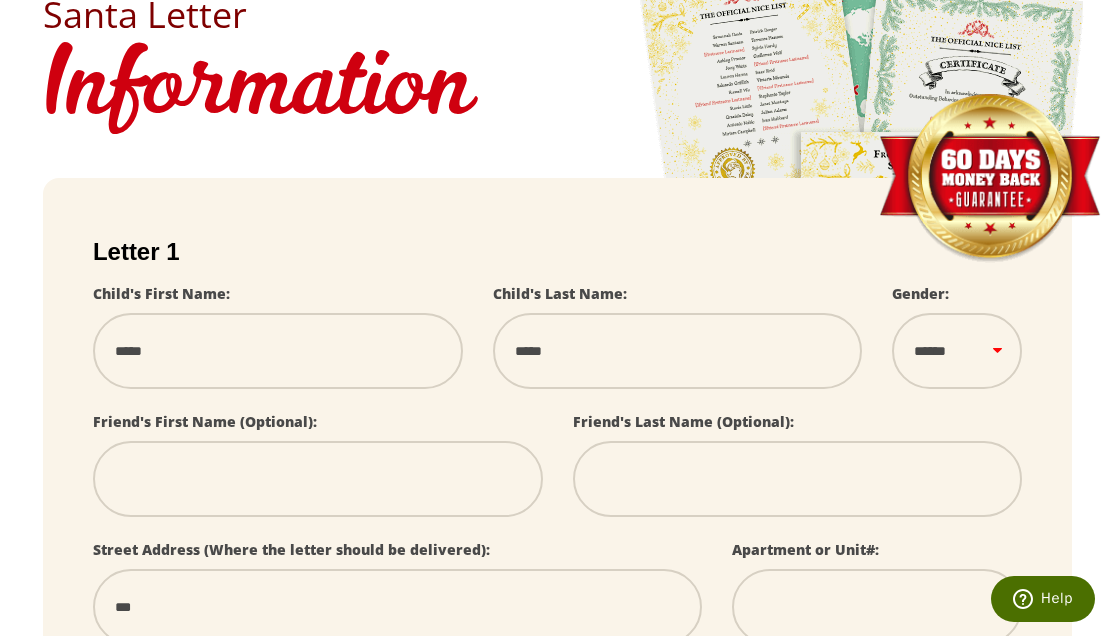 select 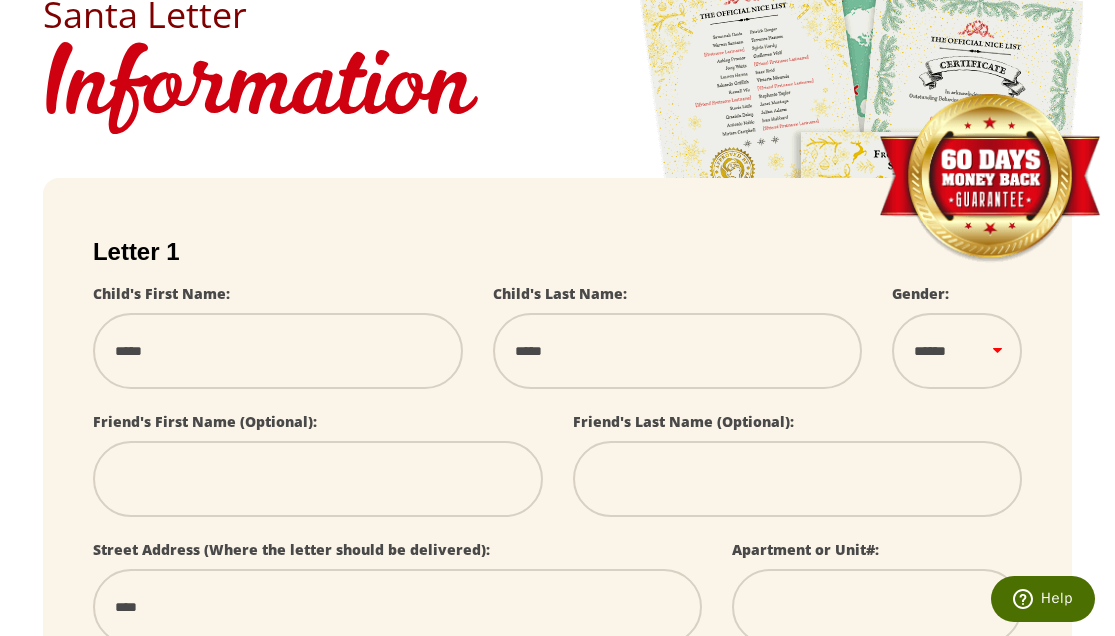 select 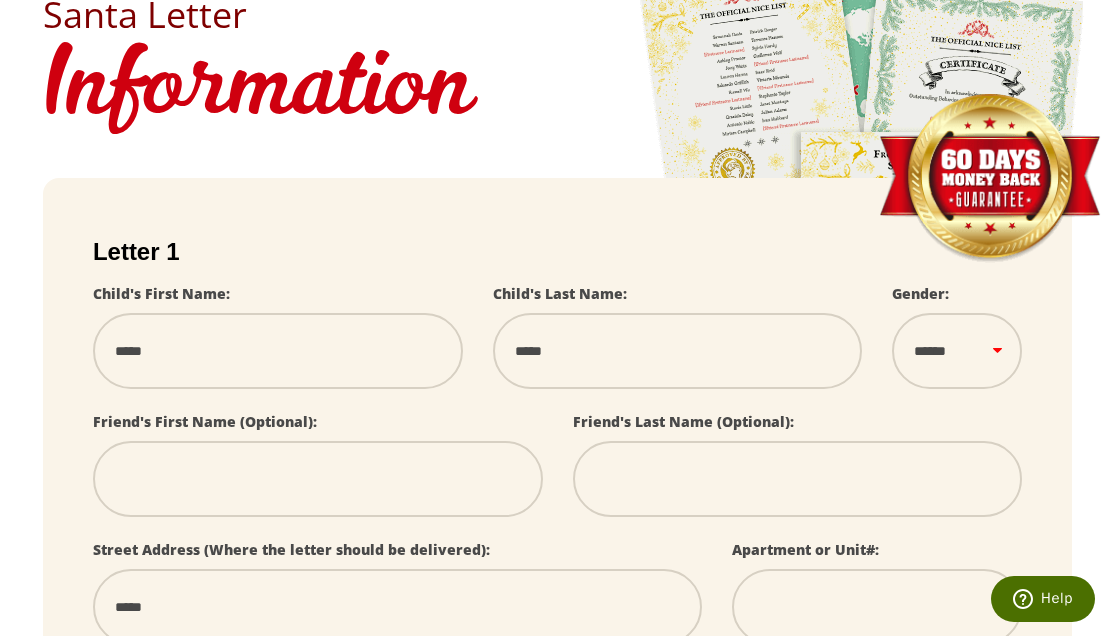 select 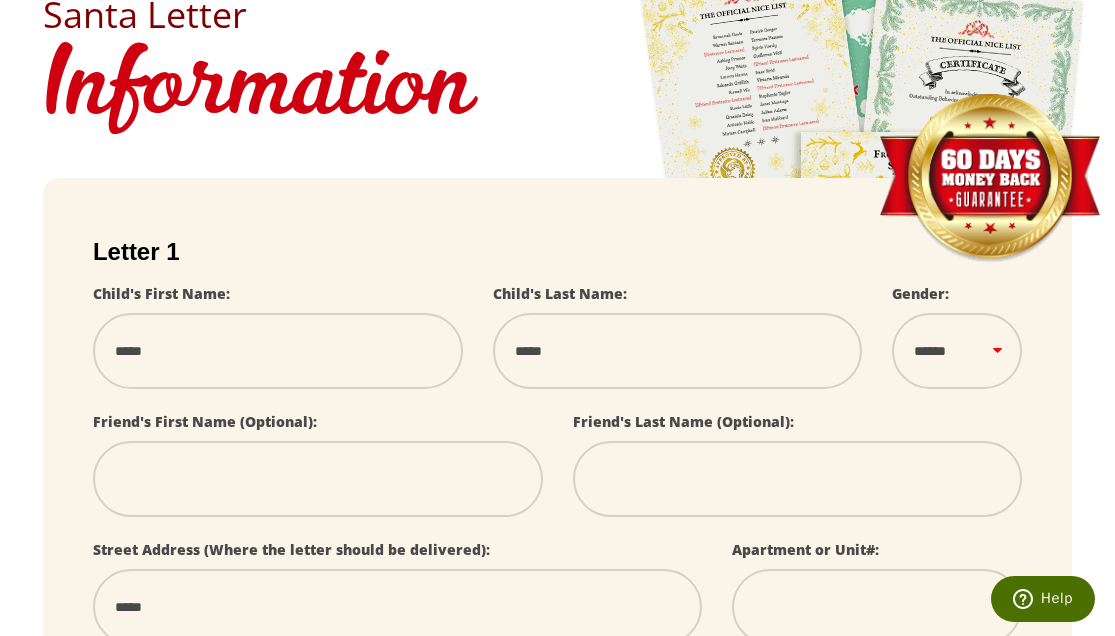 select 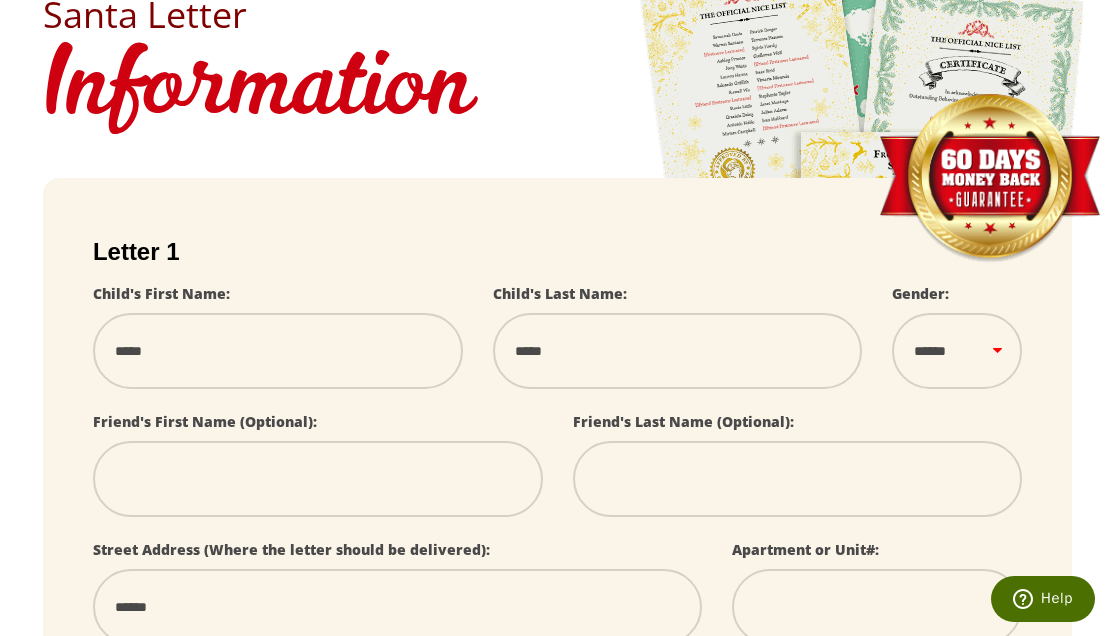 select 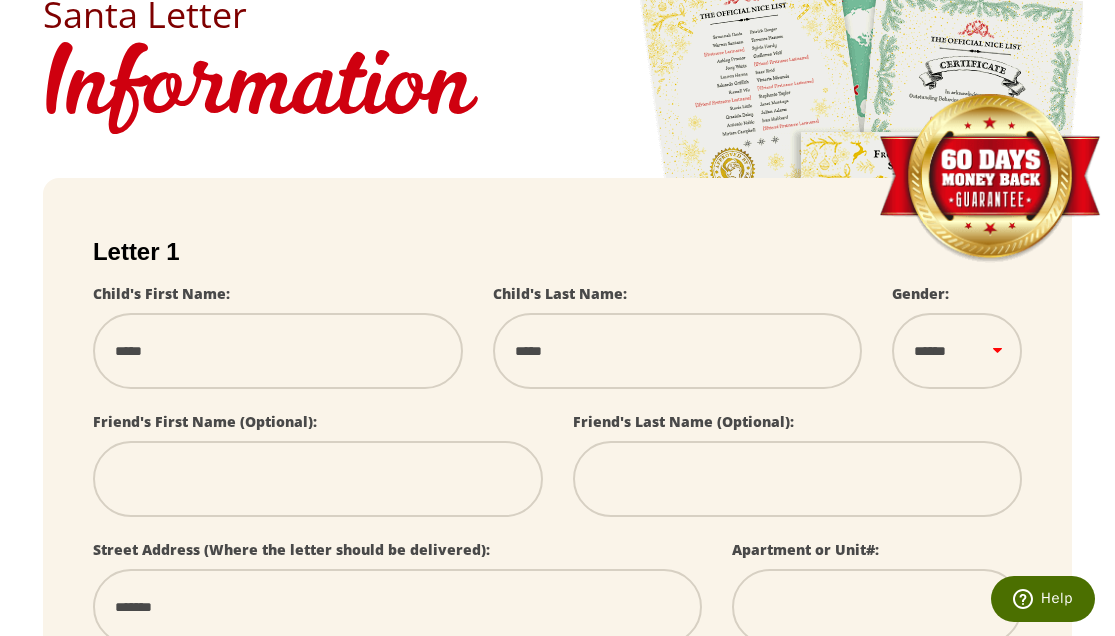select 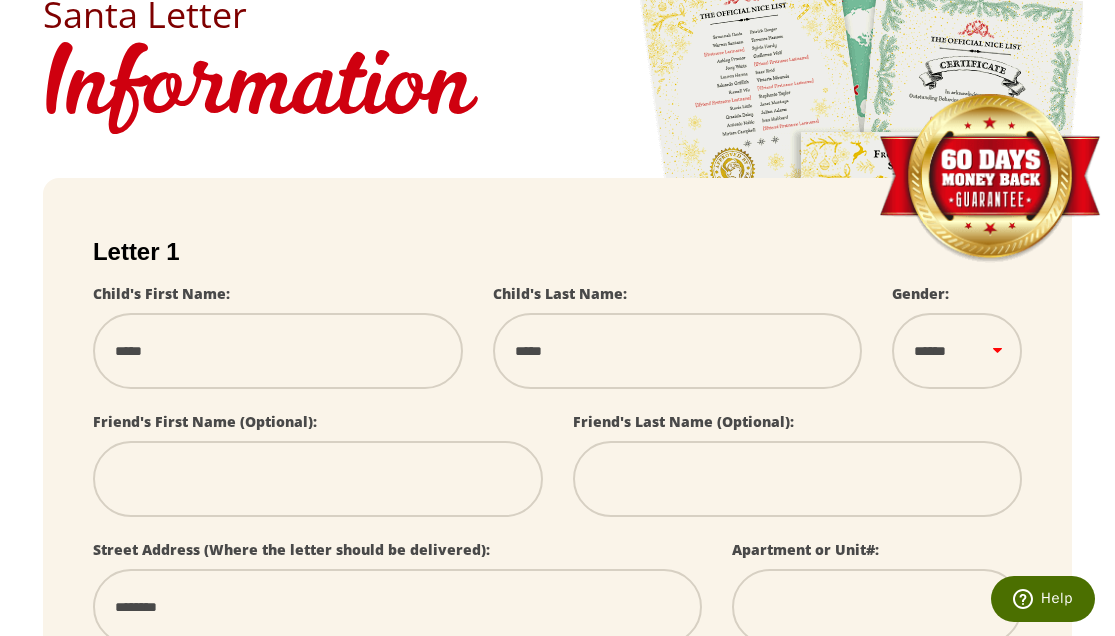 select 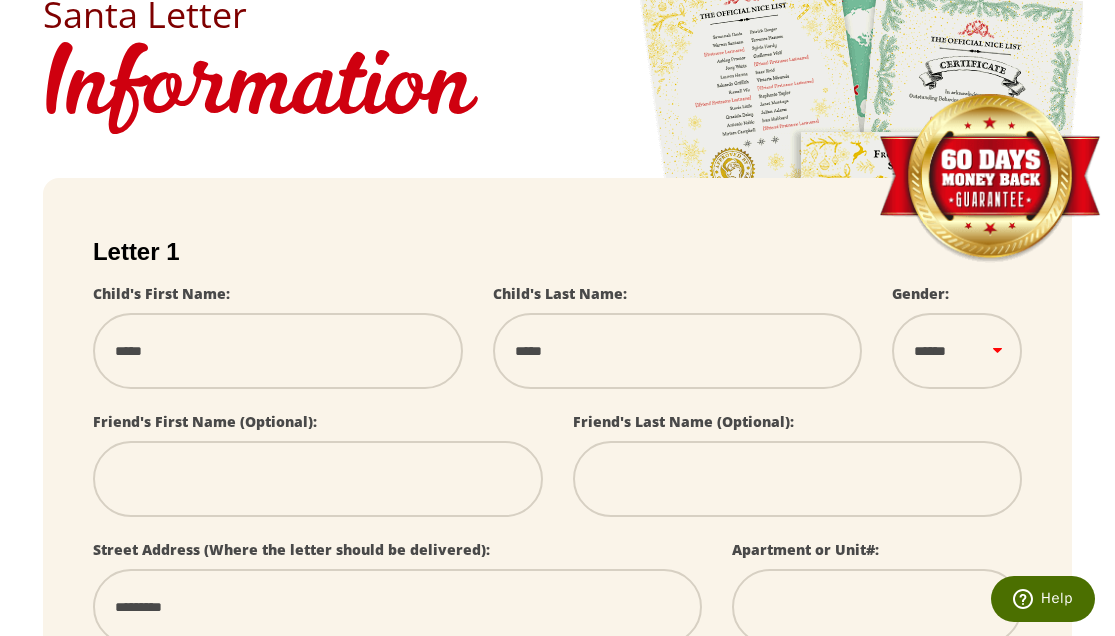 select 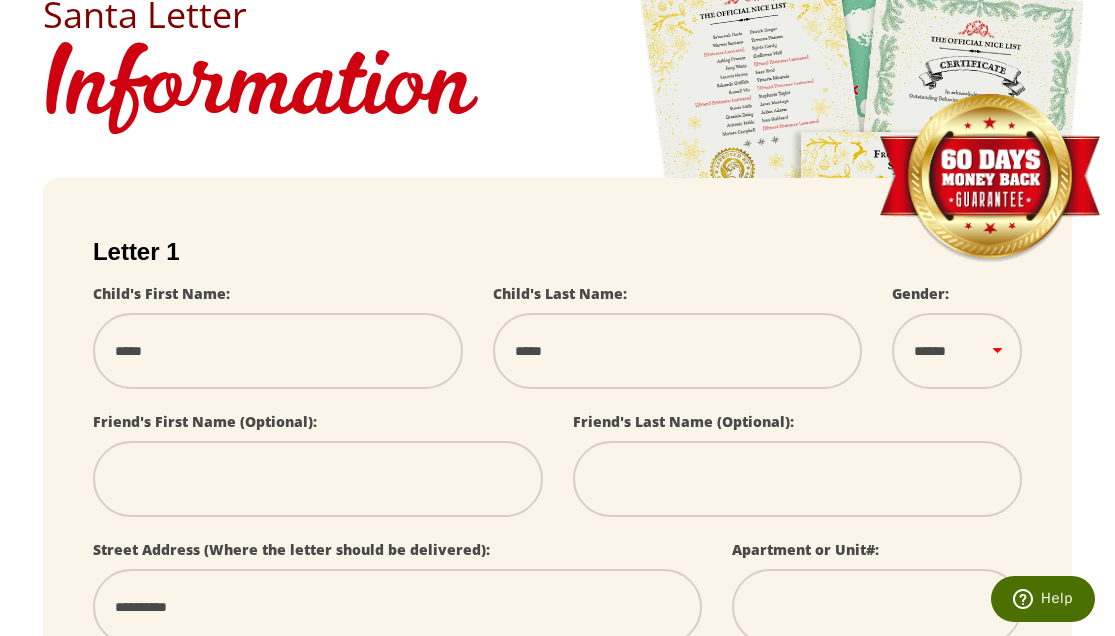 select 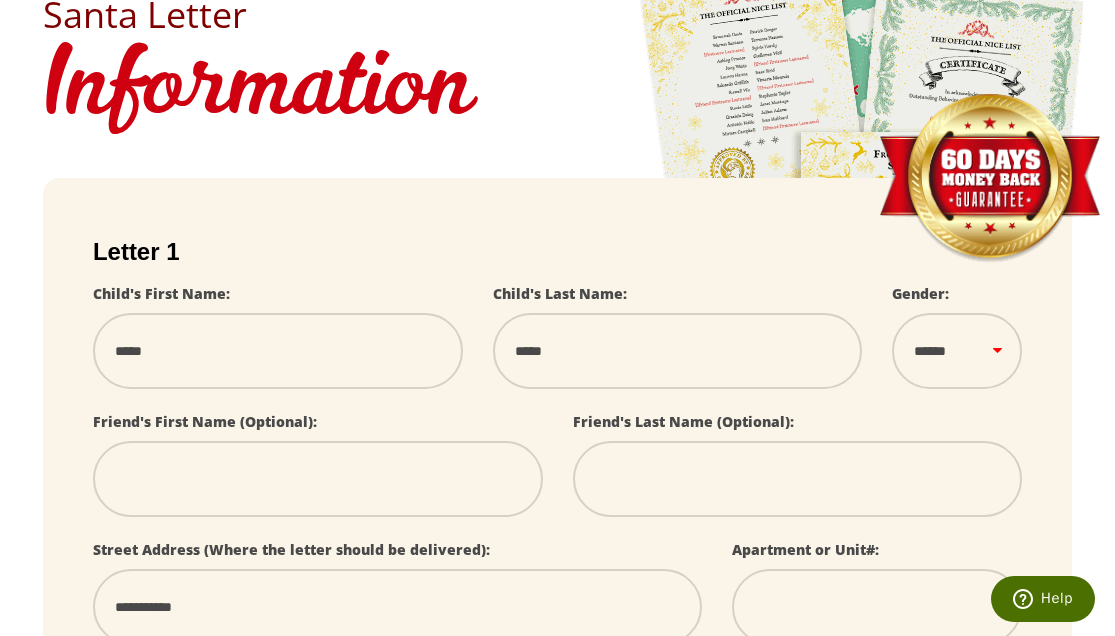 select 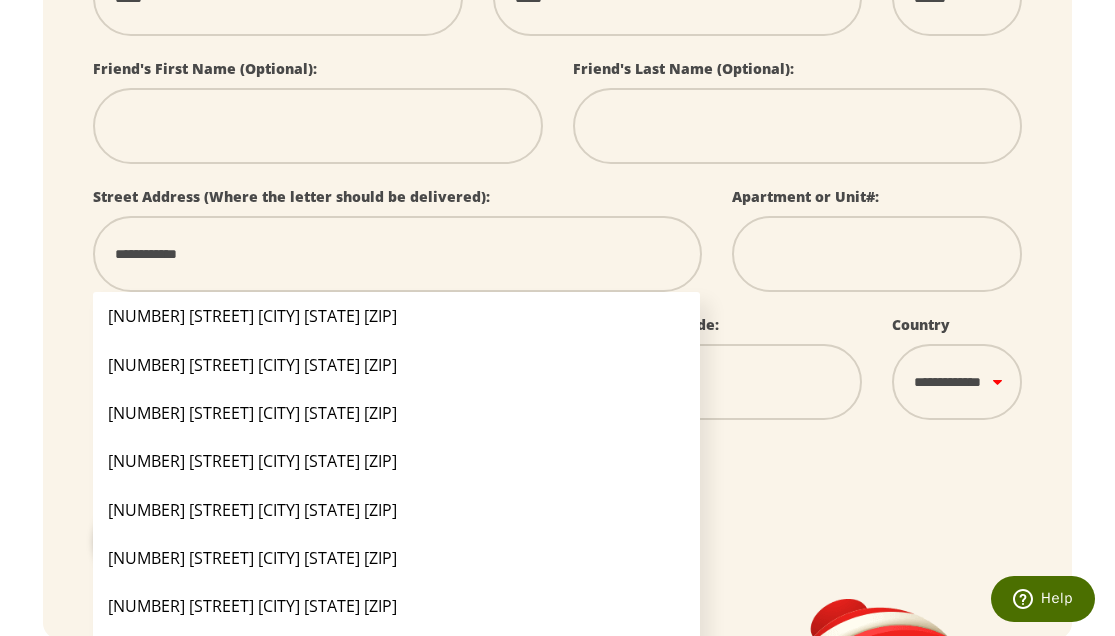 scroll, scrollTop: 638, scrollLeft: 0, axis: vertical 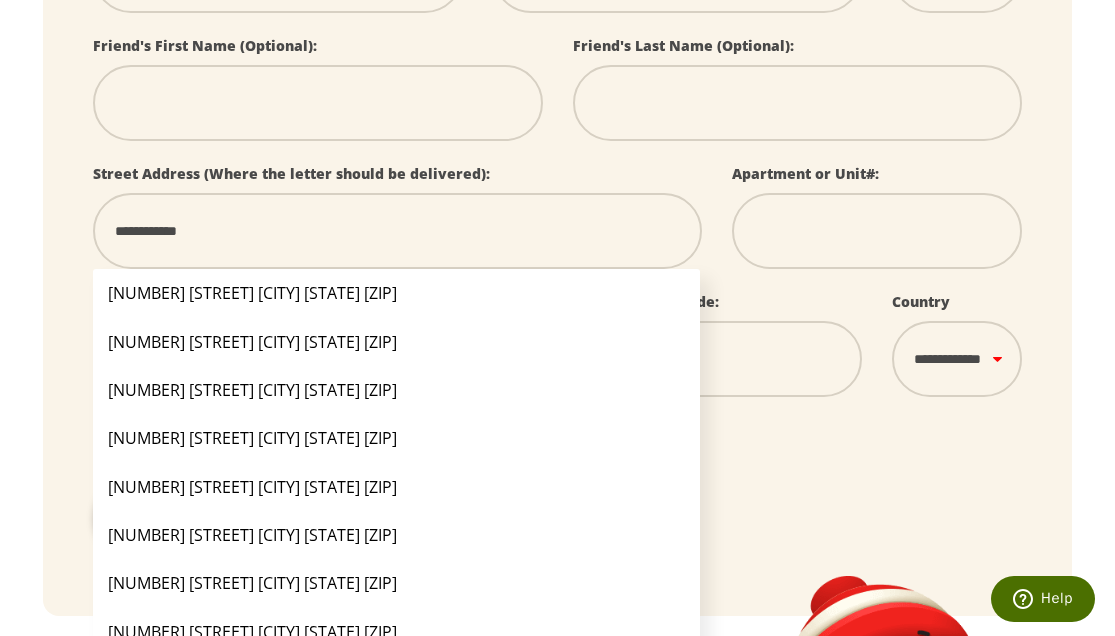 type on "**********" 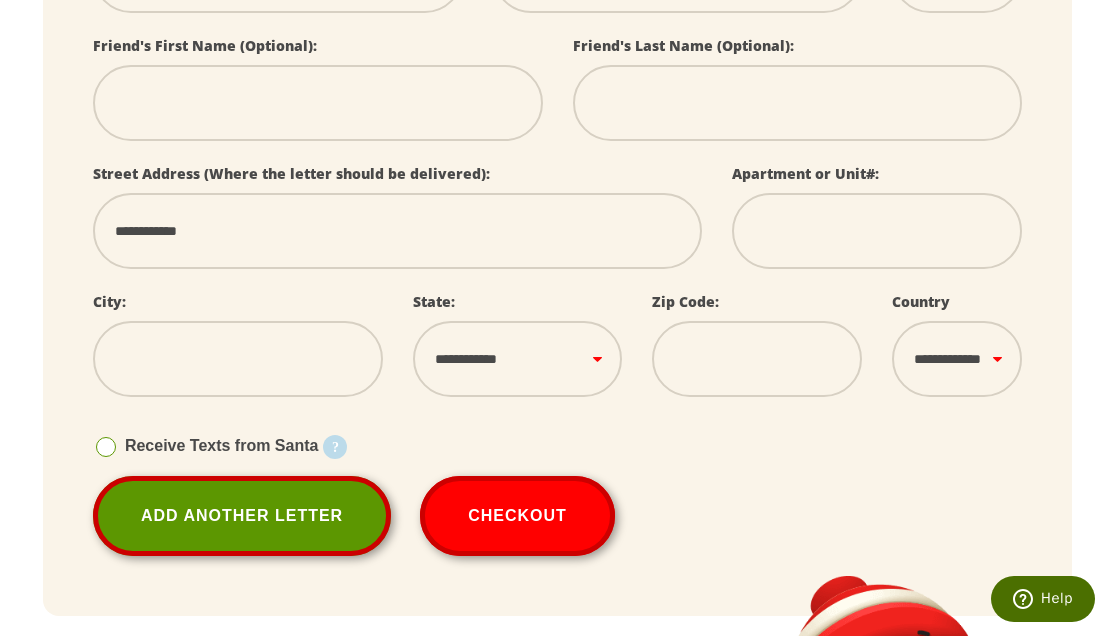 click at bounding box center (238, 359) 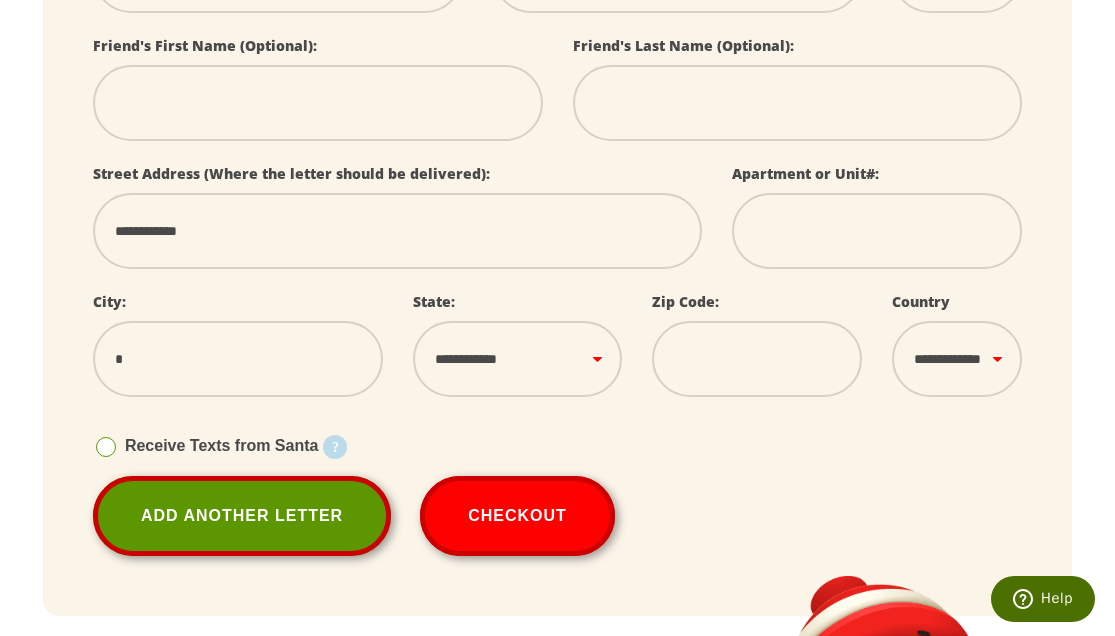 select 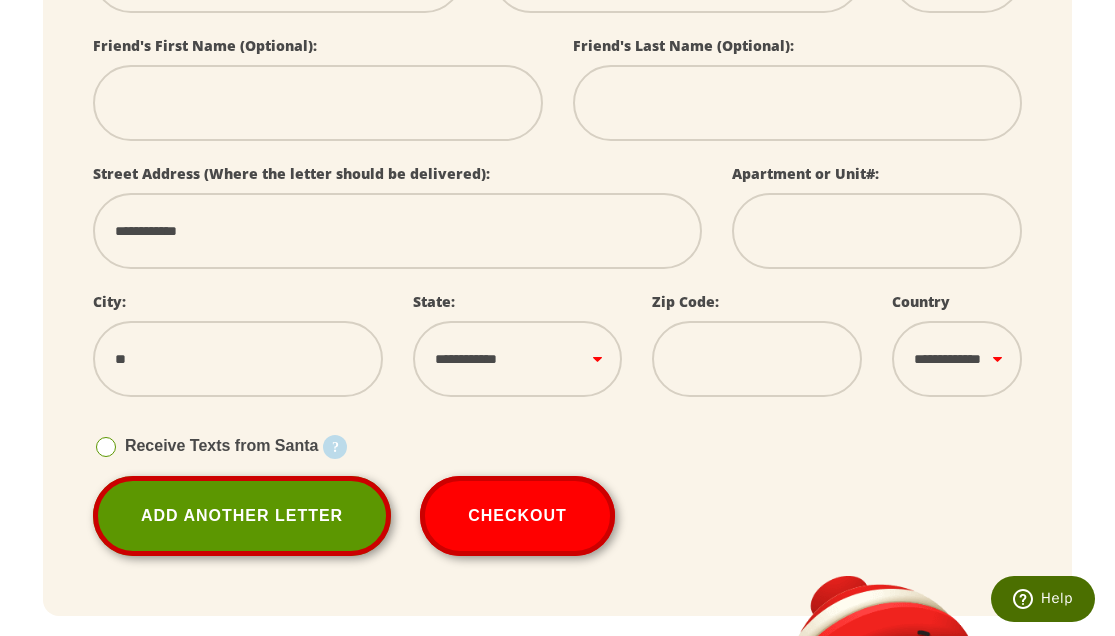 type on "***" 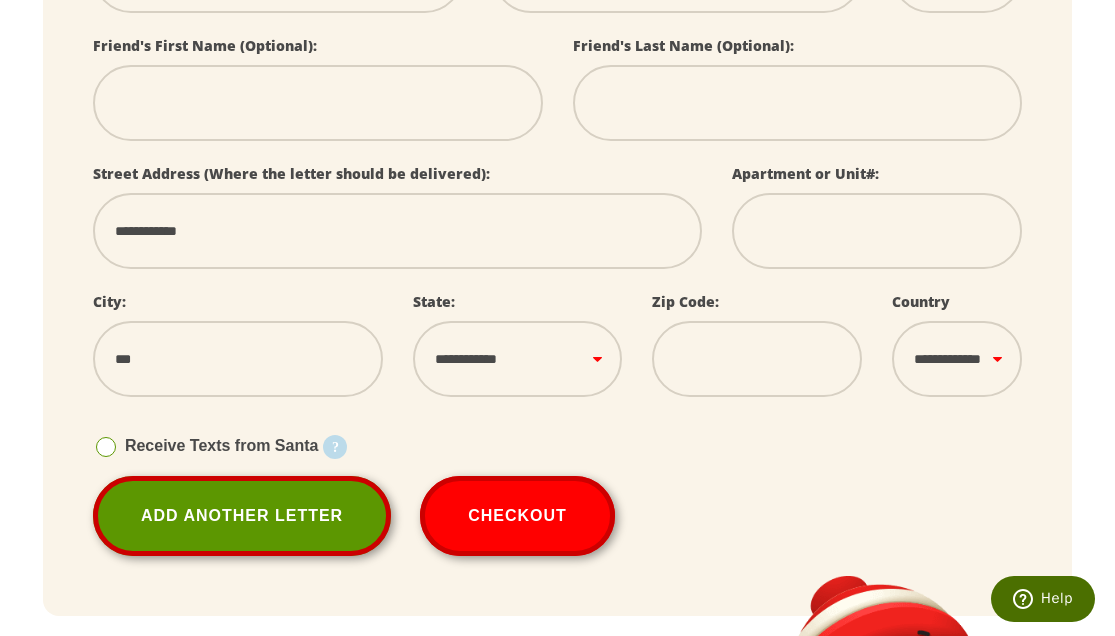 select 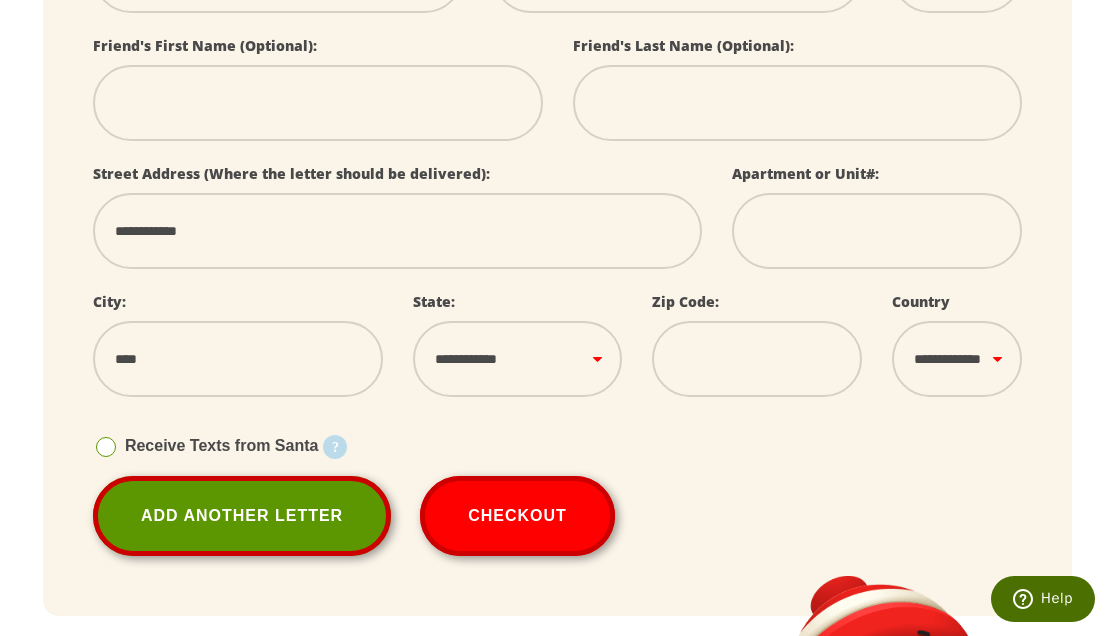 select 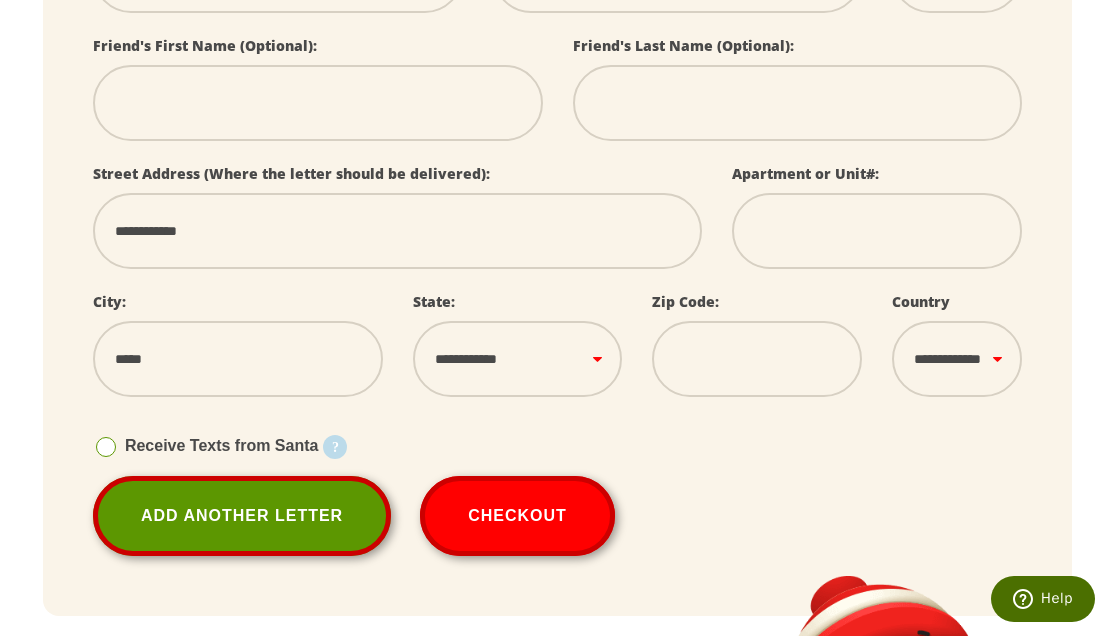 select 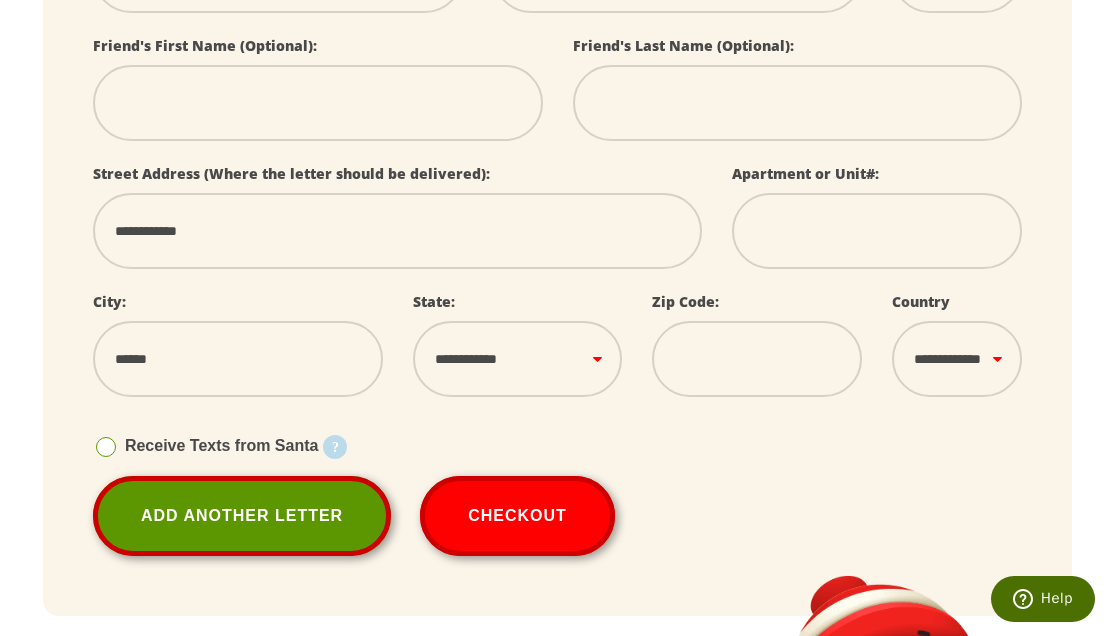 select 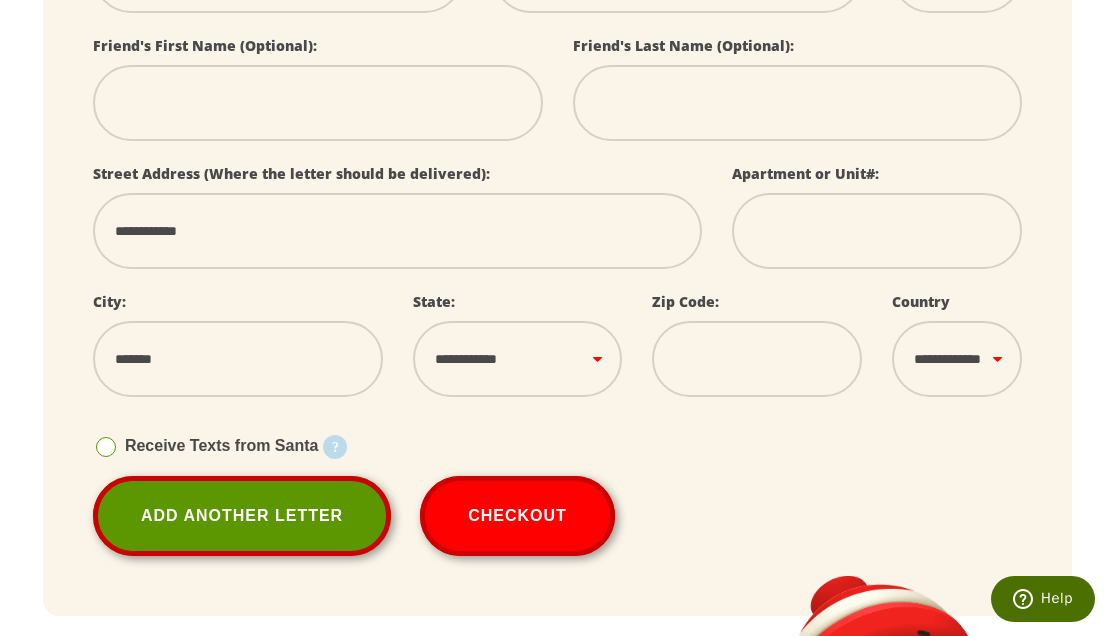 select 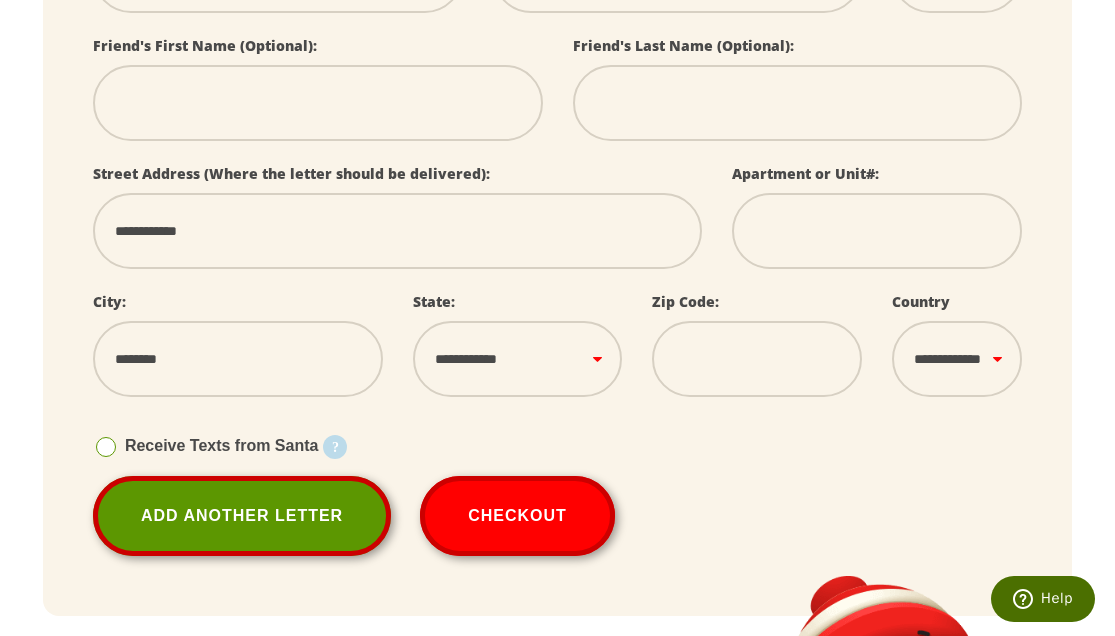 select 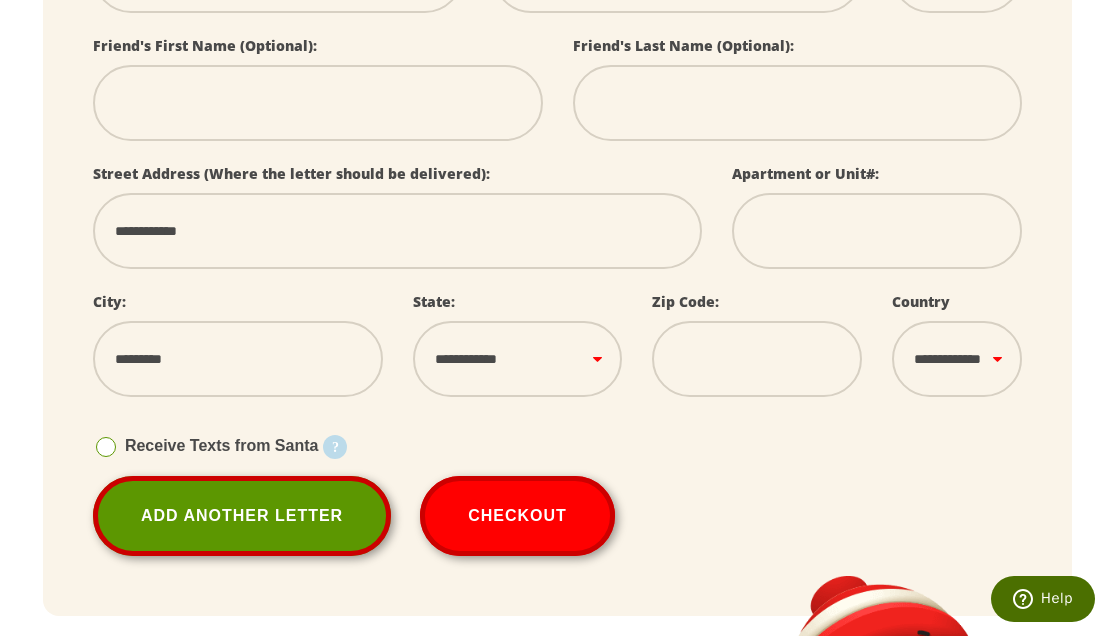 type on "*********" 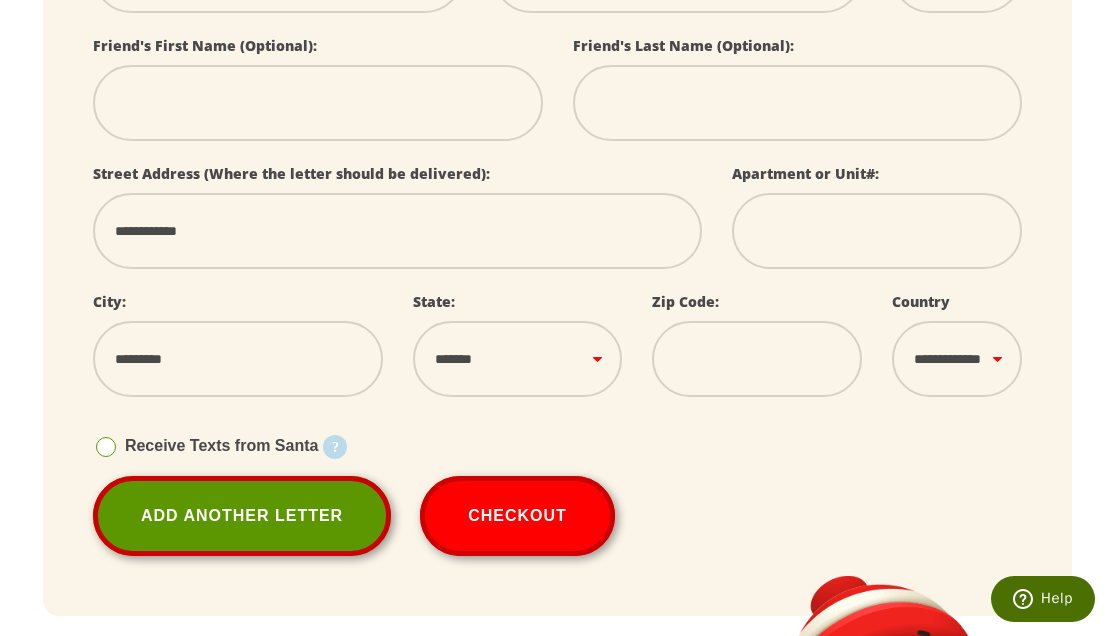 click at bounding box center (757, 359) 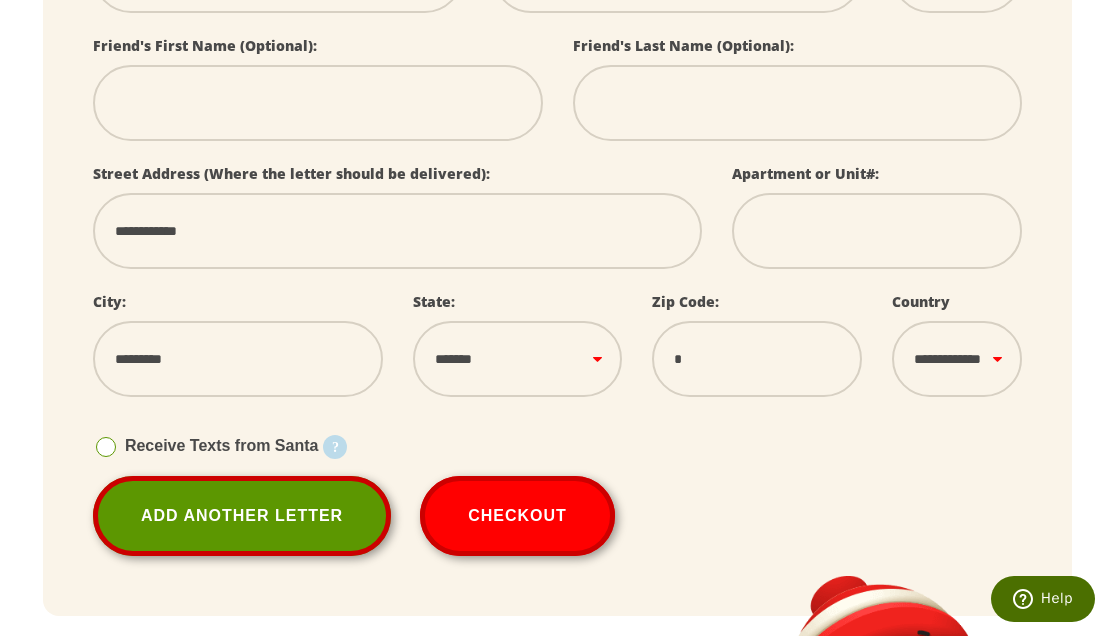 select 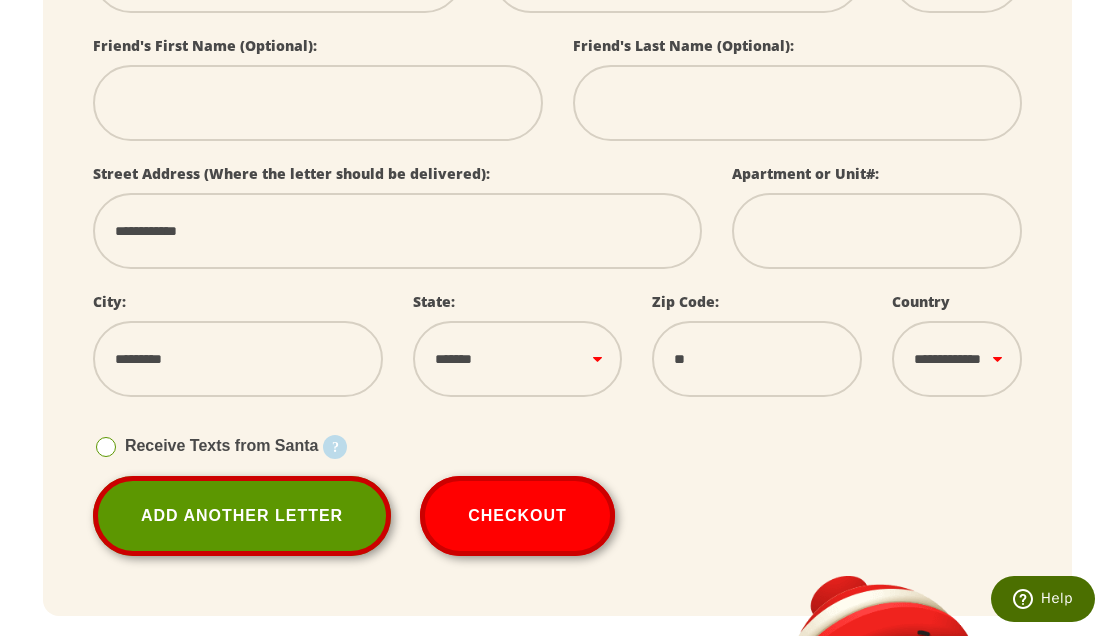 select 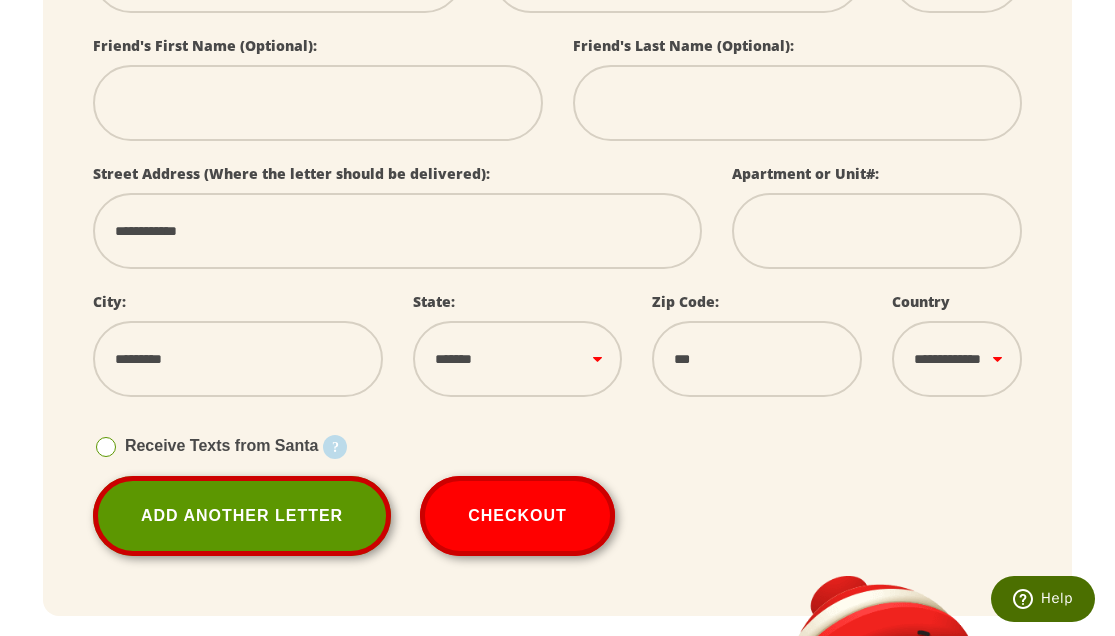 select 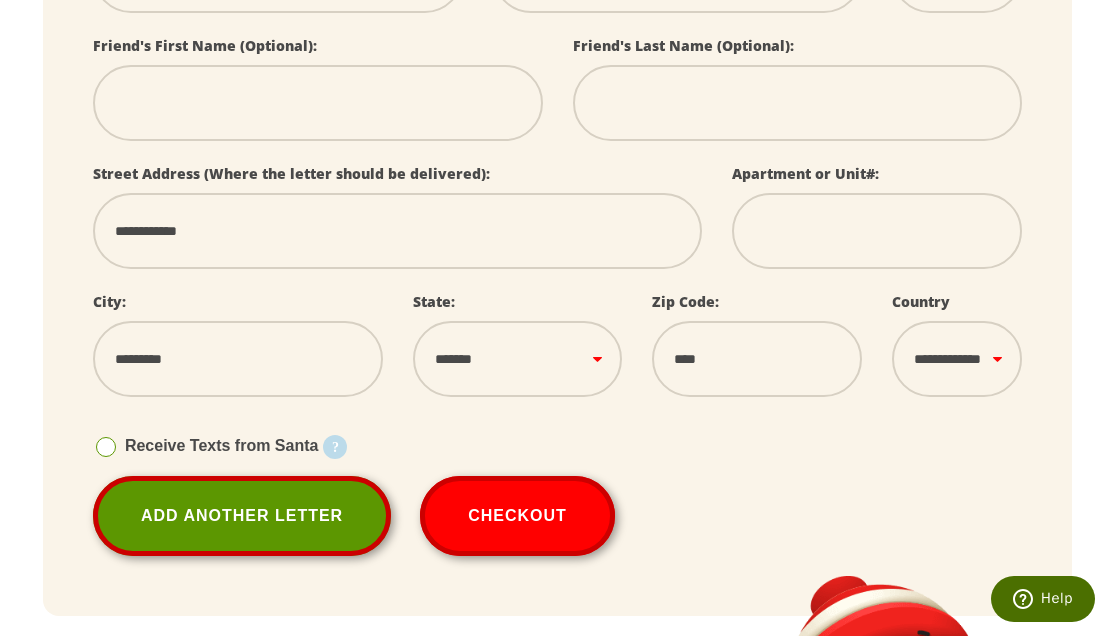 select 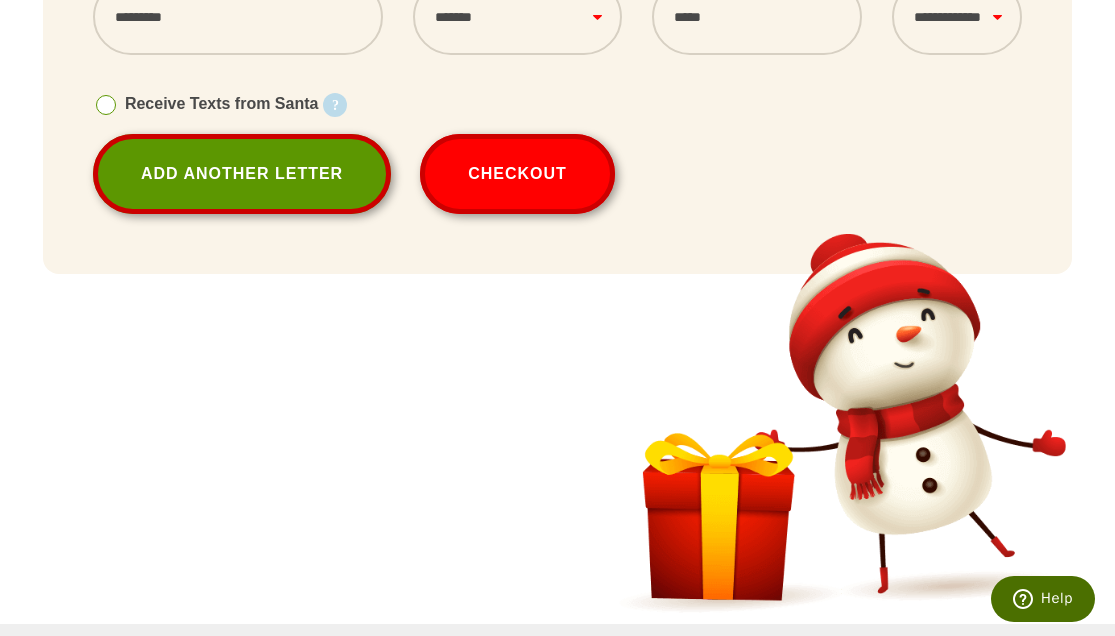 scroll, scrollTop: 1035, scrollLeft: 0, axis: vertical 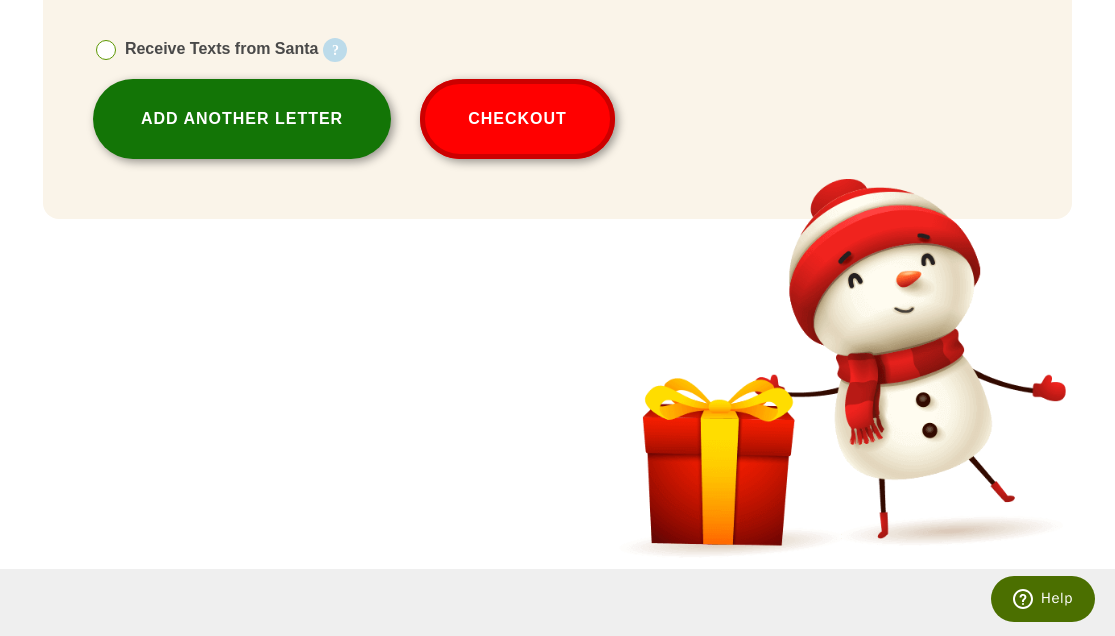 type on "*****" 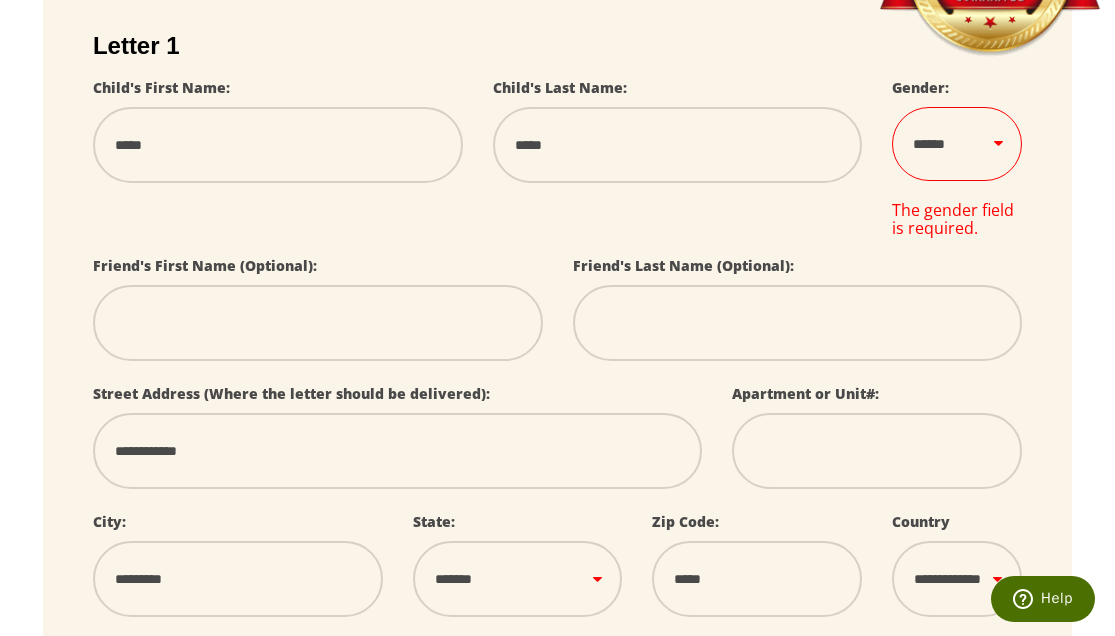 scroll, scrollTop: 462, scrollLeft: 0, axis: vertical 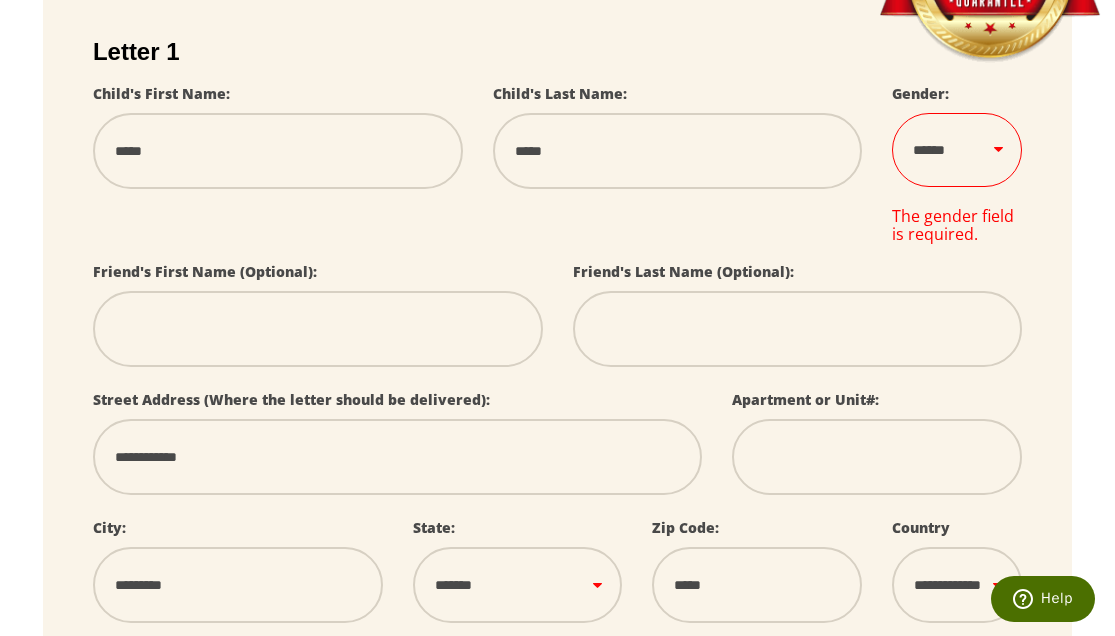 click on "******   ***   ****" at bounding box center (957, 150) 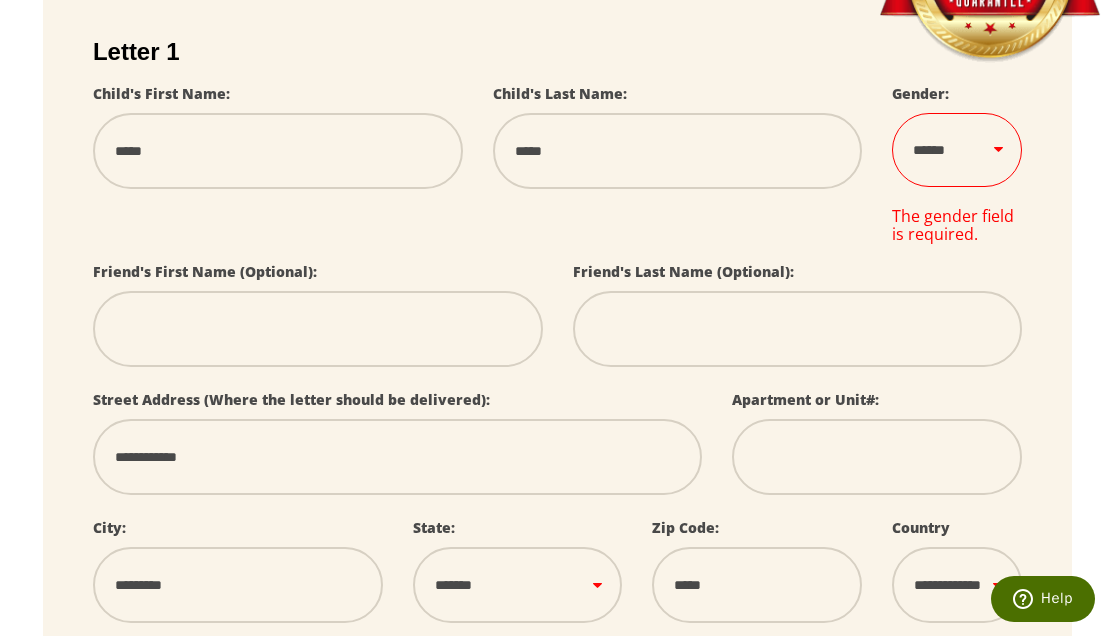 select on "*" 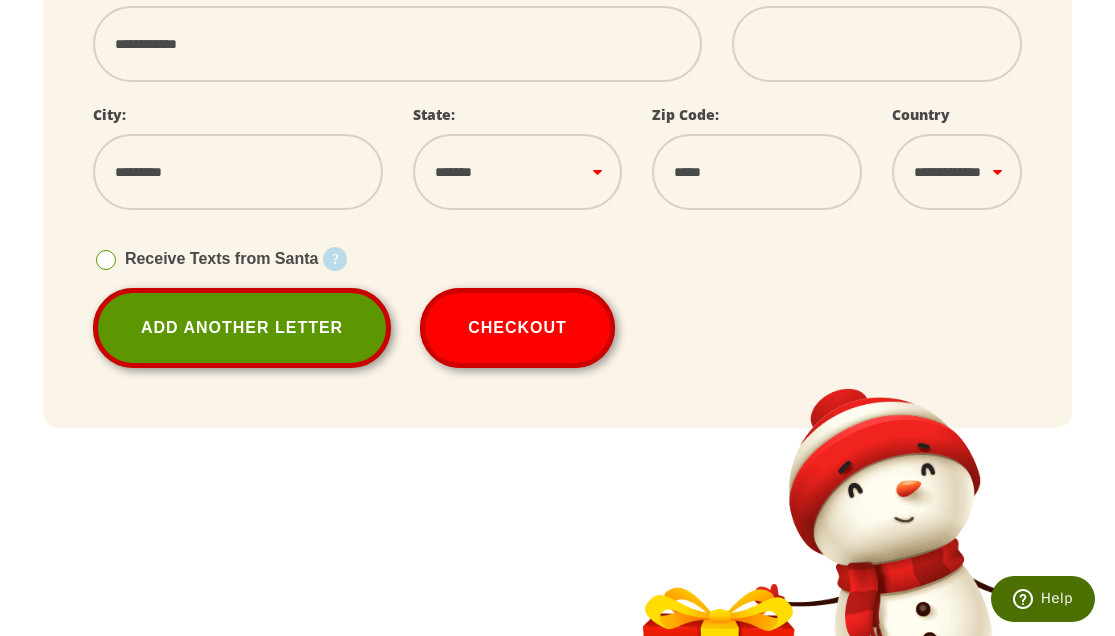 scroll, scrollTop: 923, scrollLeft: 0, axis: vertical 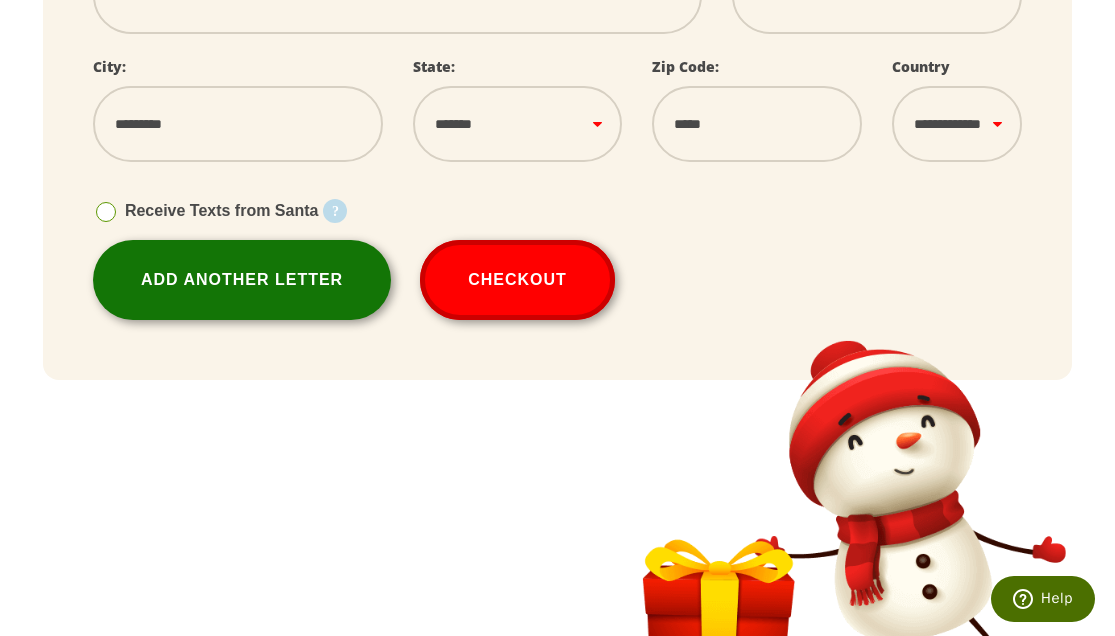 click on "Add Another Letter" at bounding box center (242, 280) 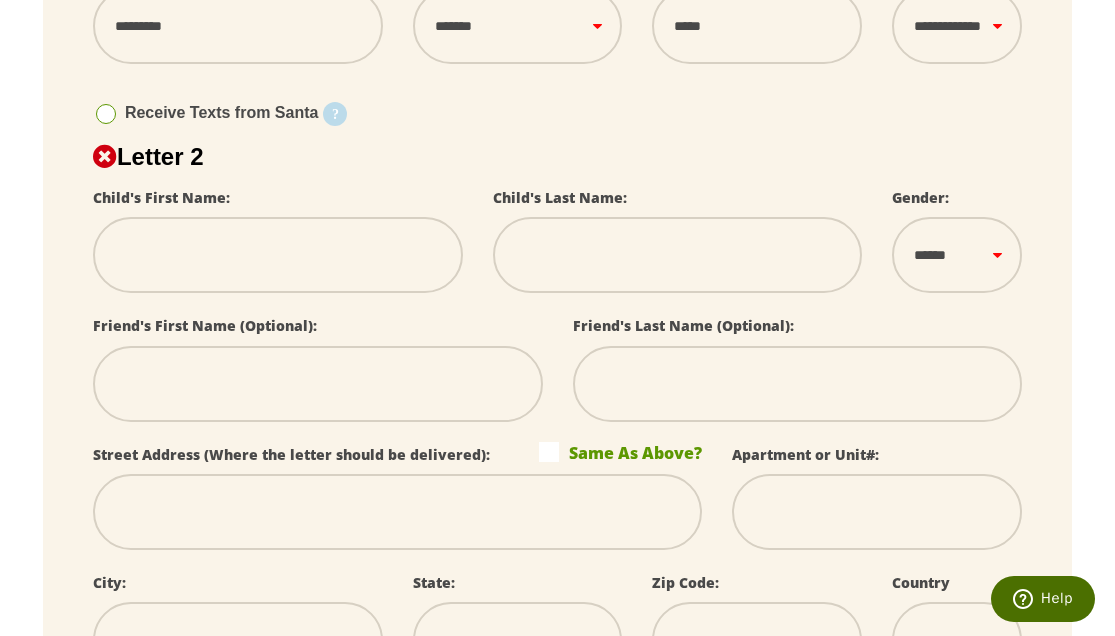 scroll, scrollTop: 981, scrollLeft: 0, axis: vertical 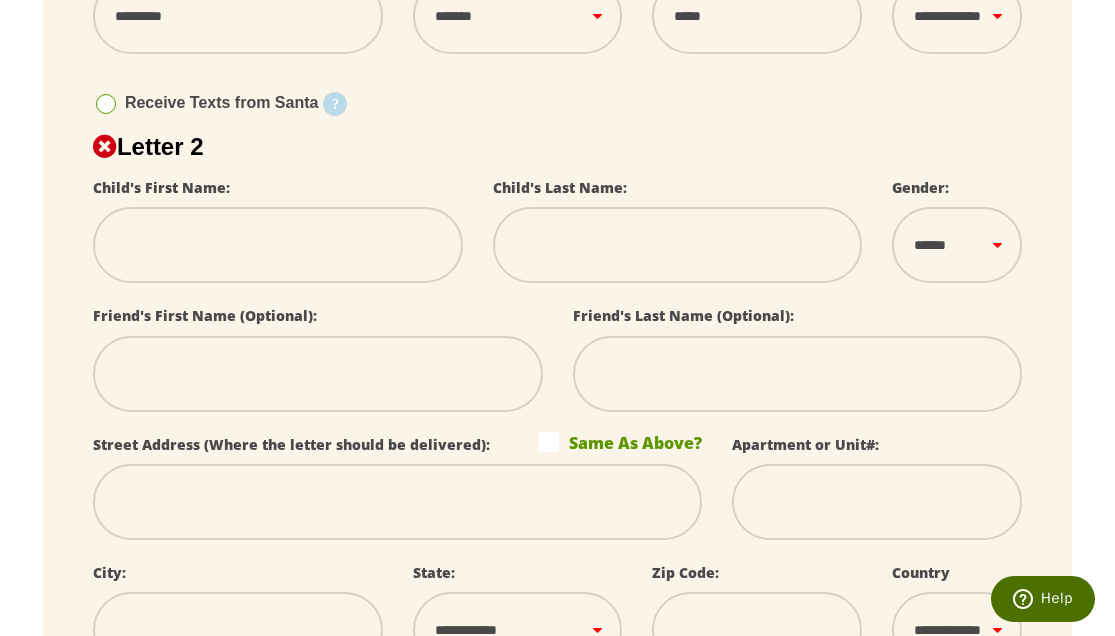 click at bounding box center (278, 245) 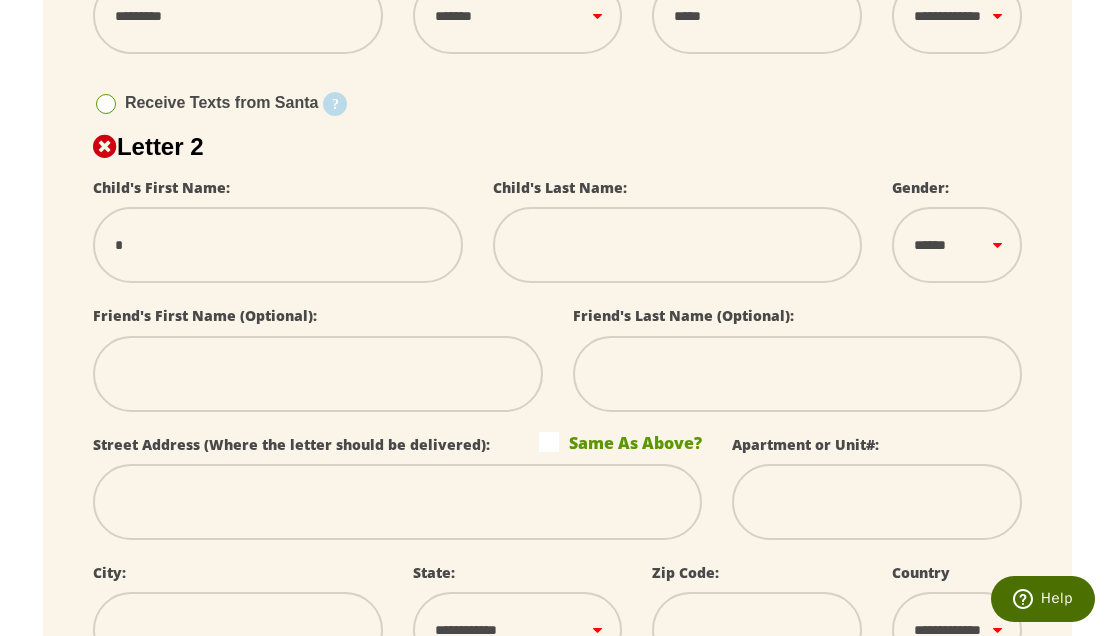 type on "**" 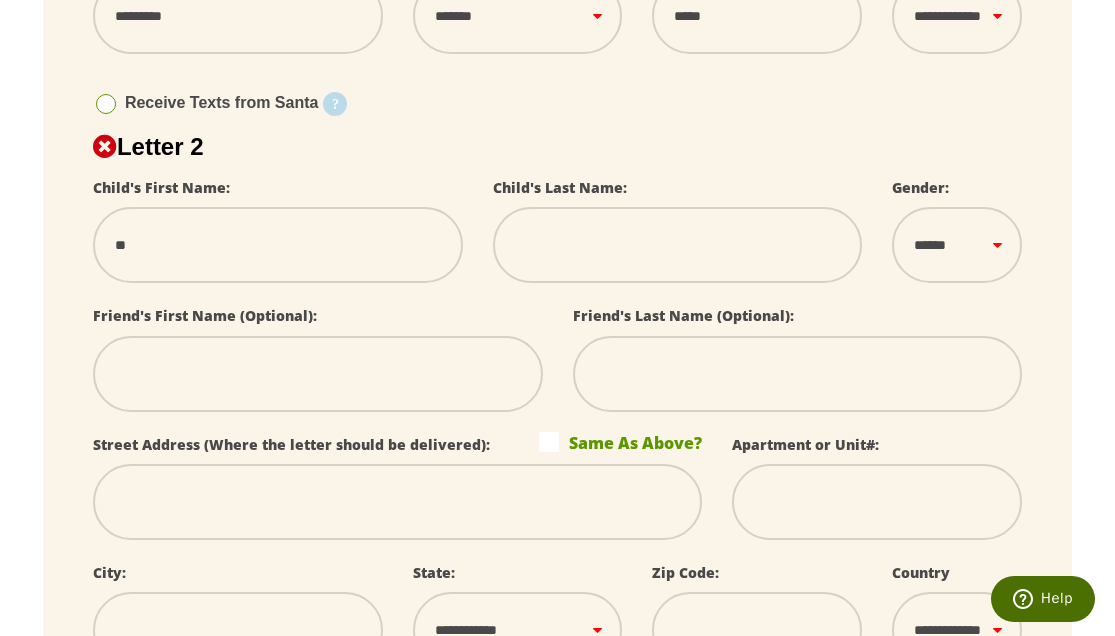 type on "***" 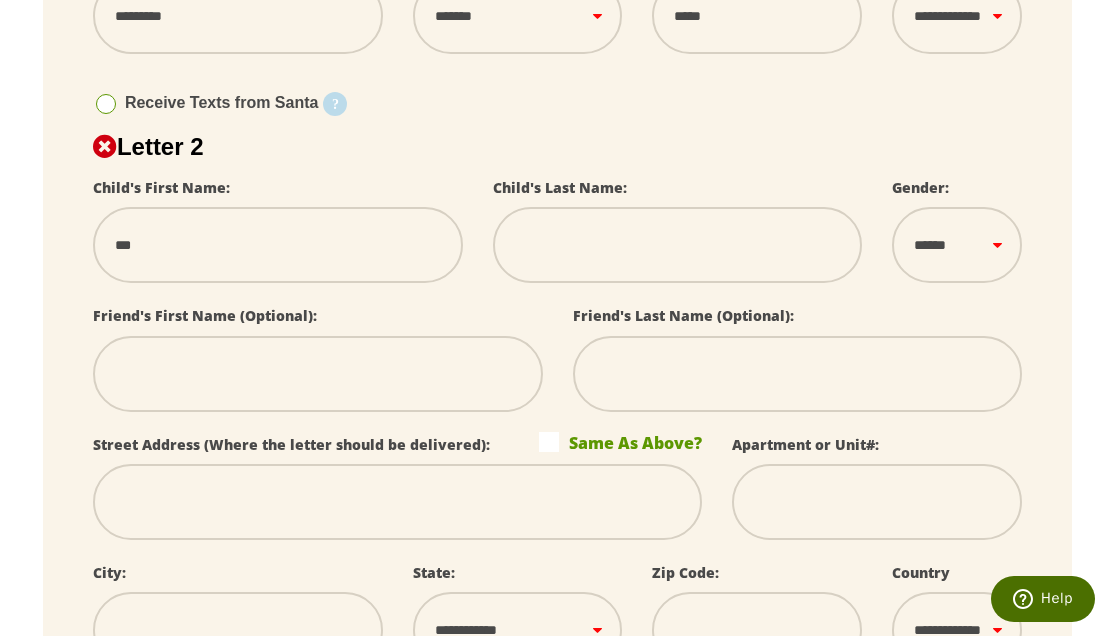 type on "****" 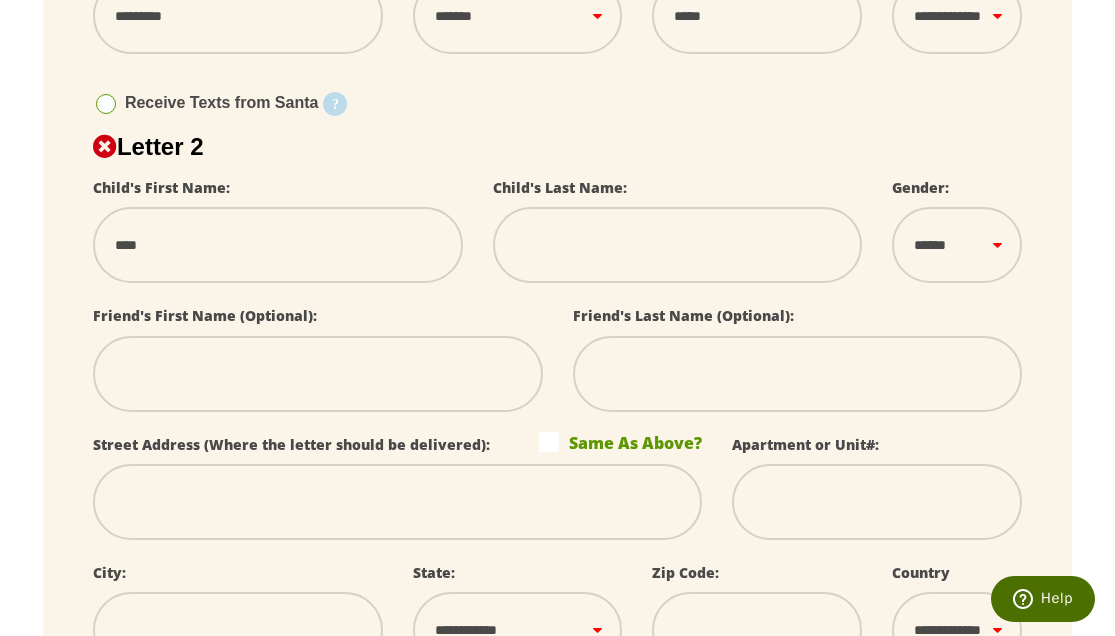 type on "*****" 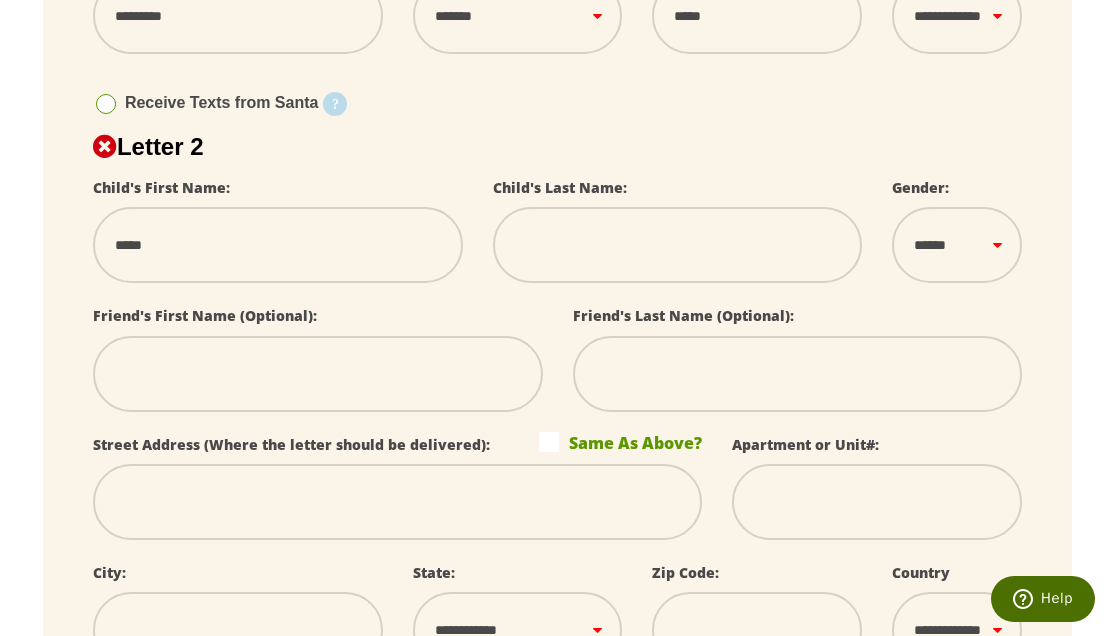 type on "******" 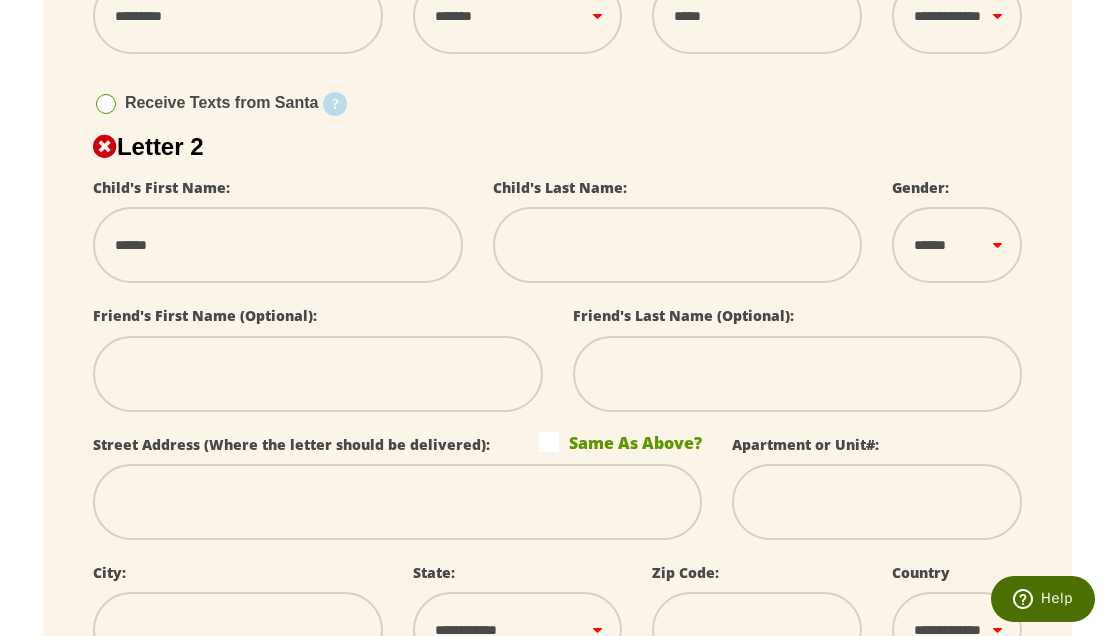 type on "*******" 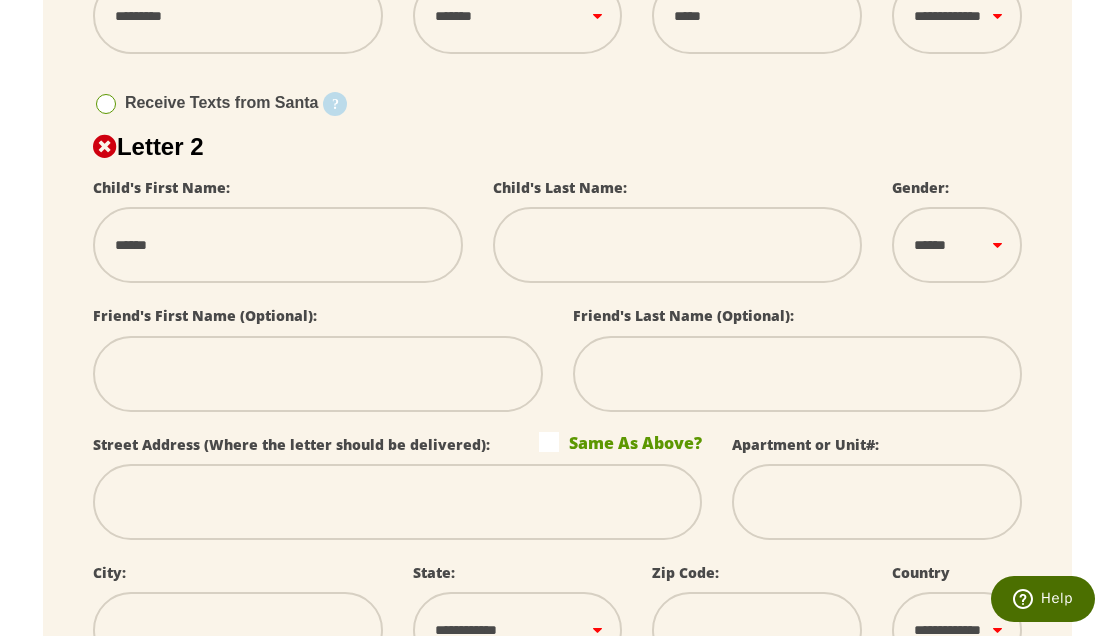 select 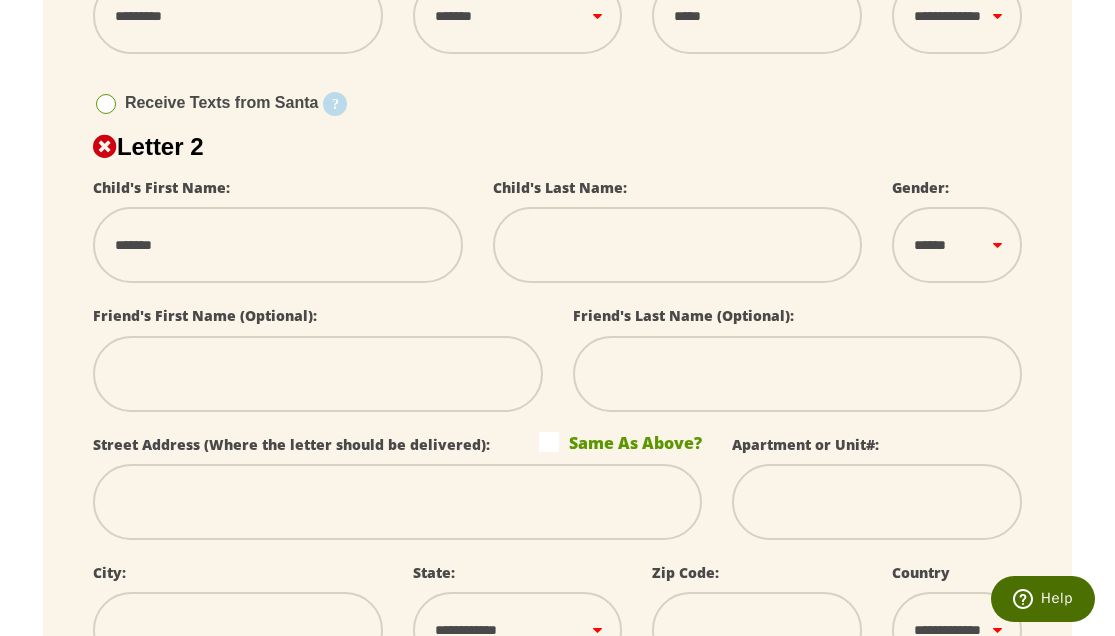 type on "*******" 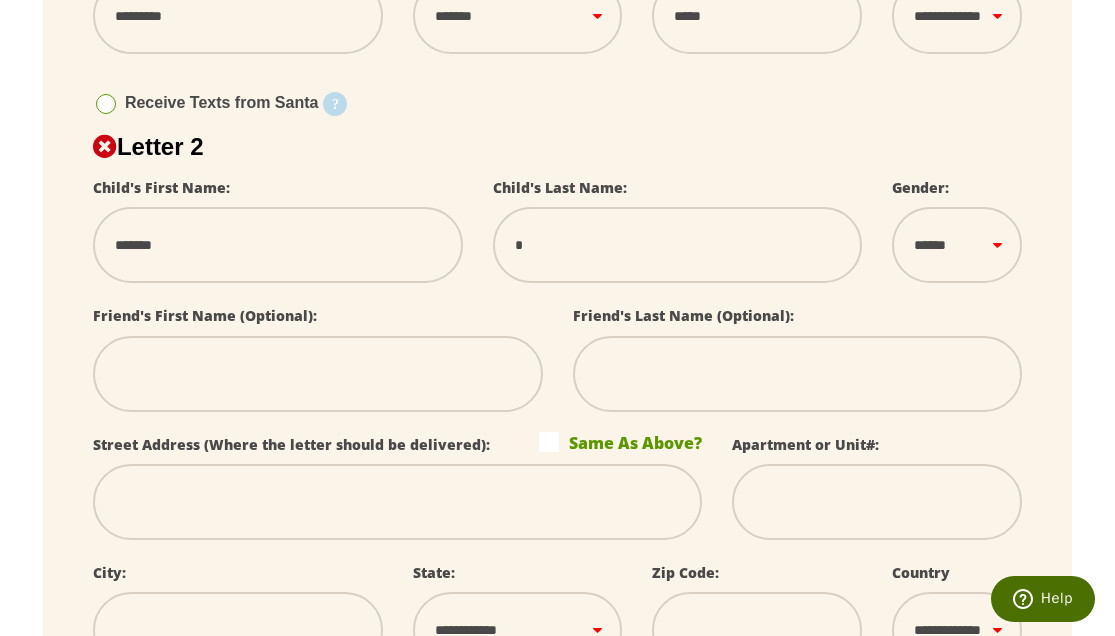 type on "**" 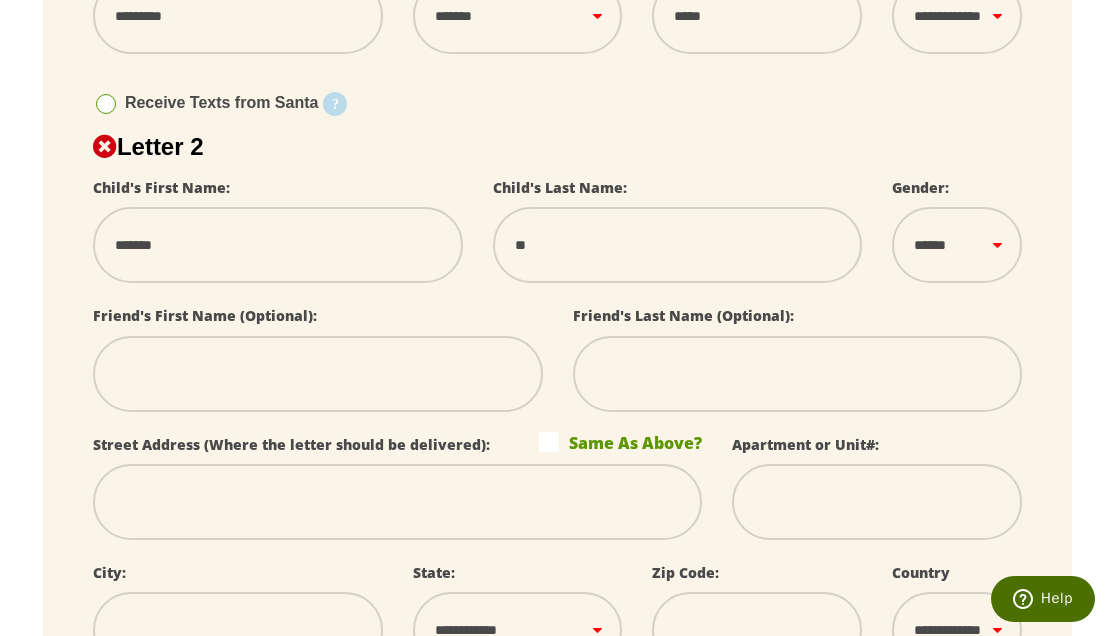 type on "***" 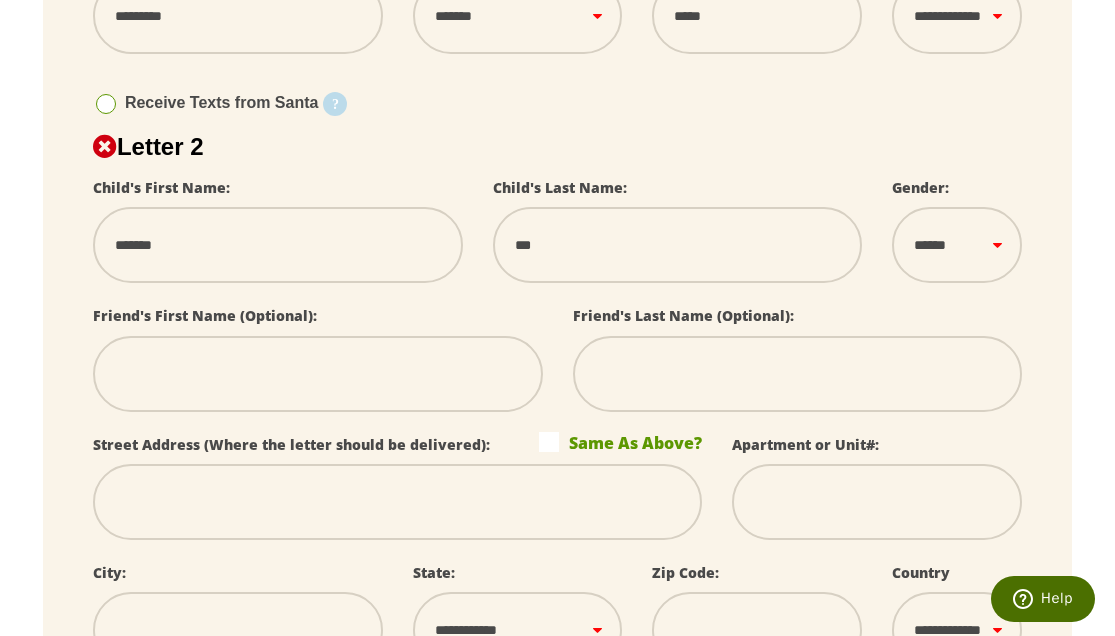 type on "****" 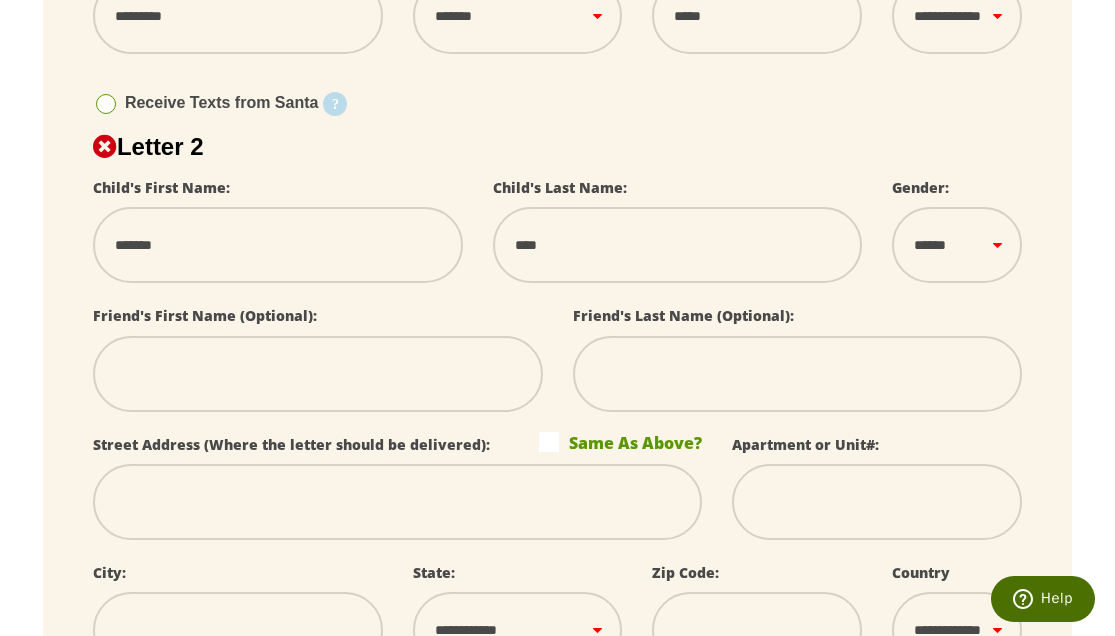 type on "*****" 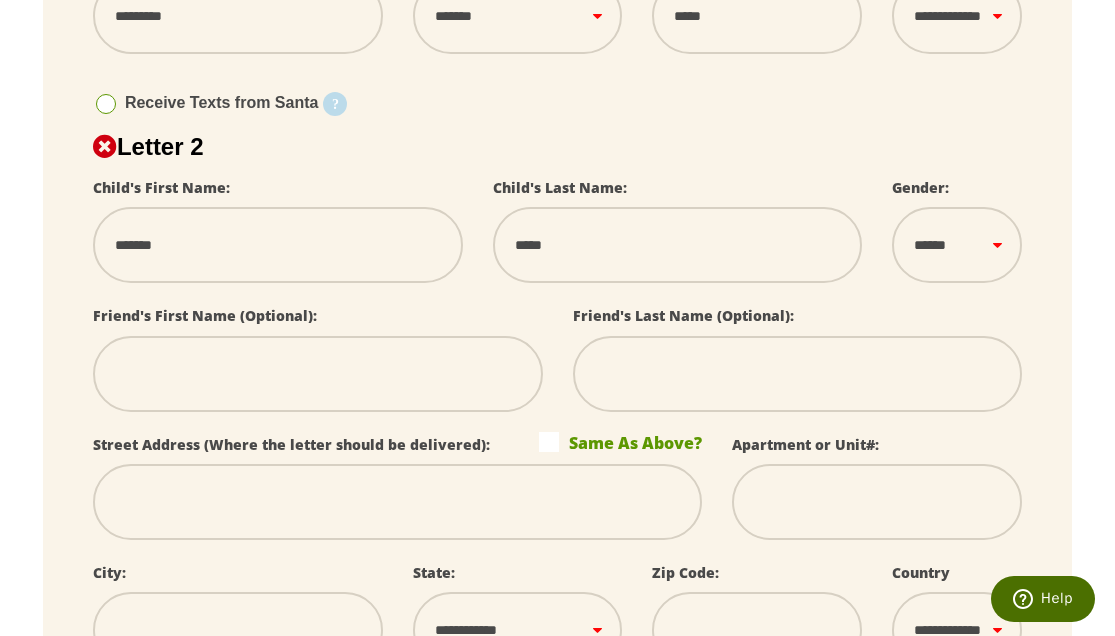 type on "*****" 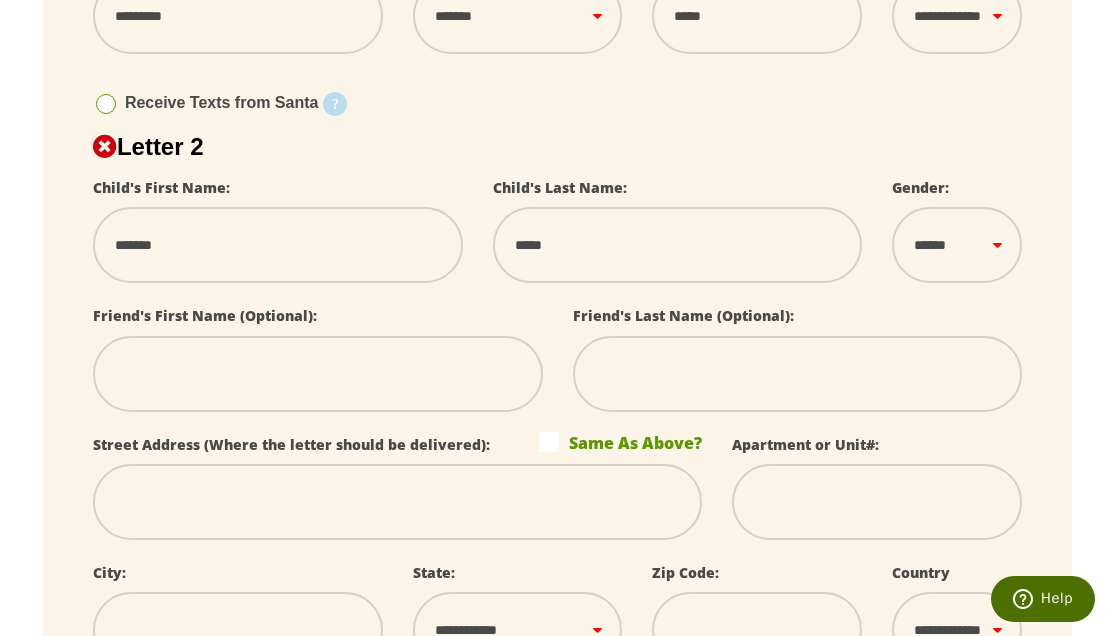 select 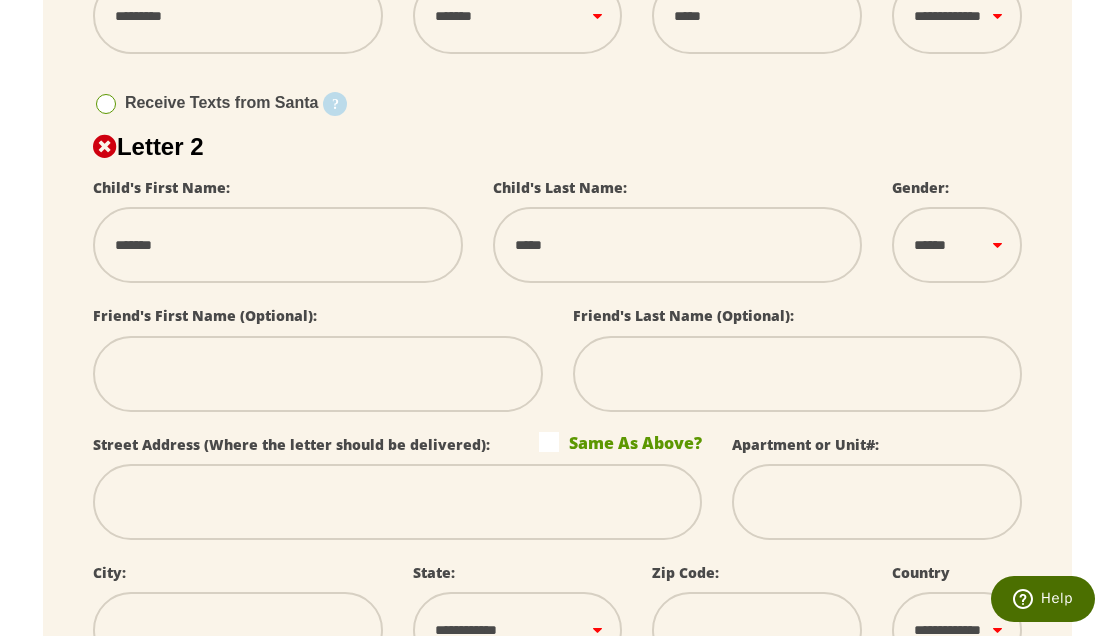 type on "*" 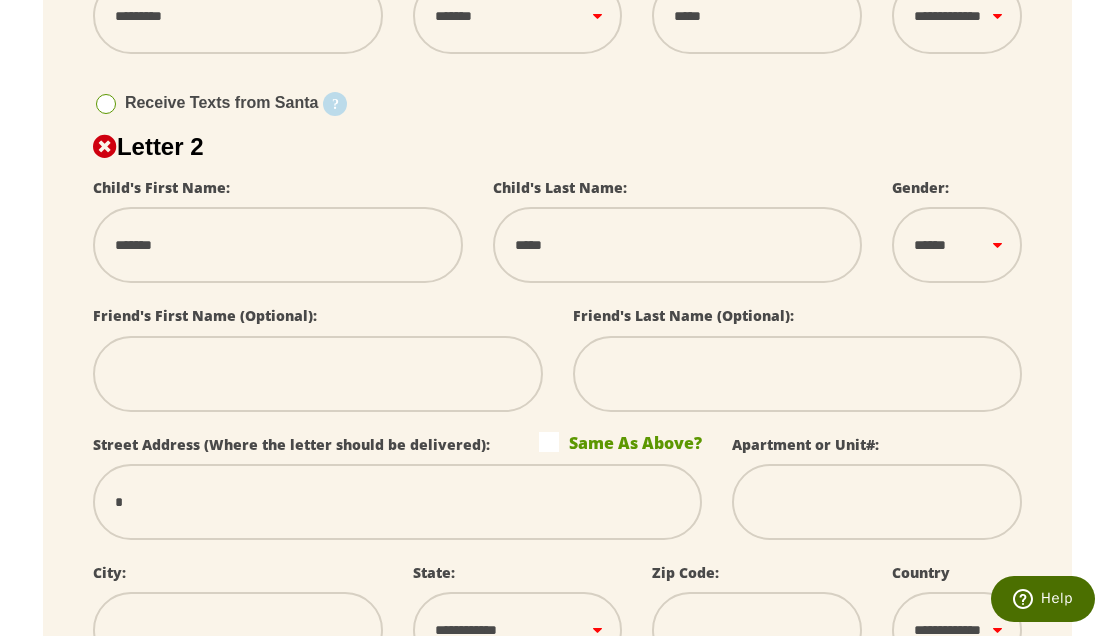 select 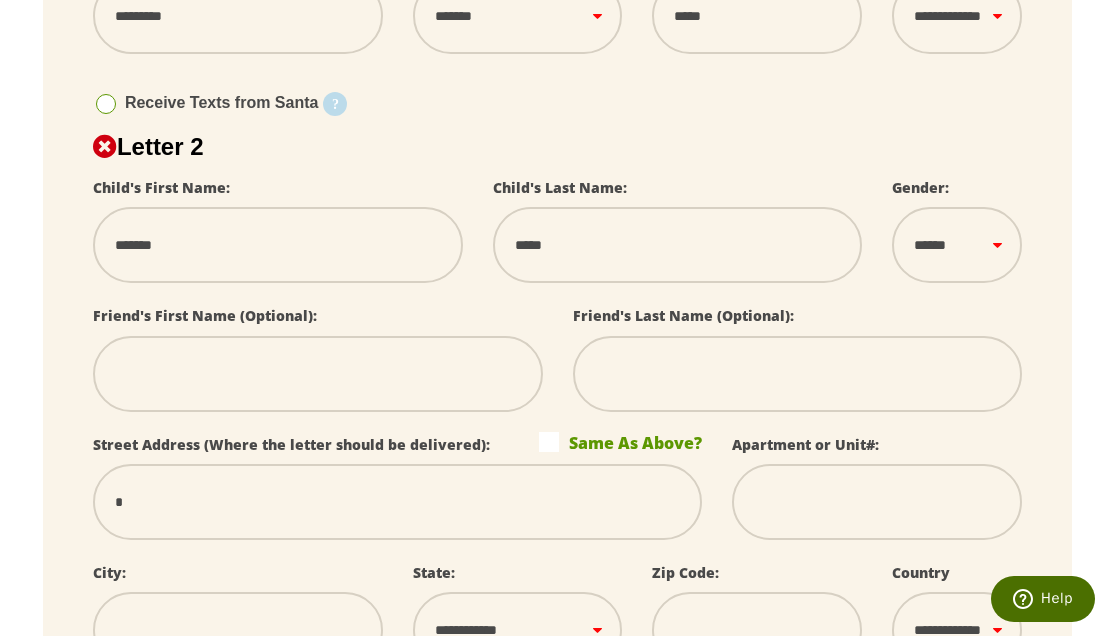 type on "**" 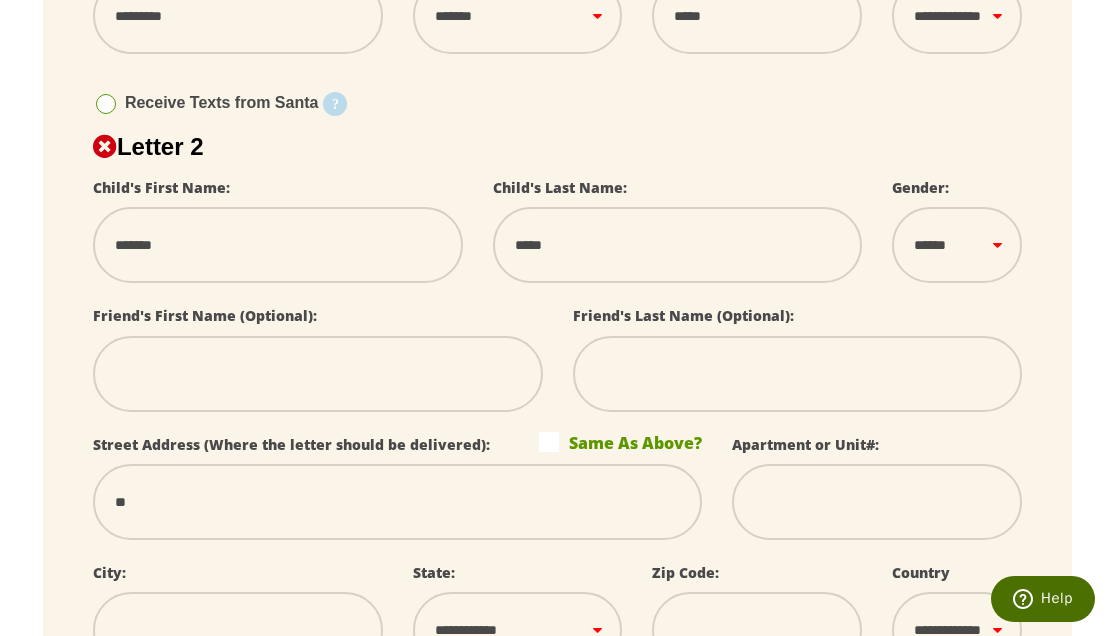 select 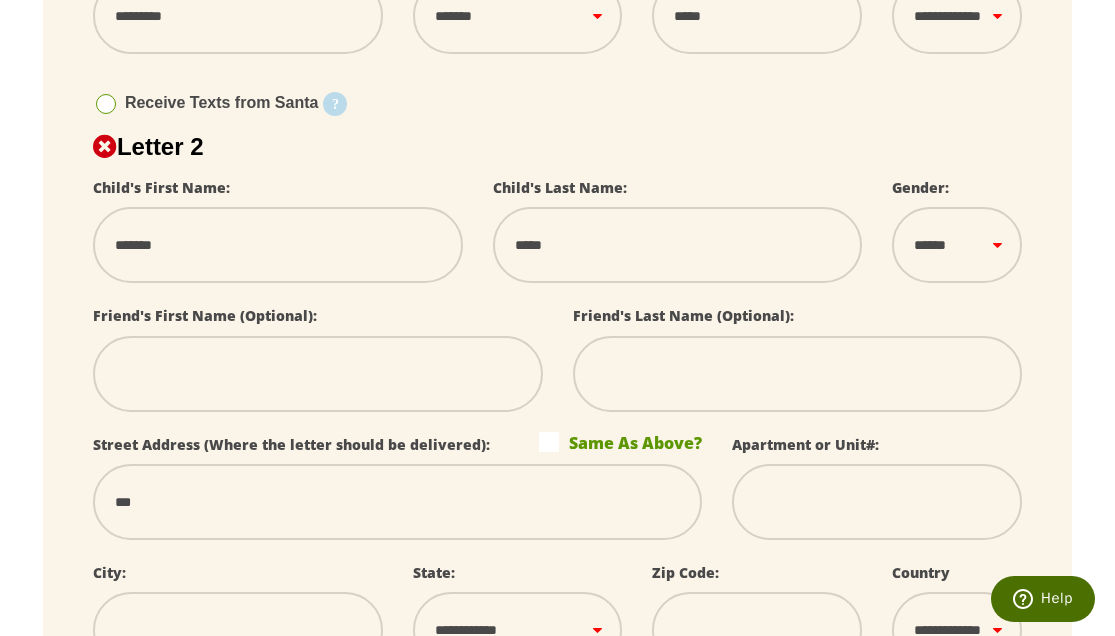 select 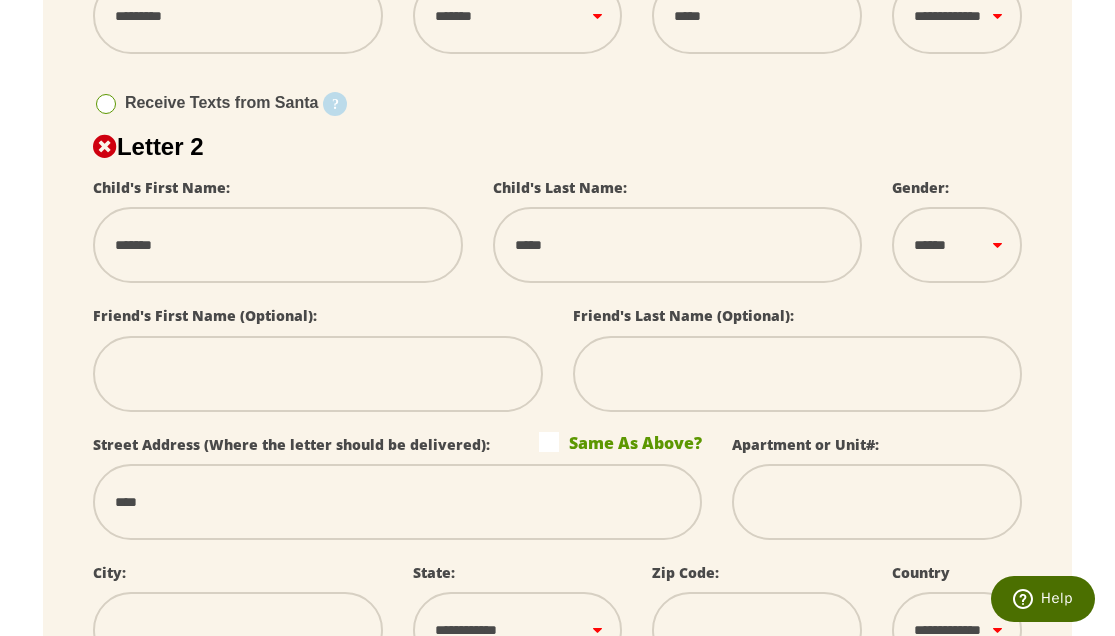 select 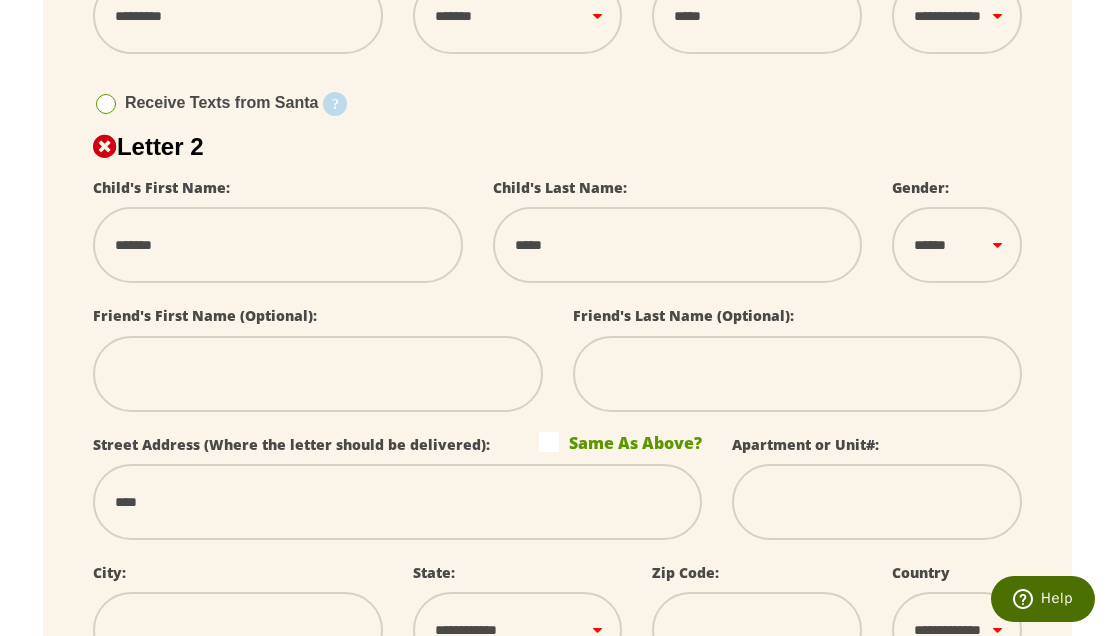 type on "*****" 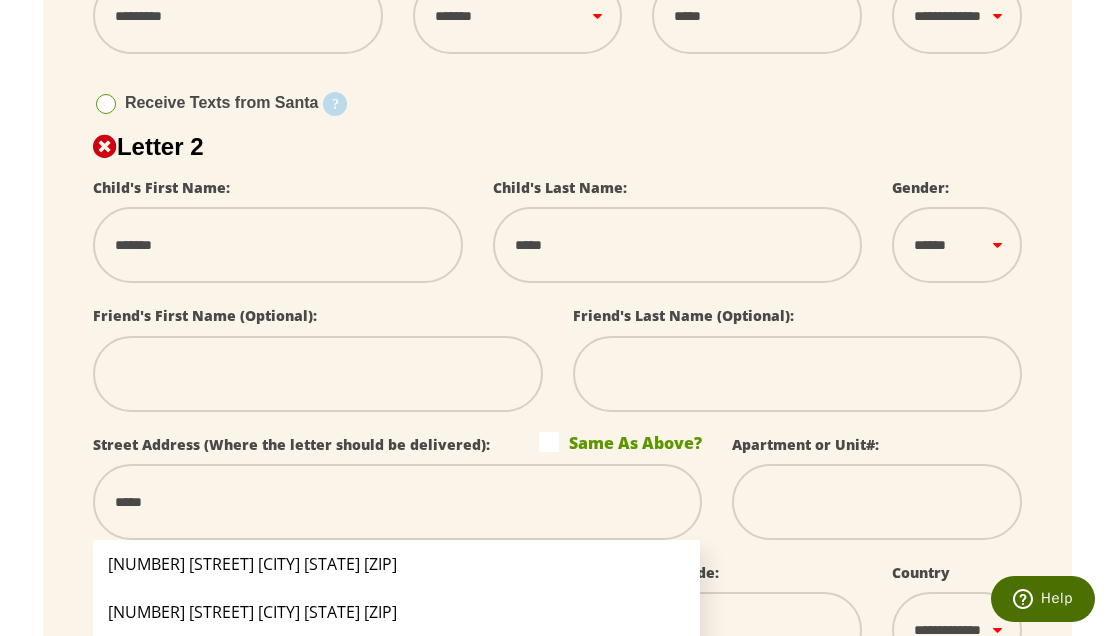 select 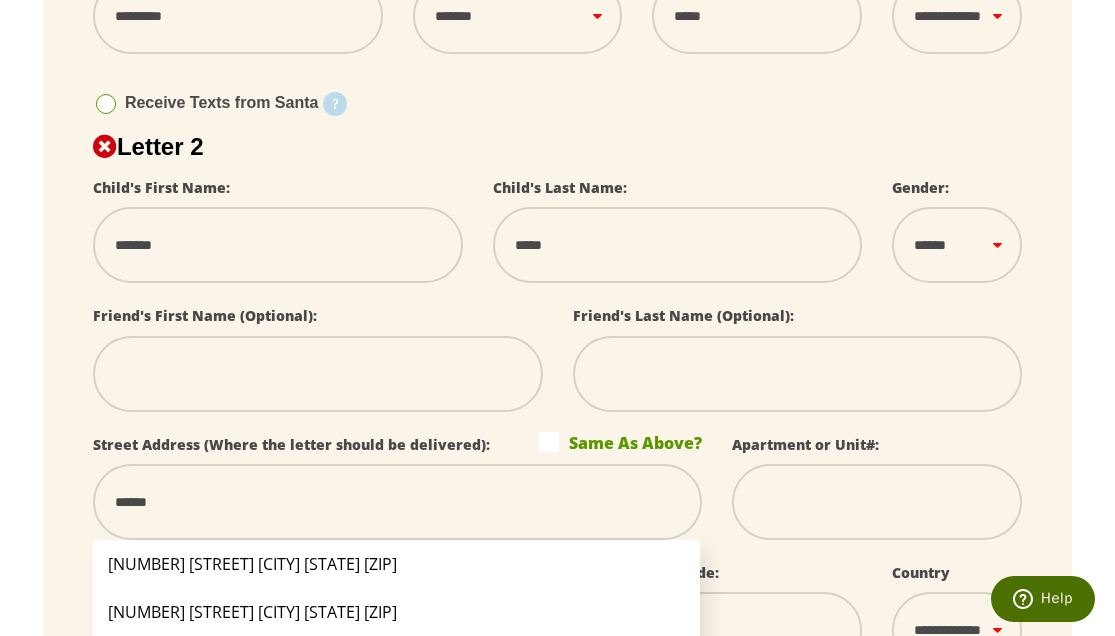 select 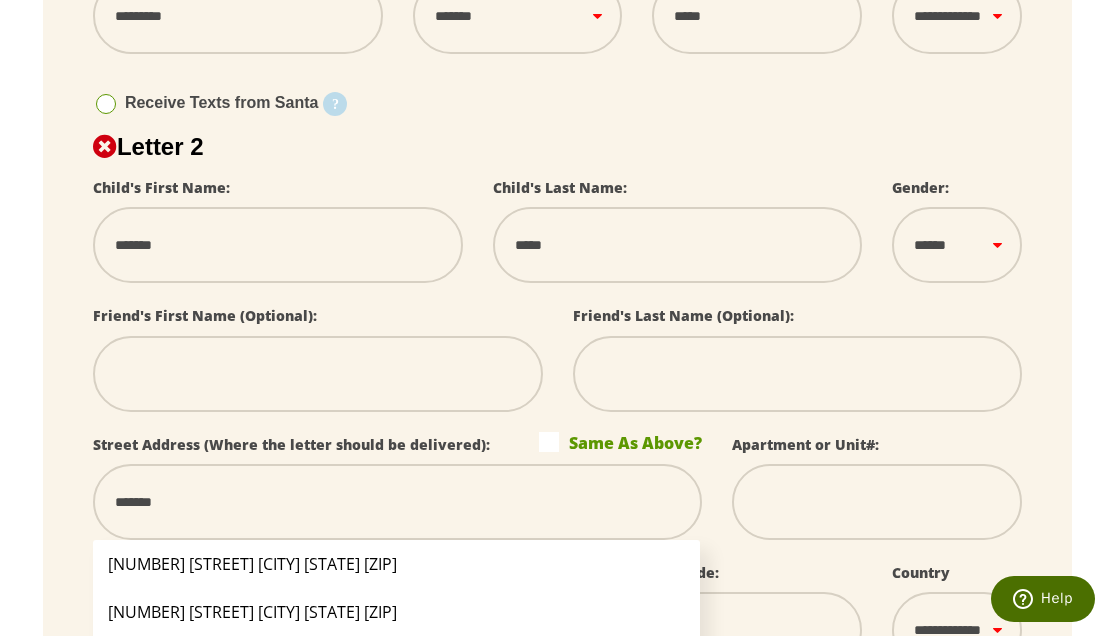 select 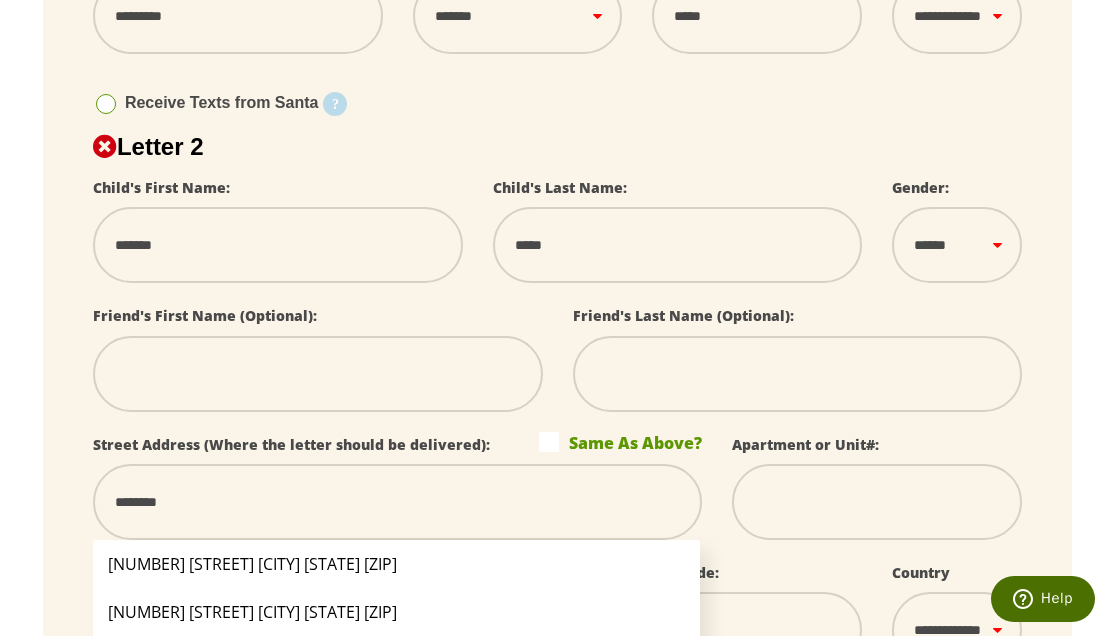 type 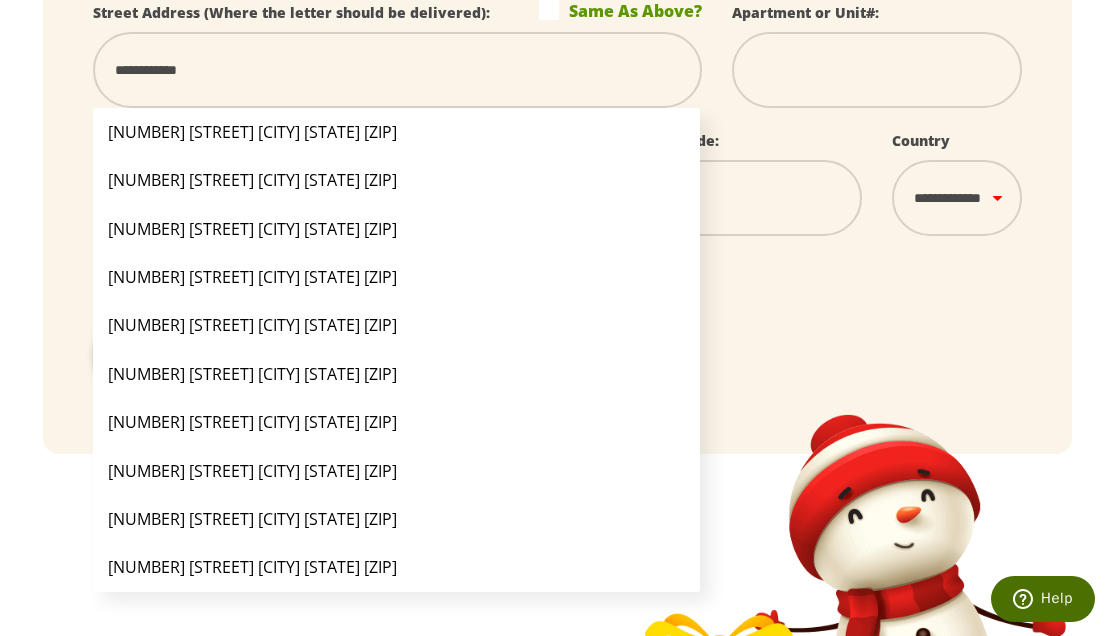 scroll, scrollTop: 1405, scrollLeft: 0, axis: vertical 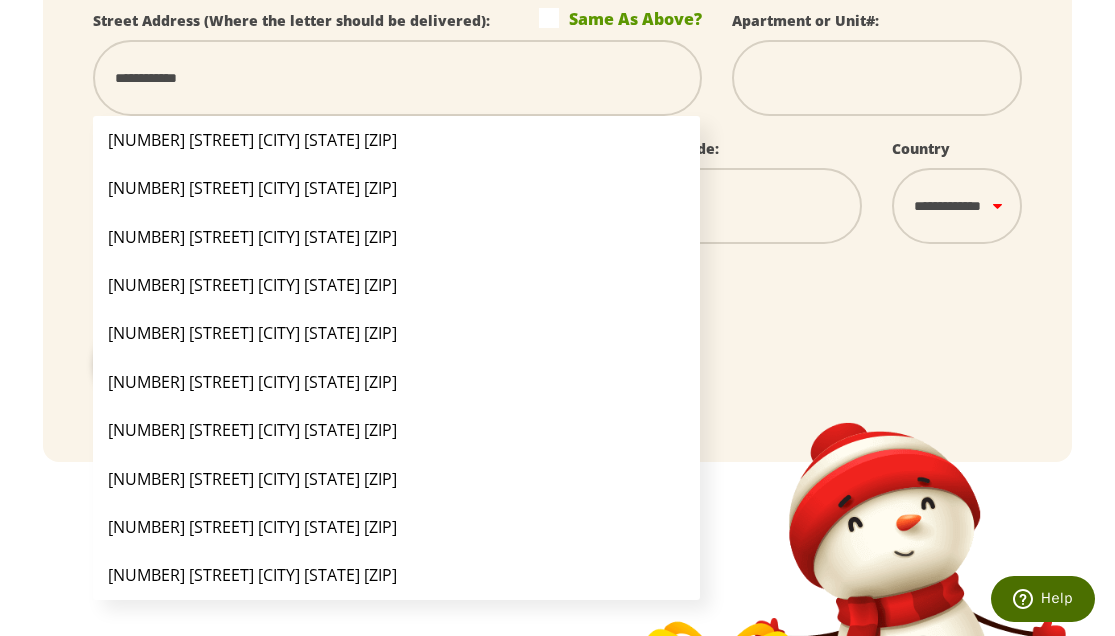 click on "**********" at bounding box center [557, -252] 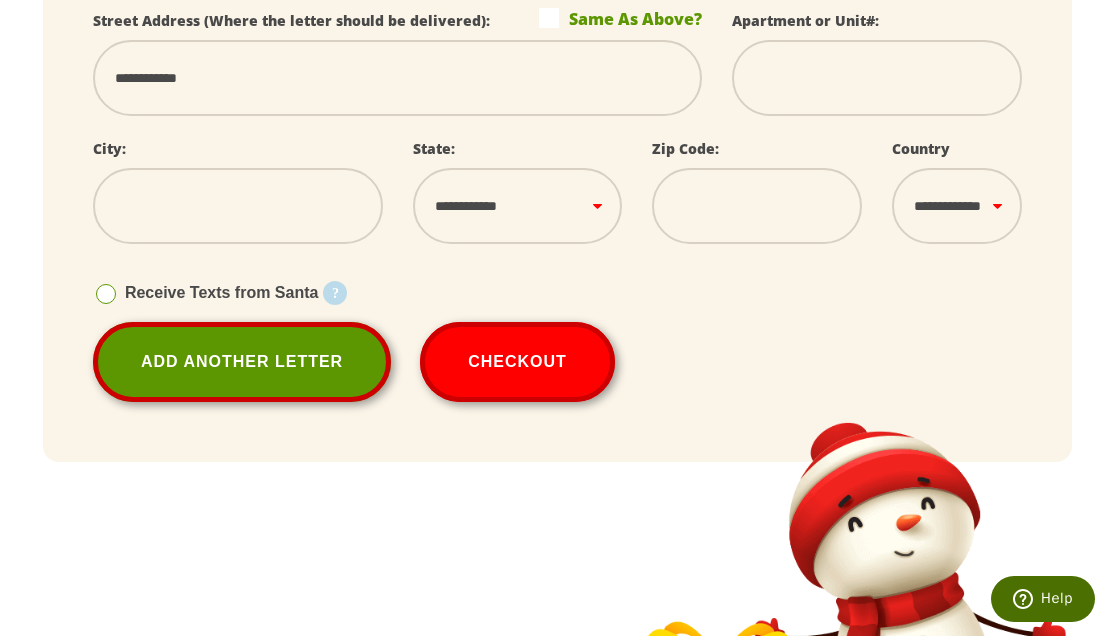 click at bounding box center [238, 206] 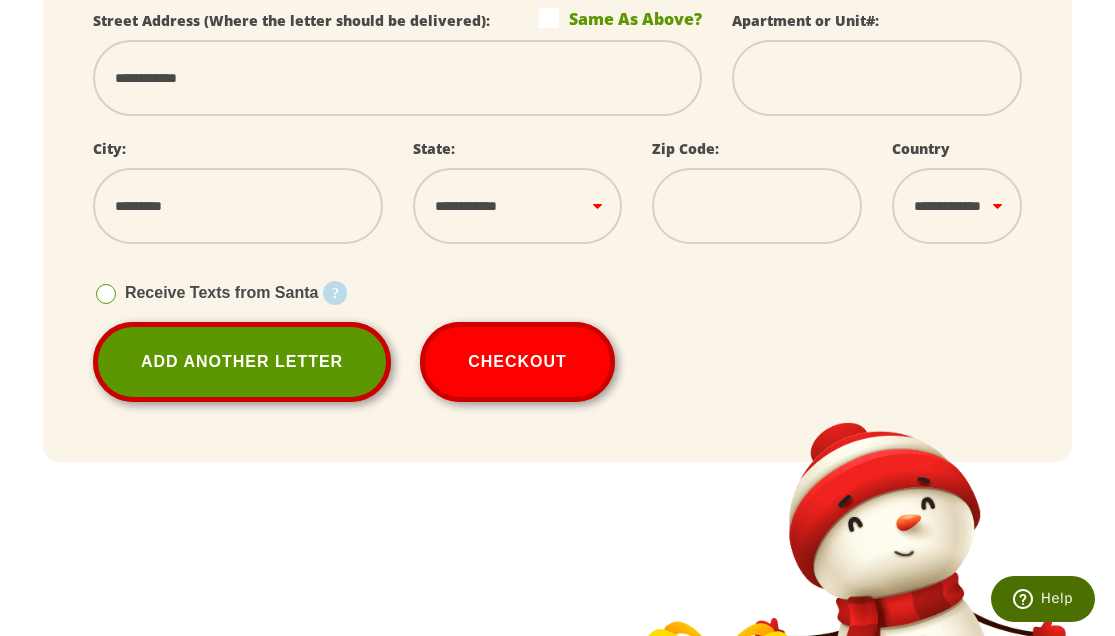 click on "**********" at bounding box center [518, 206] 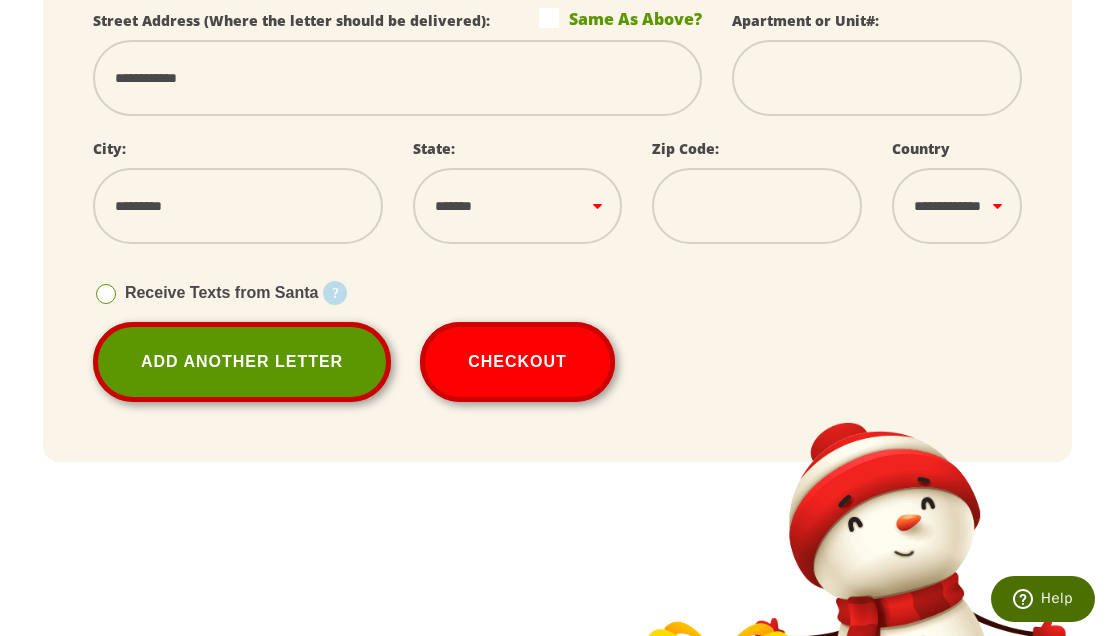 click at bounding box center [757, 206] 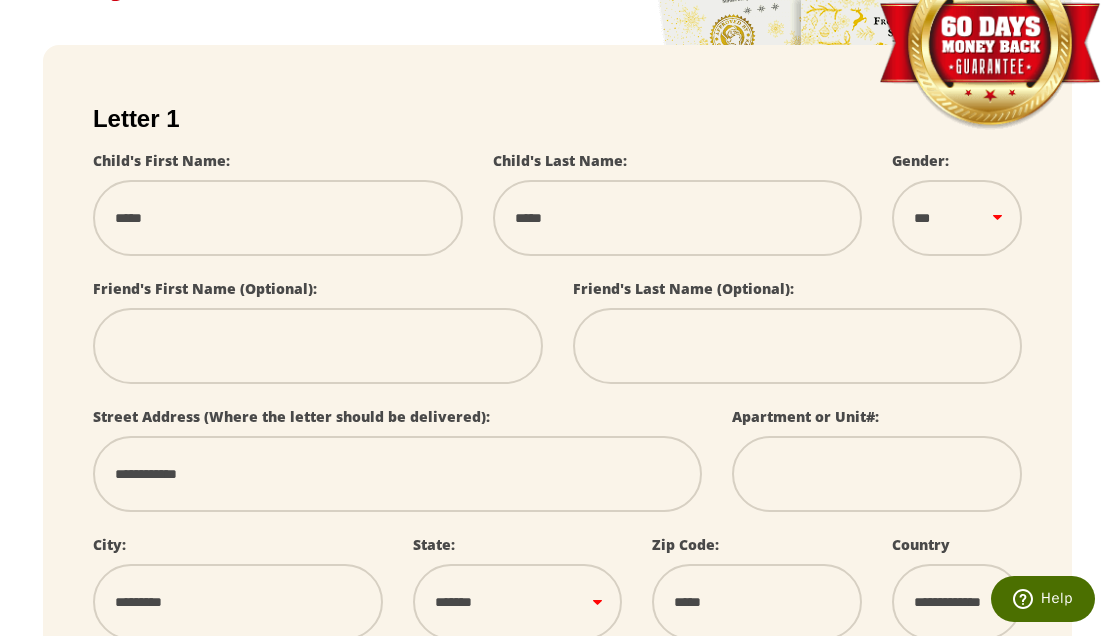 scroll, scrollTop: 368, scrollLeft: 0, axis: vertical 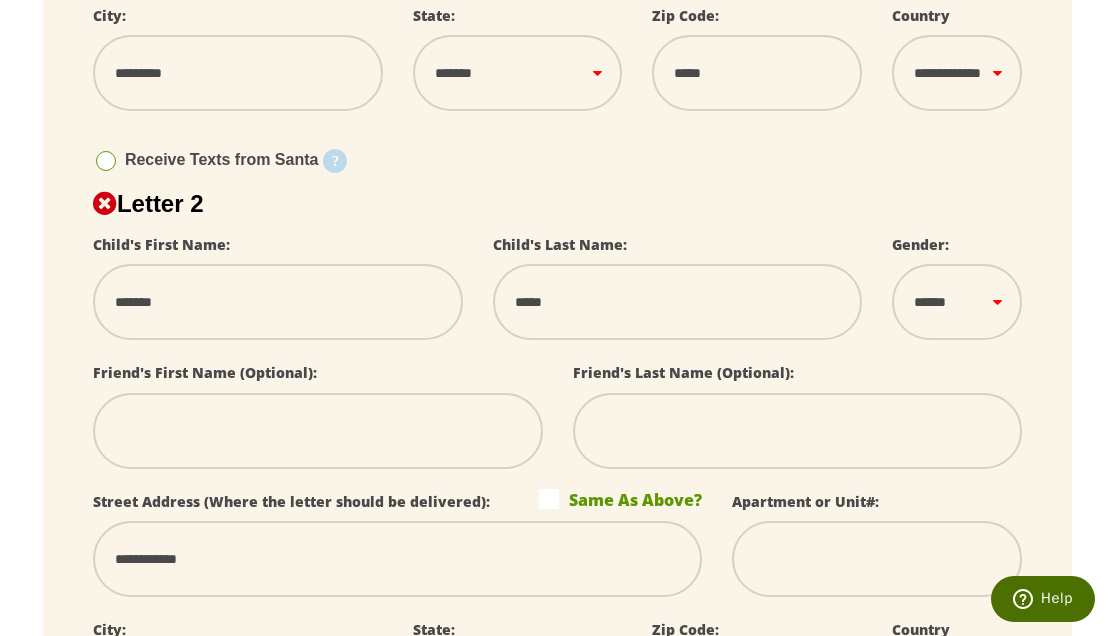 click on "******   ***   ****" at bounding box center [957, 302] 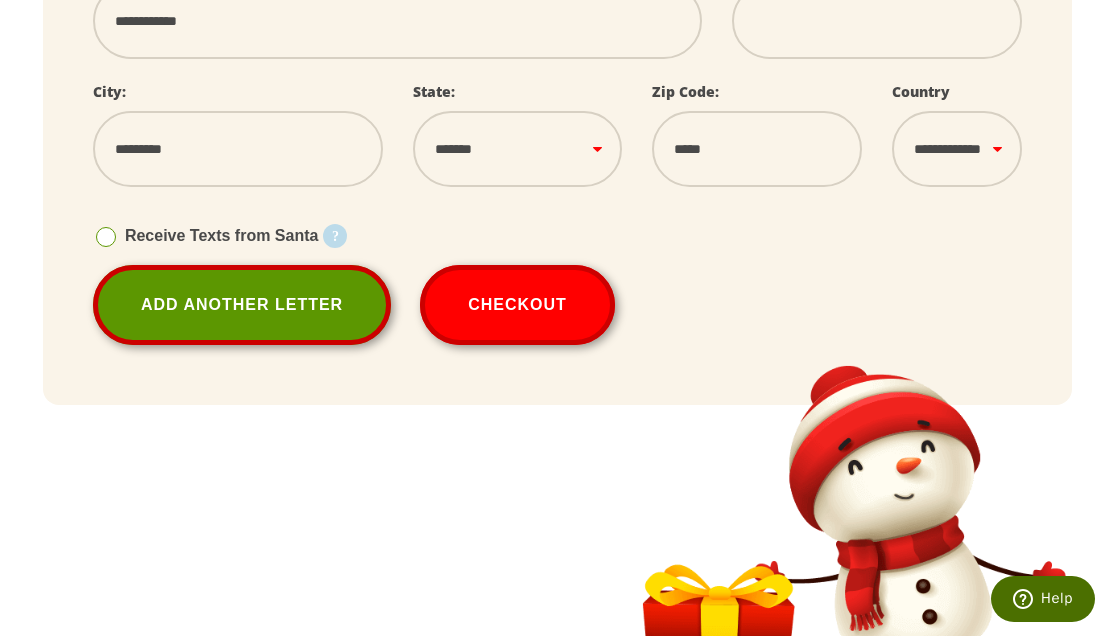 scroll, scrollTop: 1460, scrollLeft: 0, axis: vertical 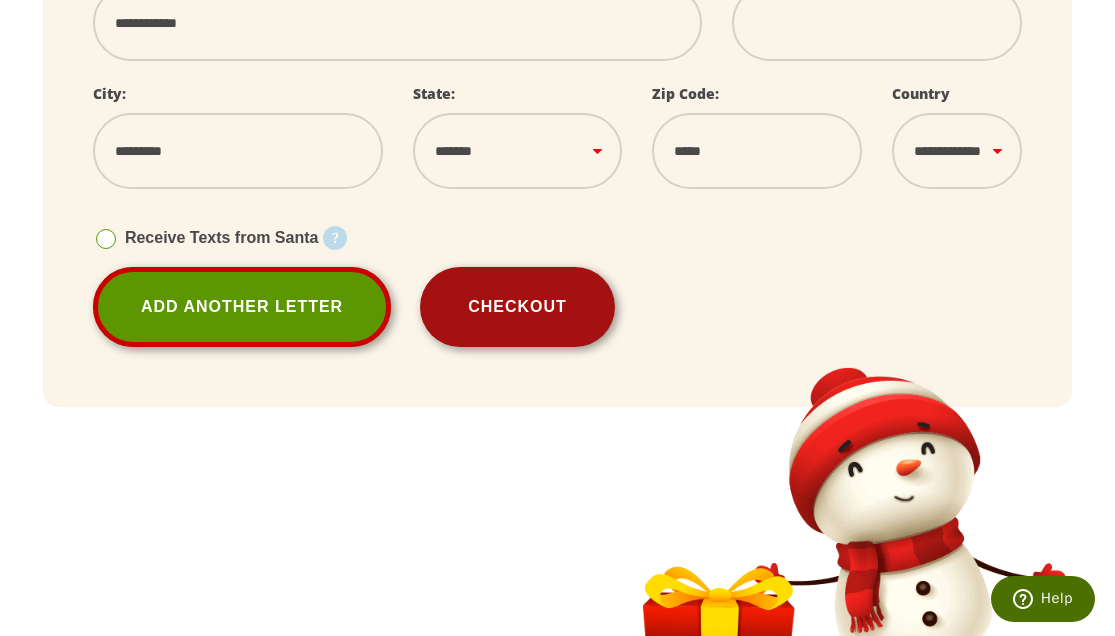 click on "Checkout" at bounding box center (517, 307) 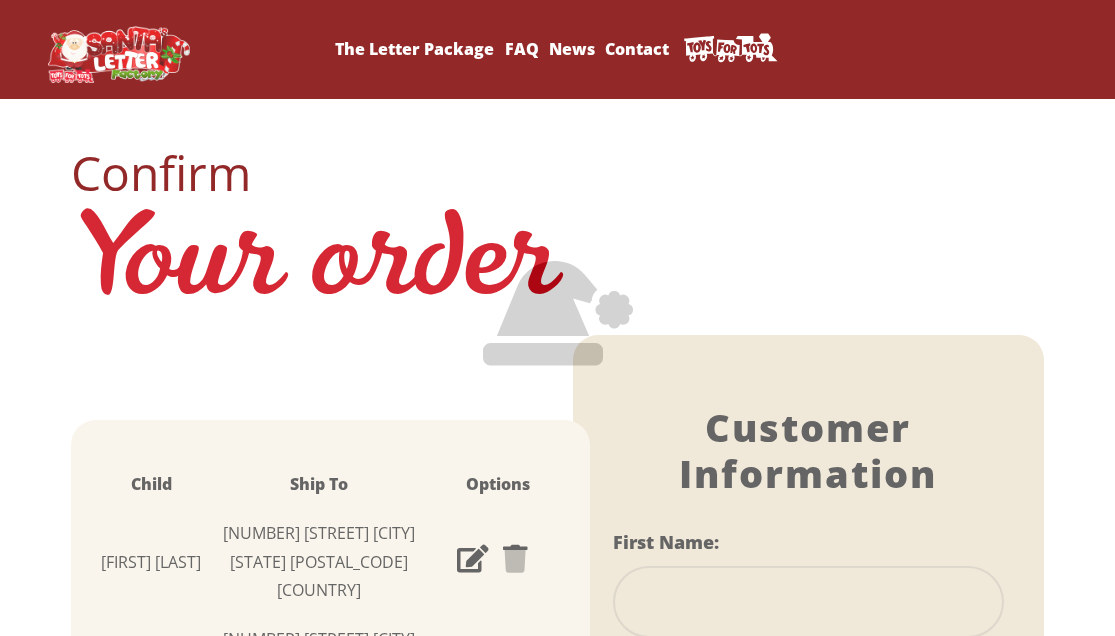 scroll, scrollTop: 0, scrollLeft: 0, axis: both 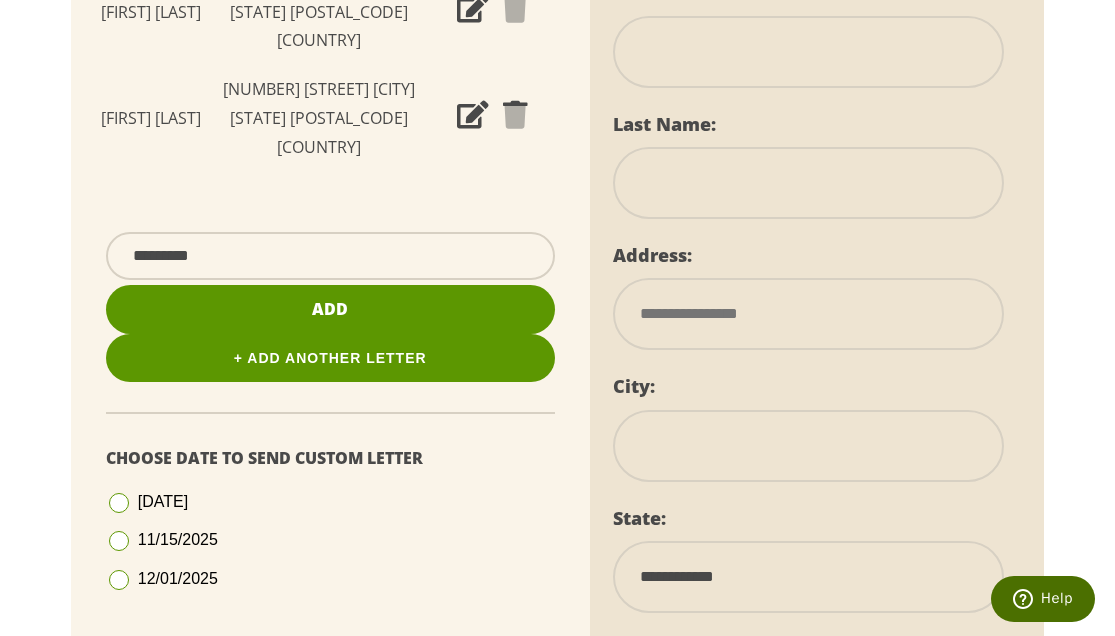 click on "+ Add Another Letter" at bounding box center (330, 358) 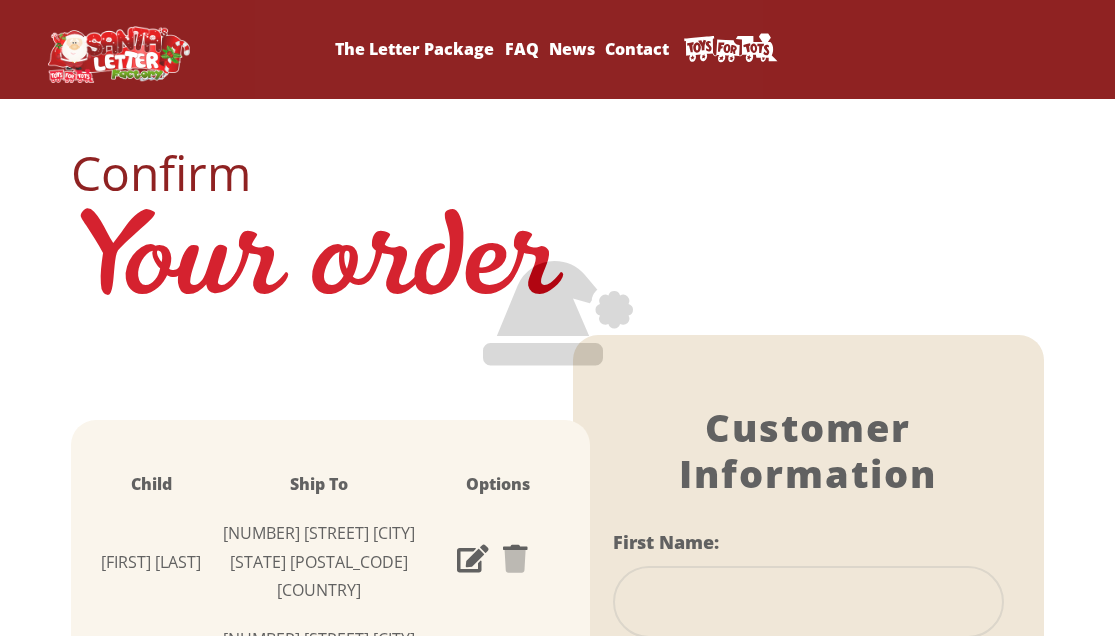scroll, scrollTop: 0, scrollLeft: 0, axis: both 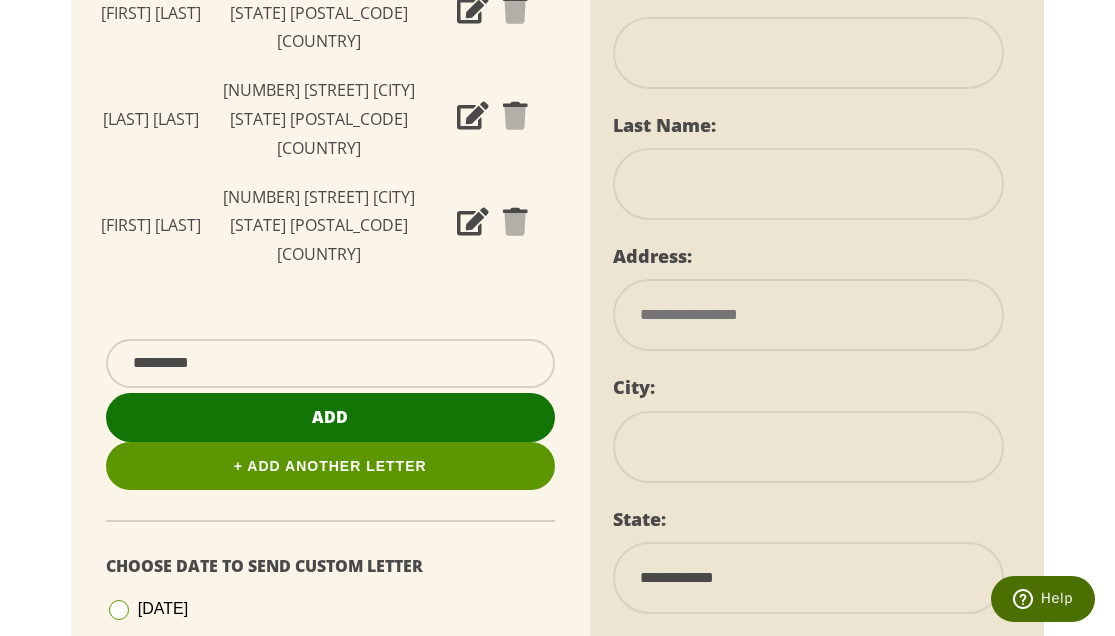 click on "Add" at bounding box center [330, 417] 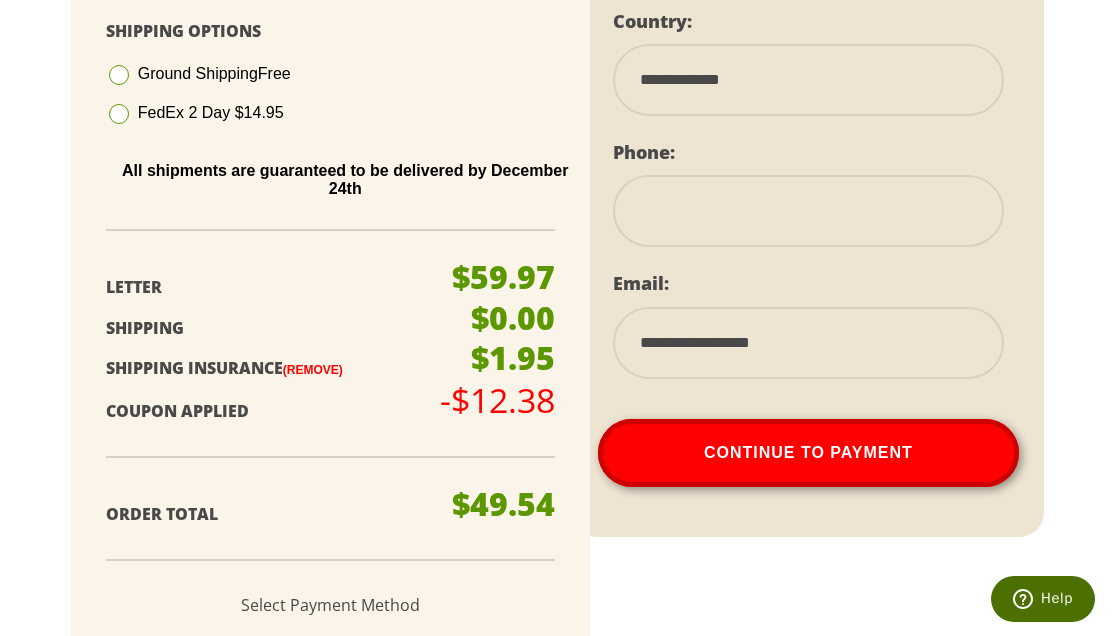 scroll, scrollTop: 1304, scrollLeft: 0, axis: vertical 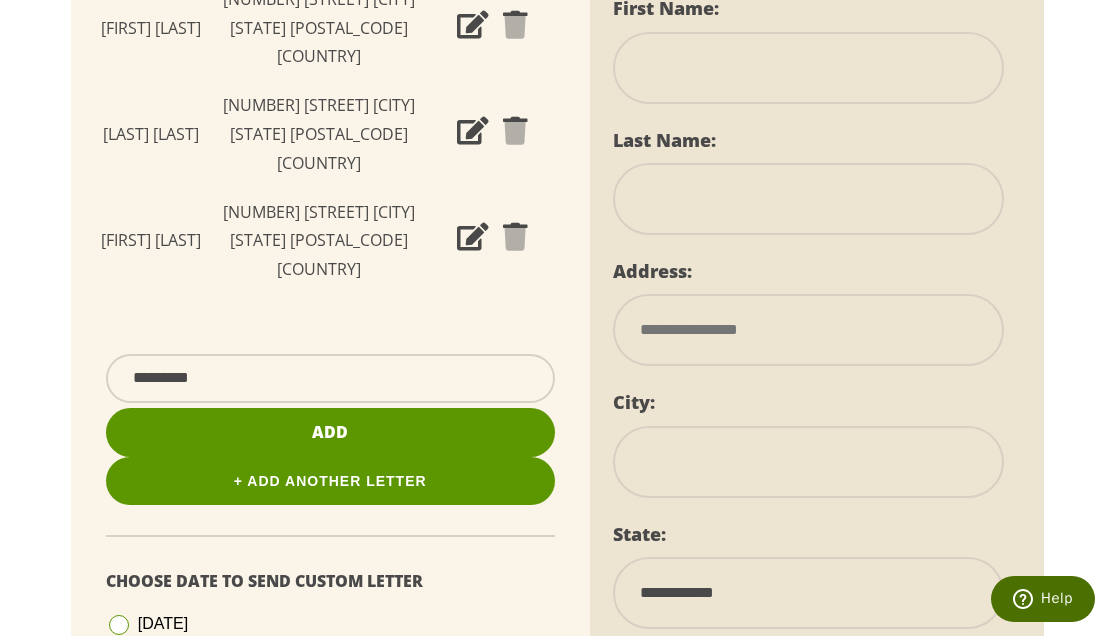 click at bounding box center (809, 68) 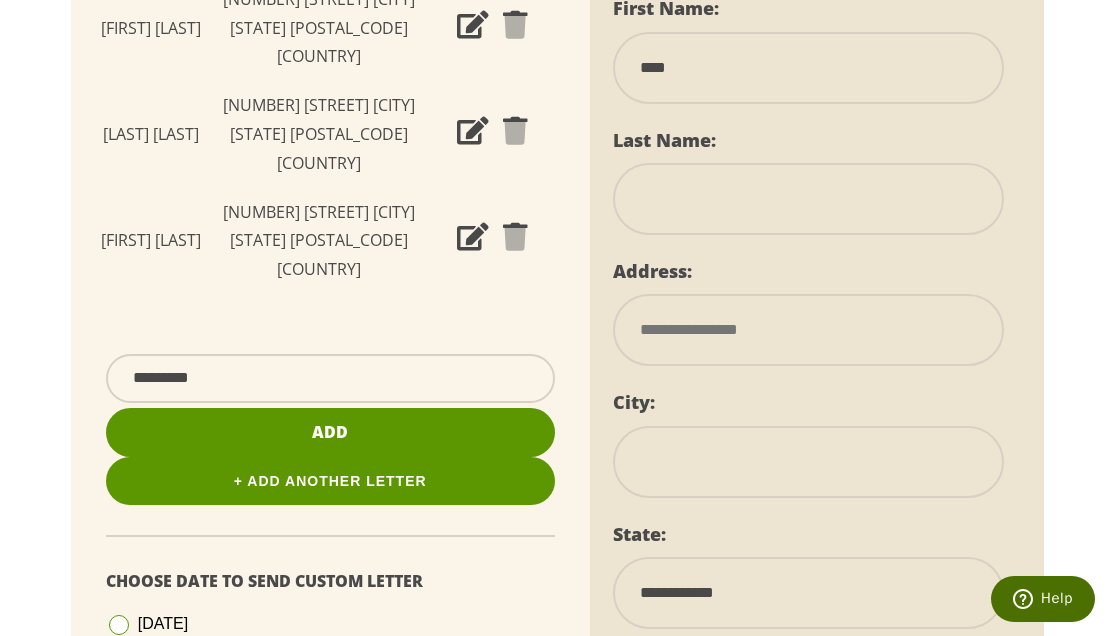 type on "******" 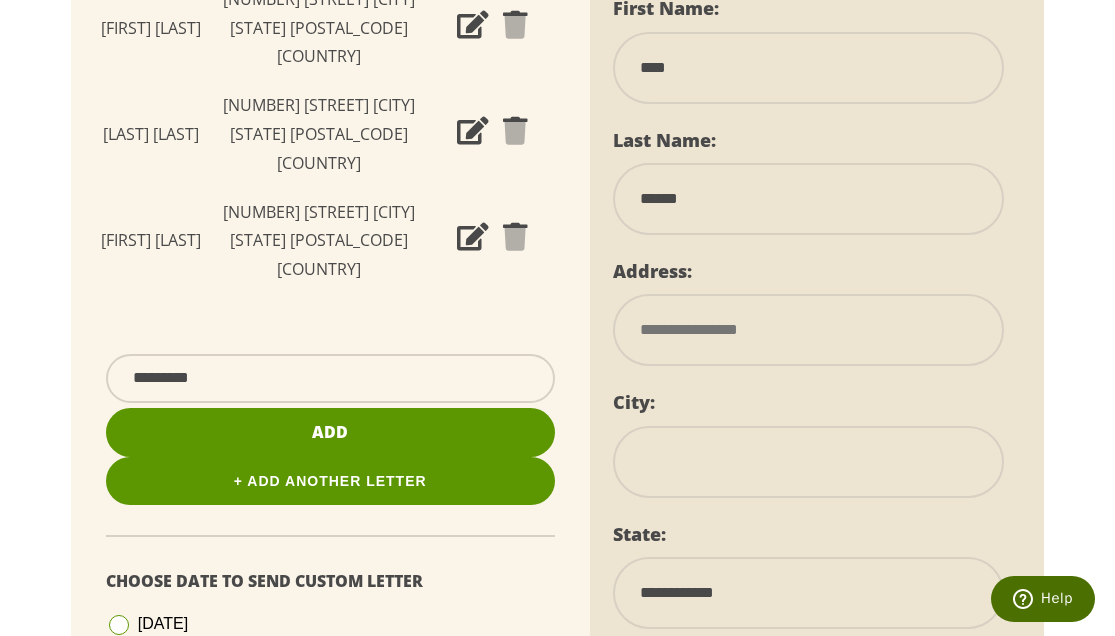 type on "**********" 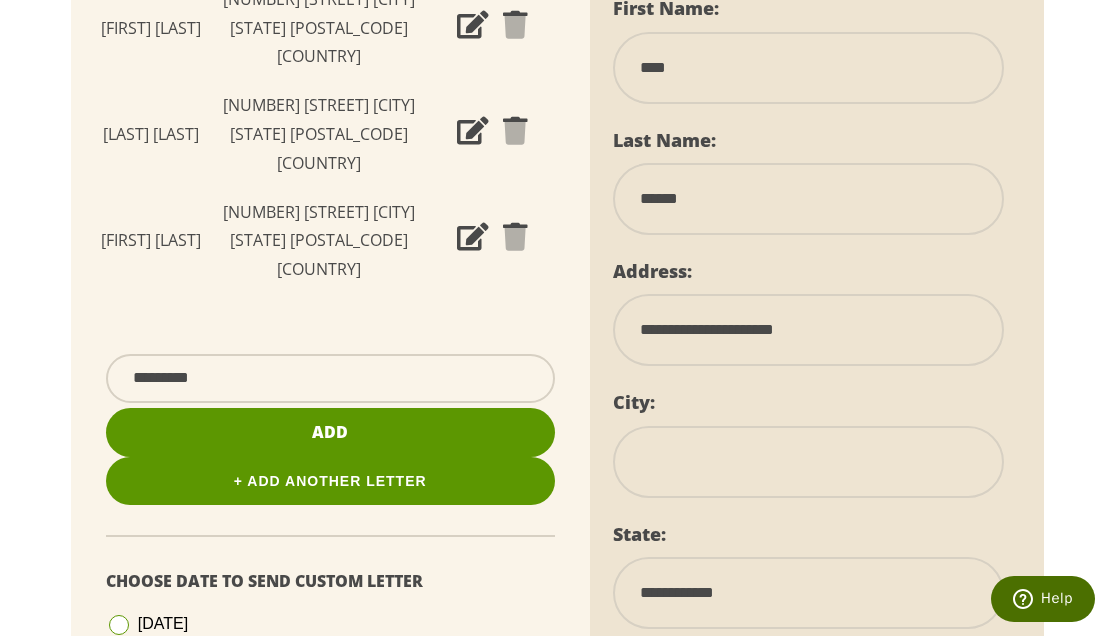 type on "**********" 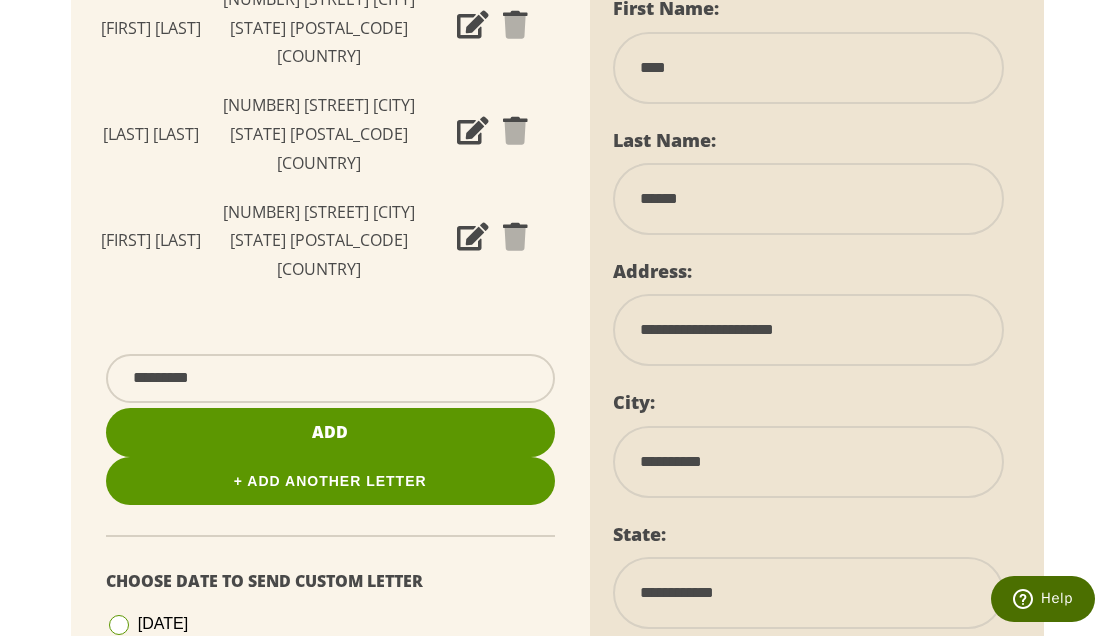 select on "**" 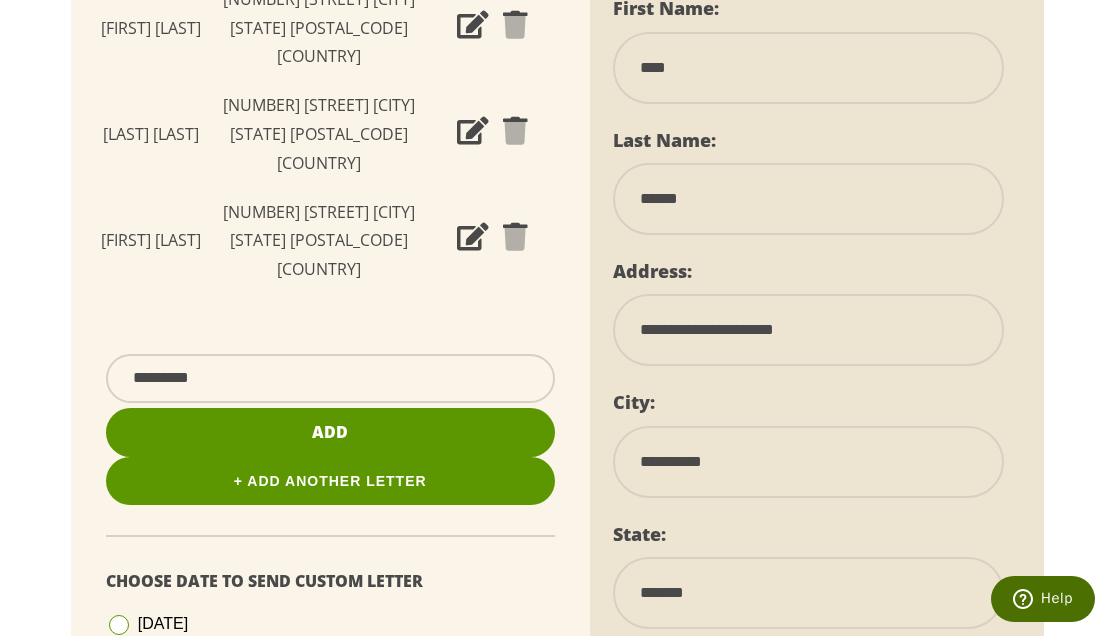 type on "*****" 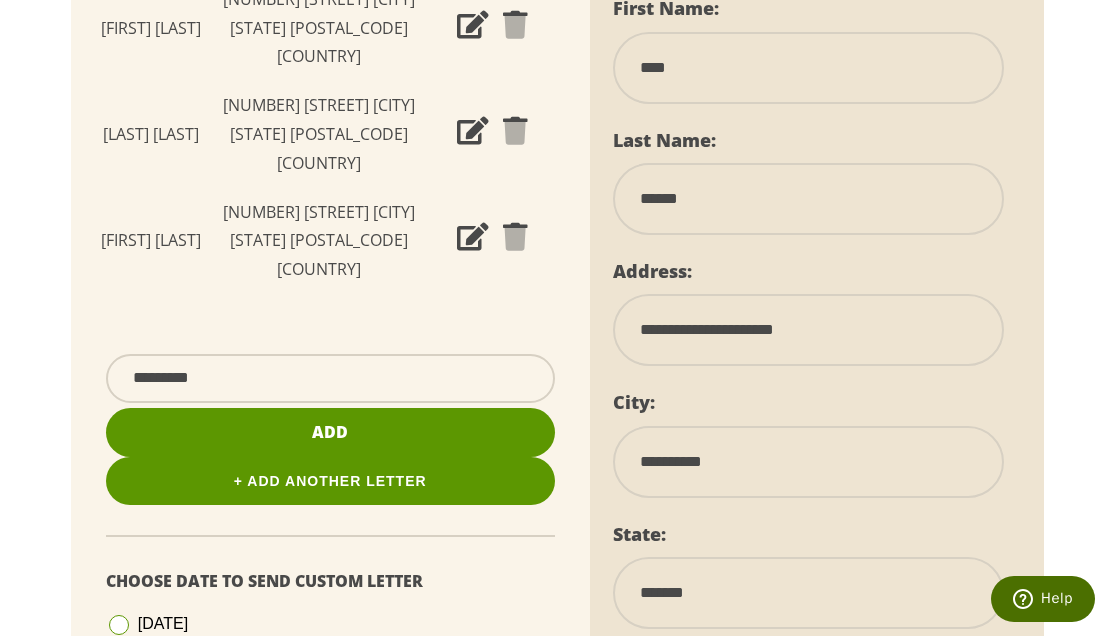 type on "**********" 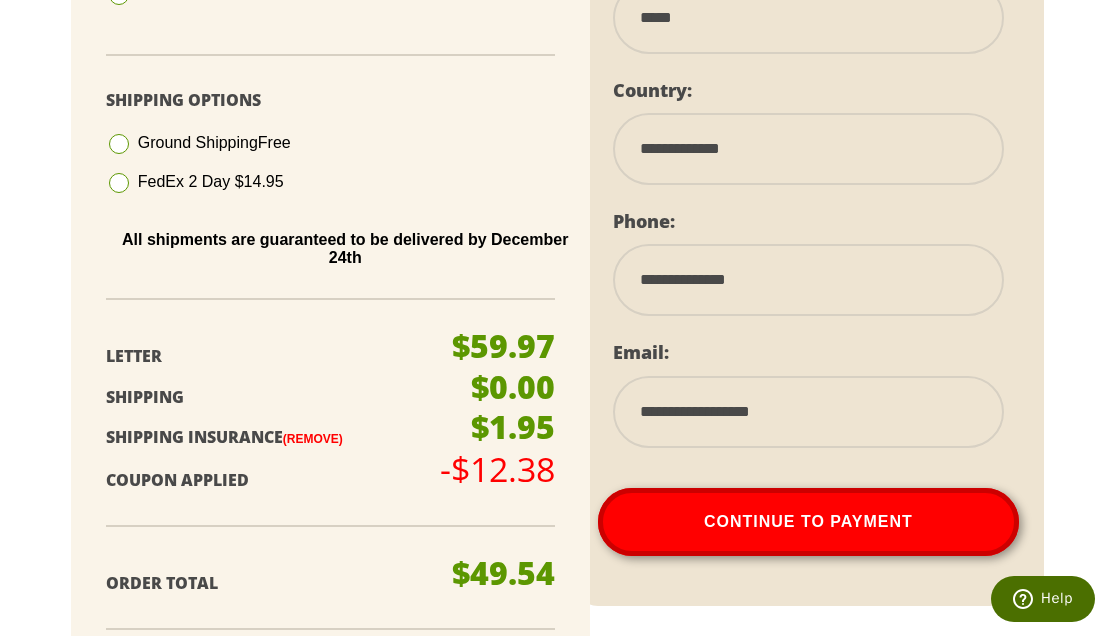 scroll, scrollTop: 1243, scrollLeft: 0, axis: vertical 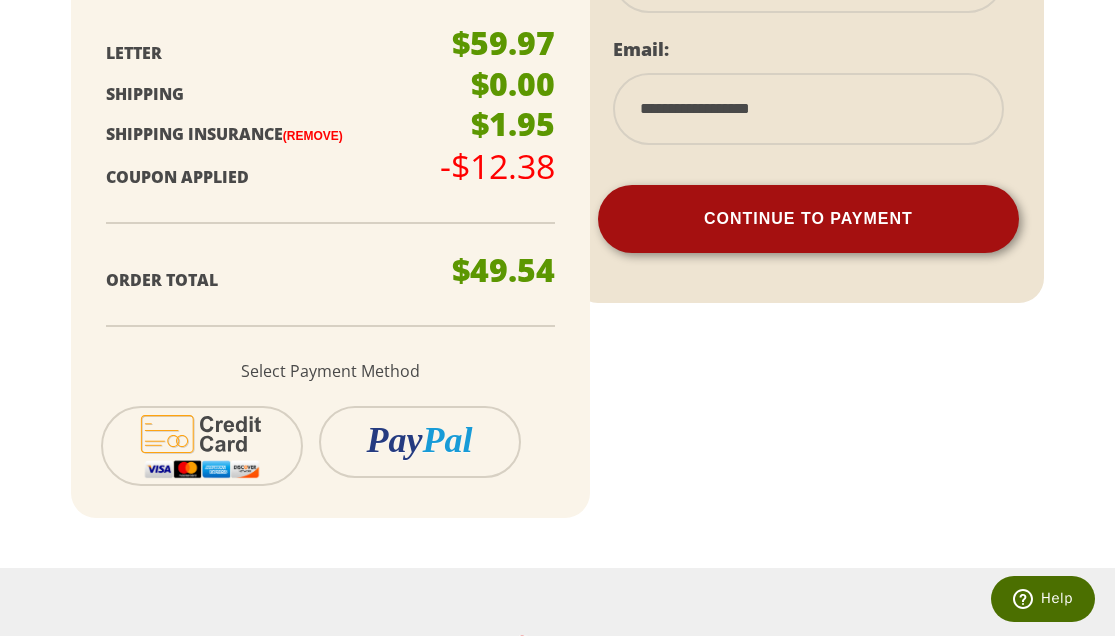 click on "Continue To Payment" at bounding box center [809, 219] 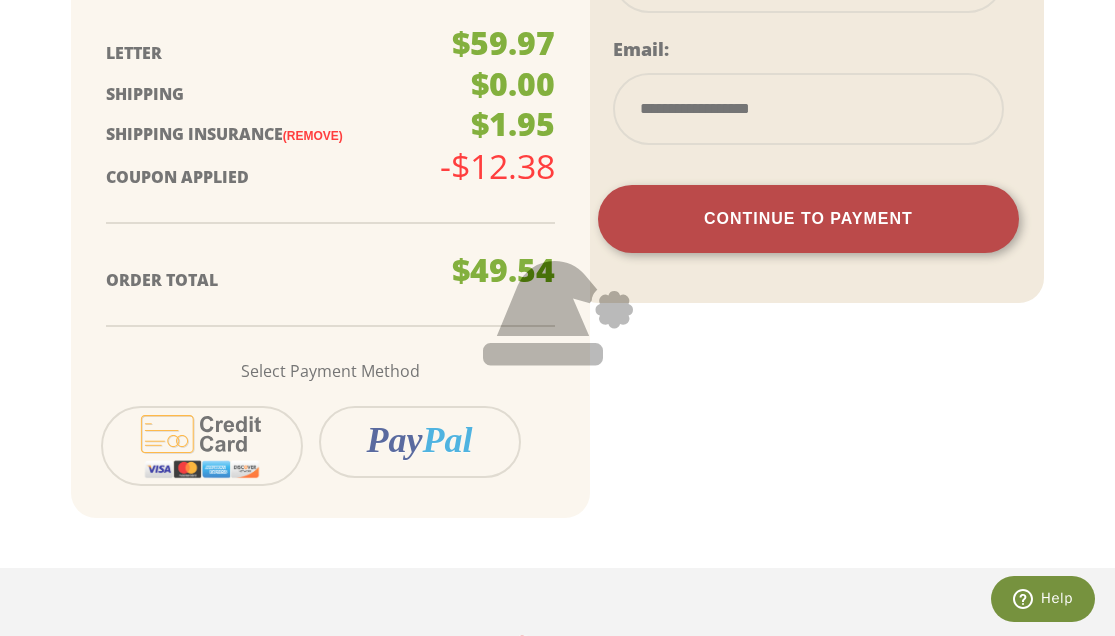 scroll, scrollTop: 526, scrollLeft: 0, axis: vertical 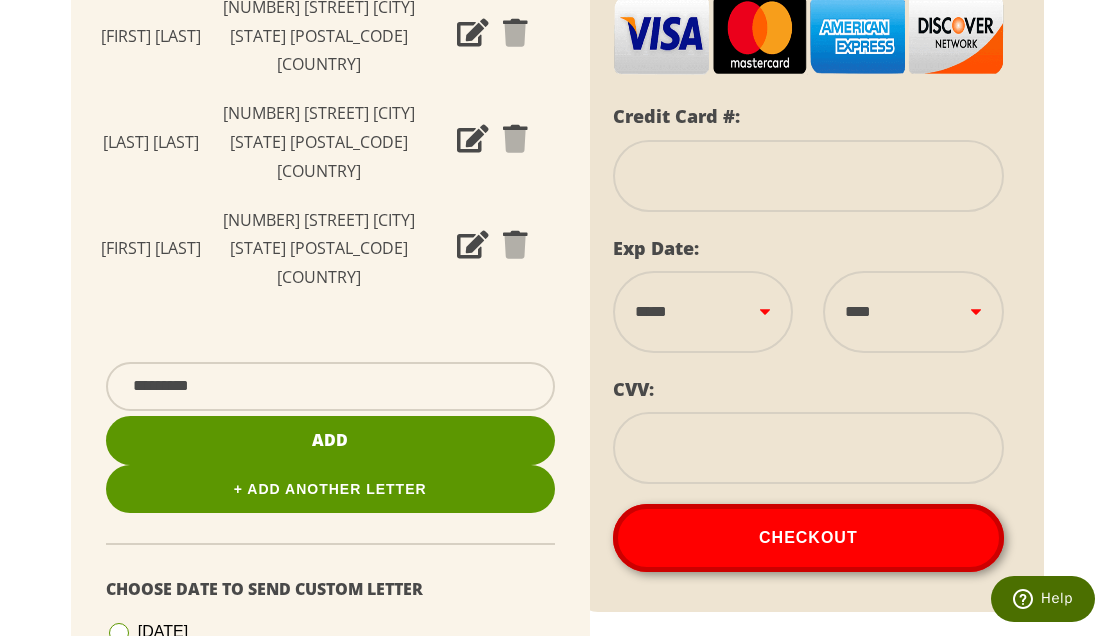 click at bounding box center (809, 176) 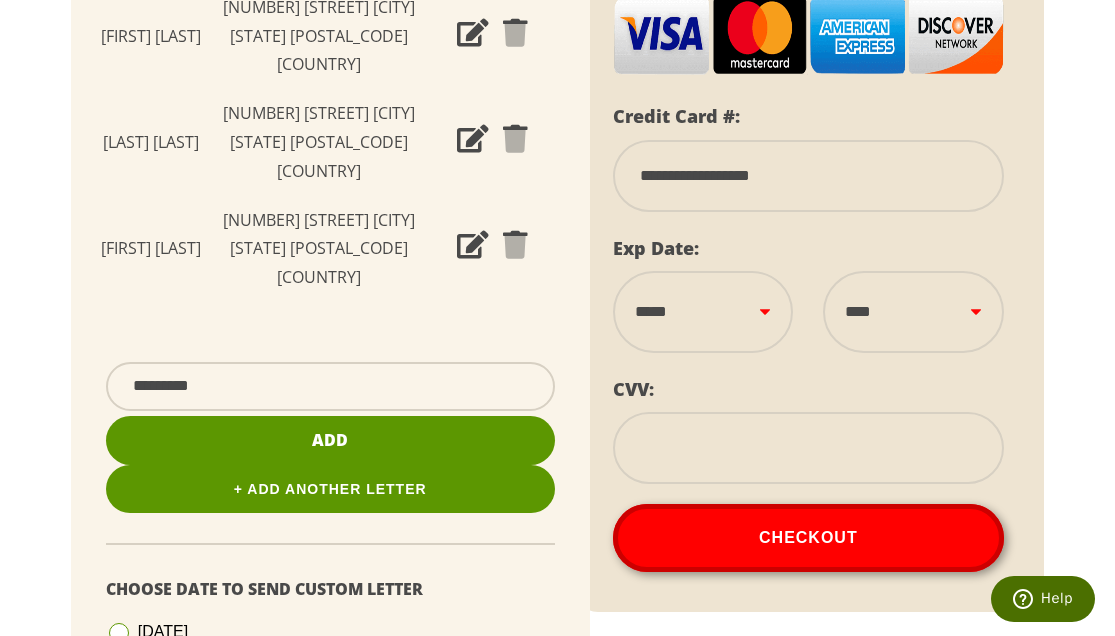 select on "**" 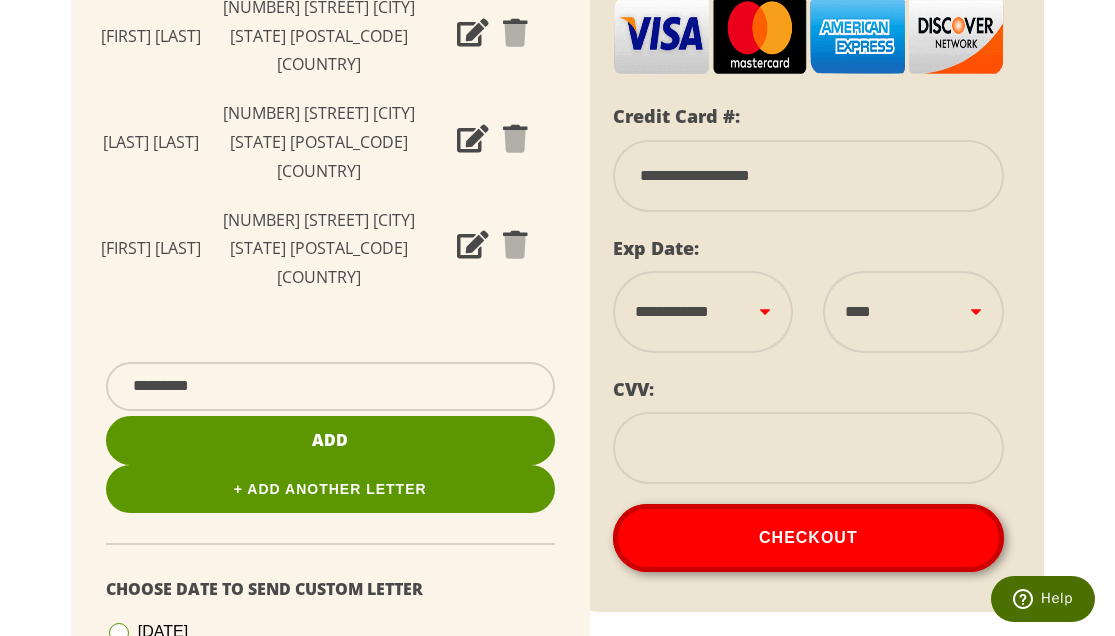 select on "****" 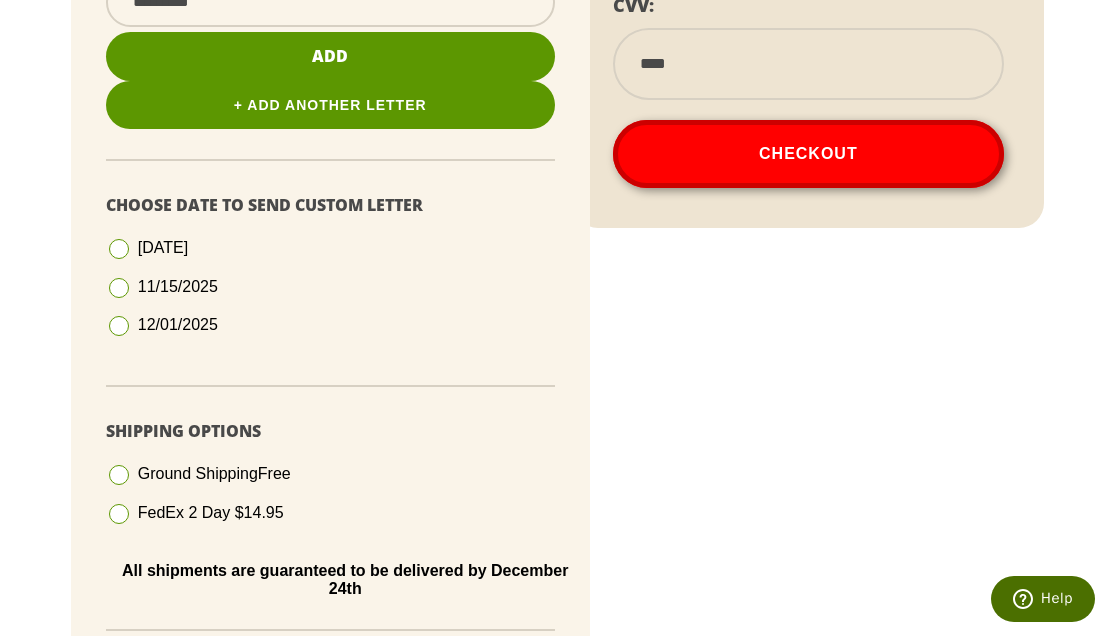 scroll, scrollTop: 977, scrollLeft: 0, axis: vertical 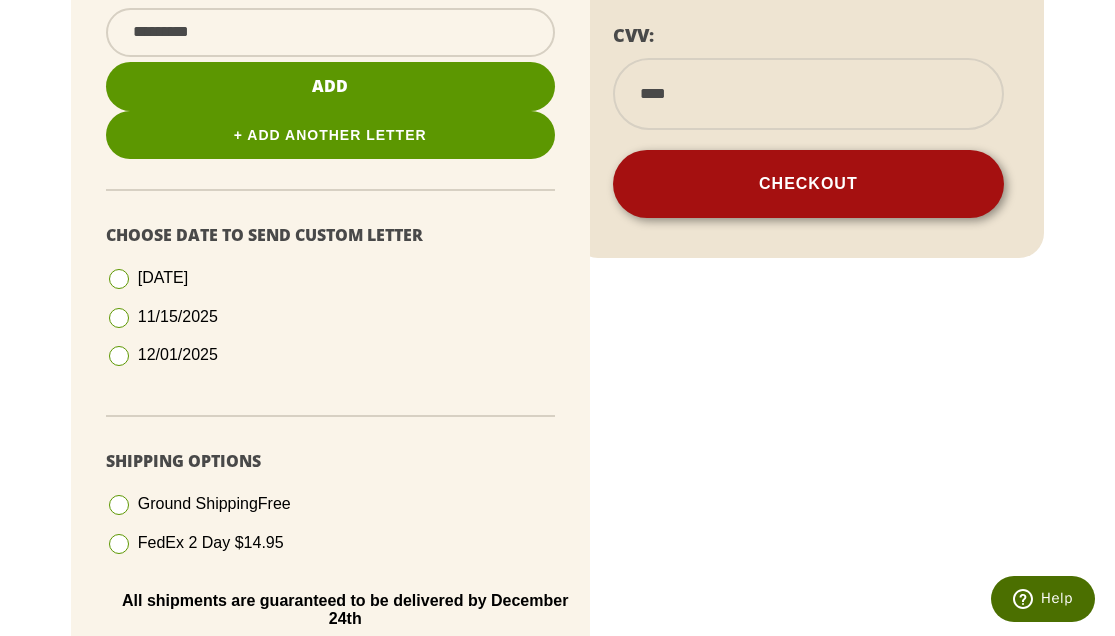 click on "Checkout" at bounding box center (809, 184) 